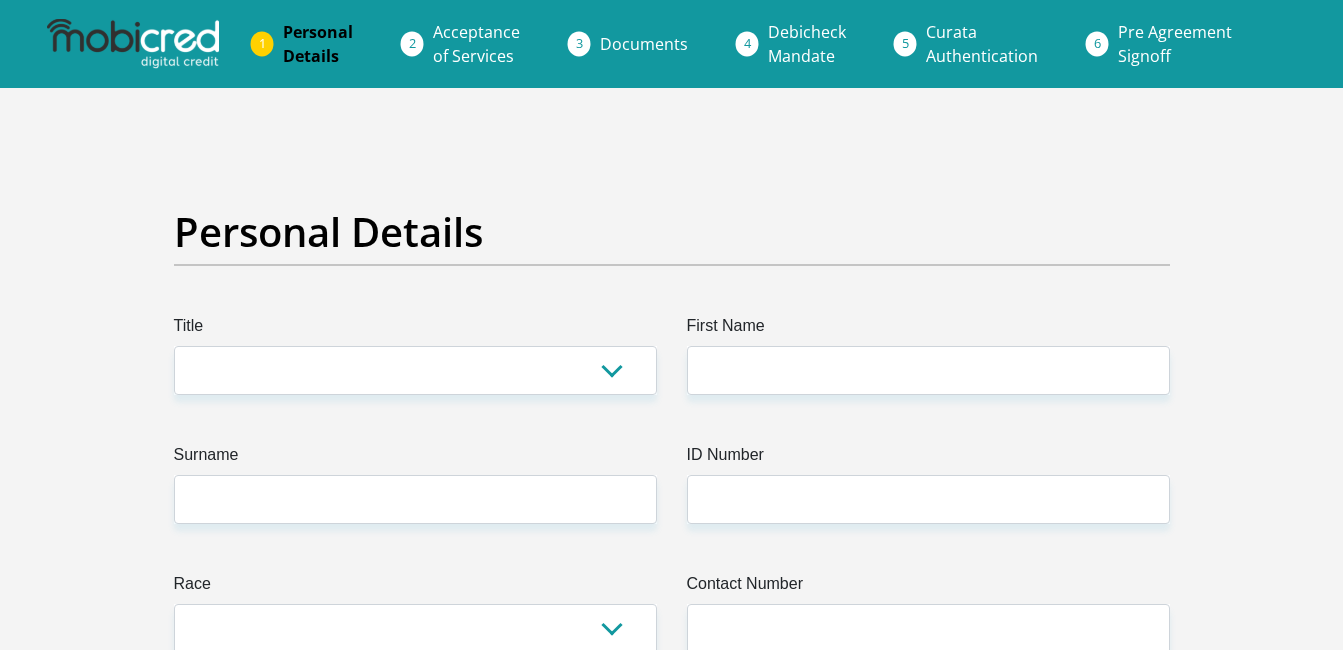 scroll, scrollTop: 0, scrollLeft: 0, axis: both 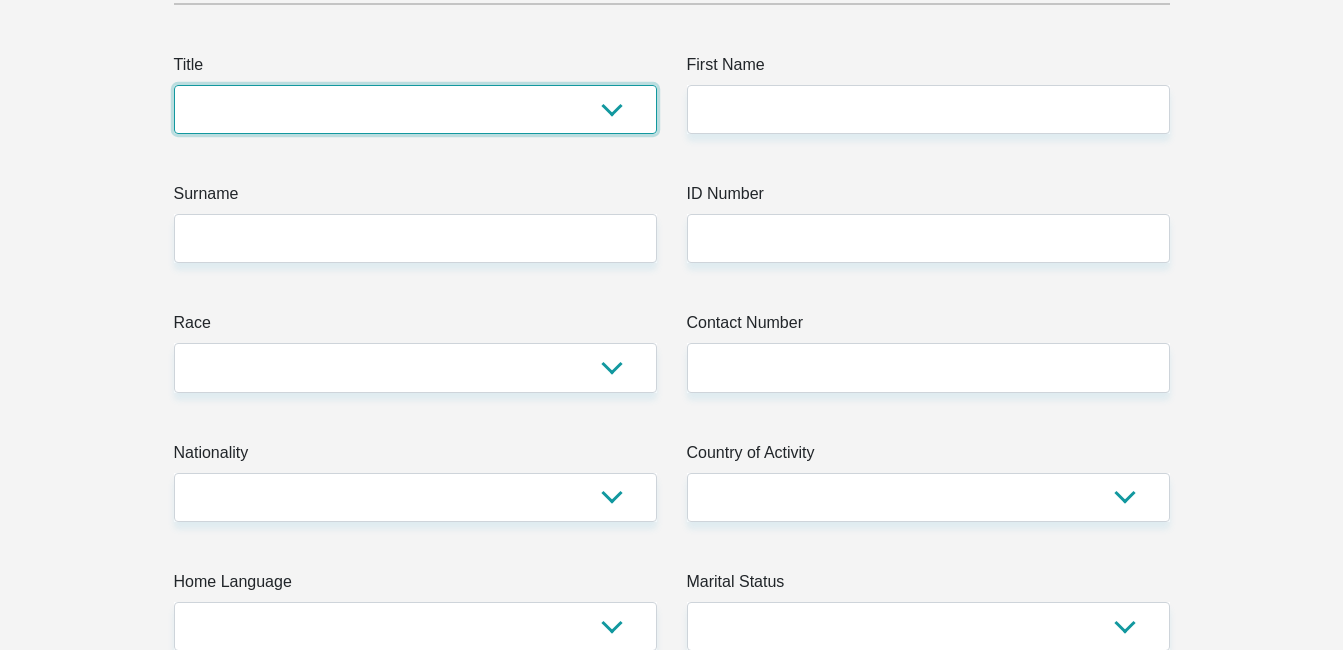 click on "Mr
Ms
Mrs
Dr
Other" at bounding box center (415, 109) 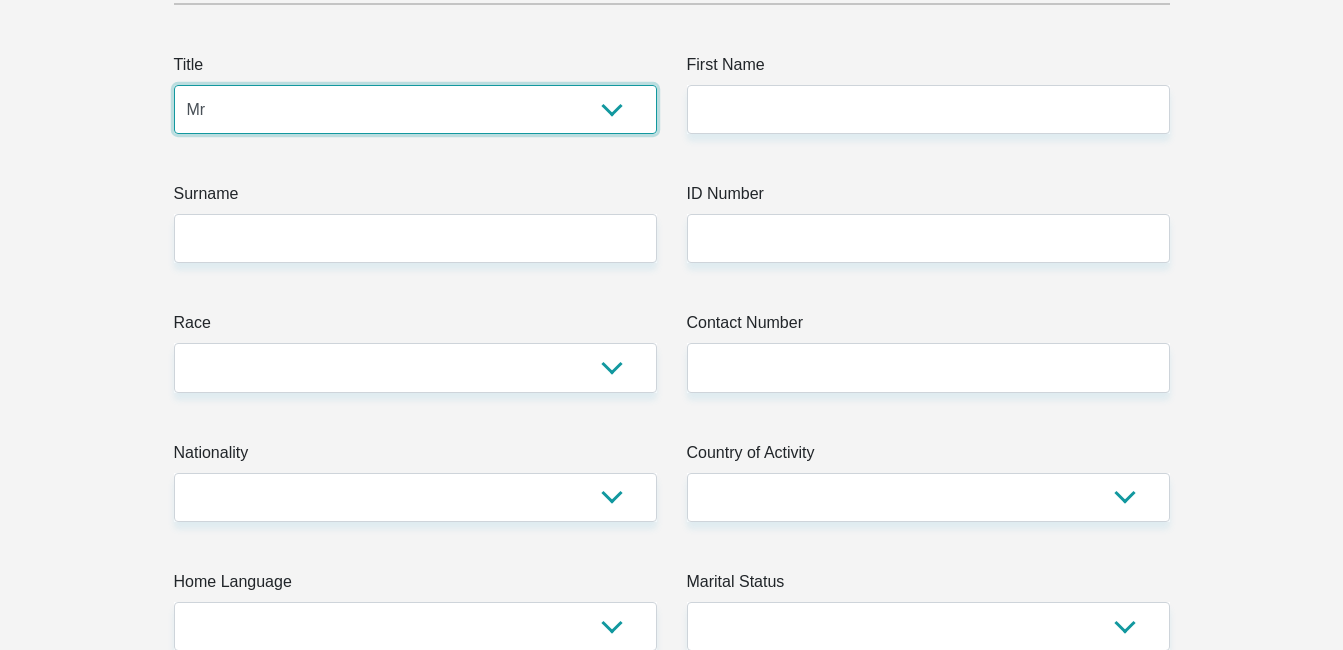 click on "Mr
Ms
Mrs
Dr
Other" at bounding box center [415, 109] 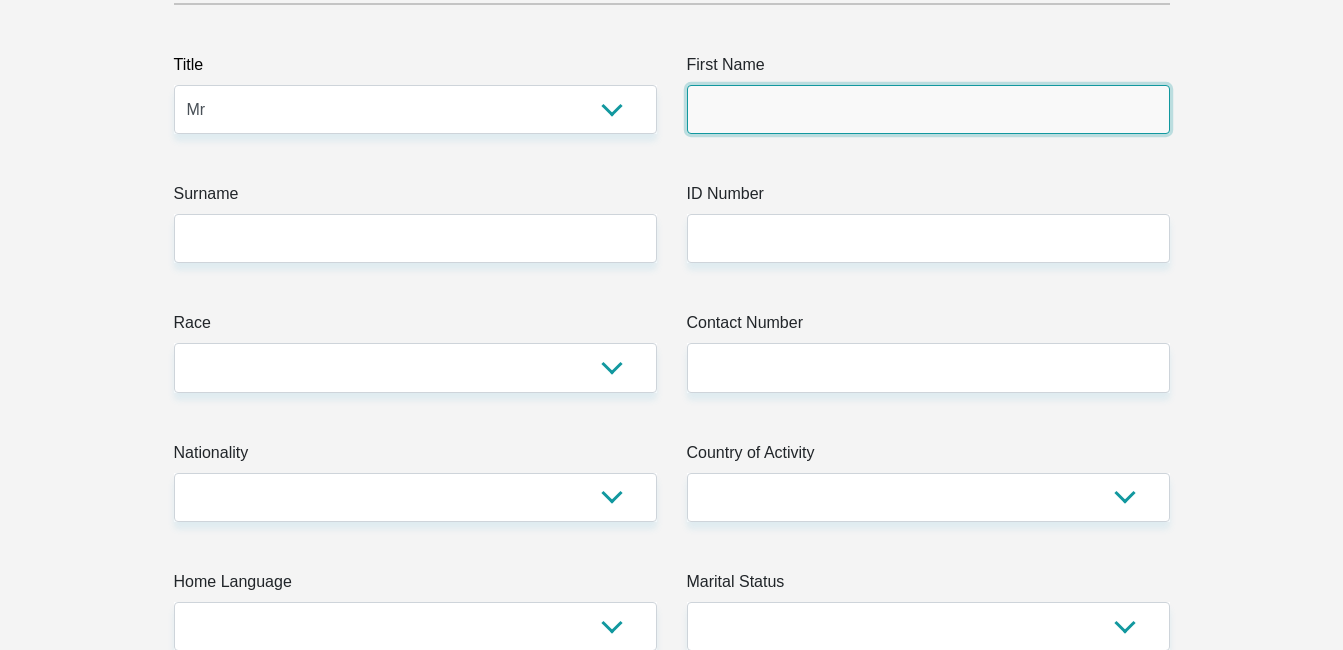 click on "First Name" at bounding box center [928, 109] 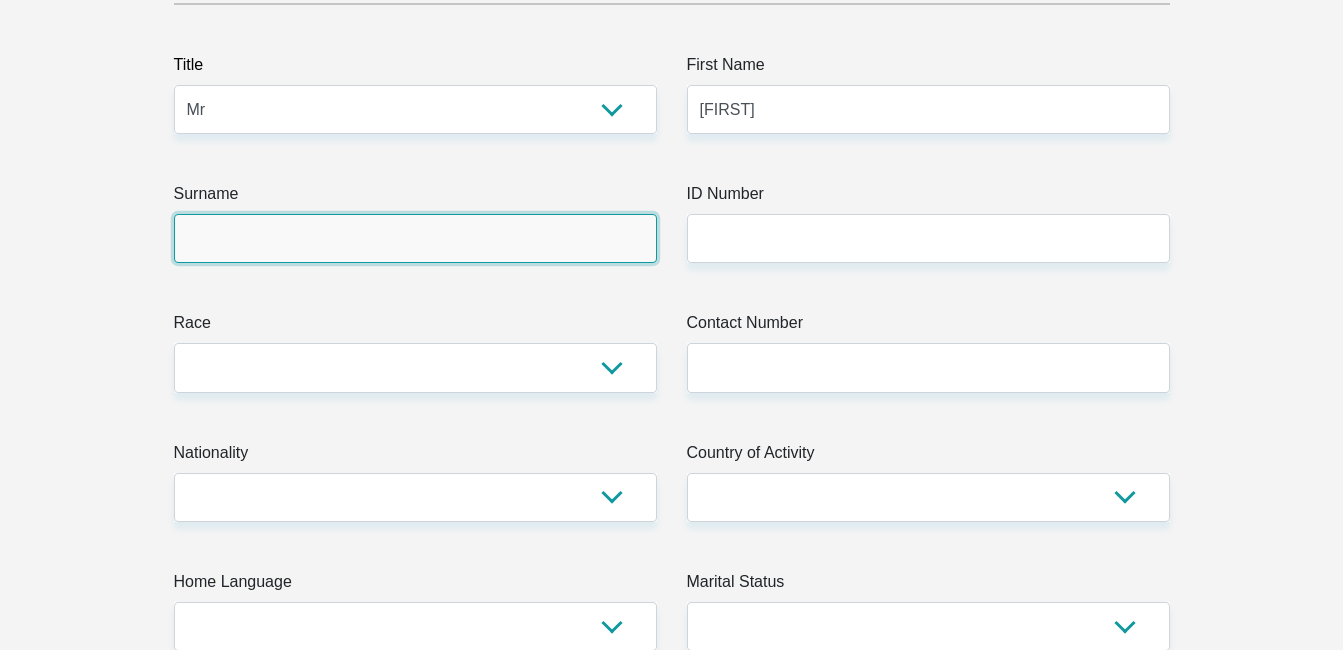 type on "[LAST]" 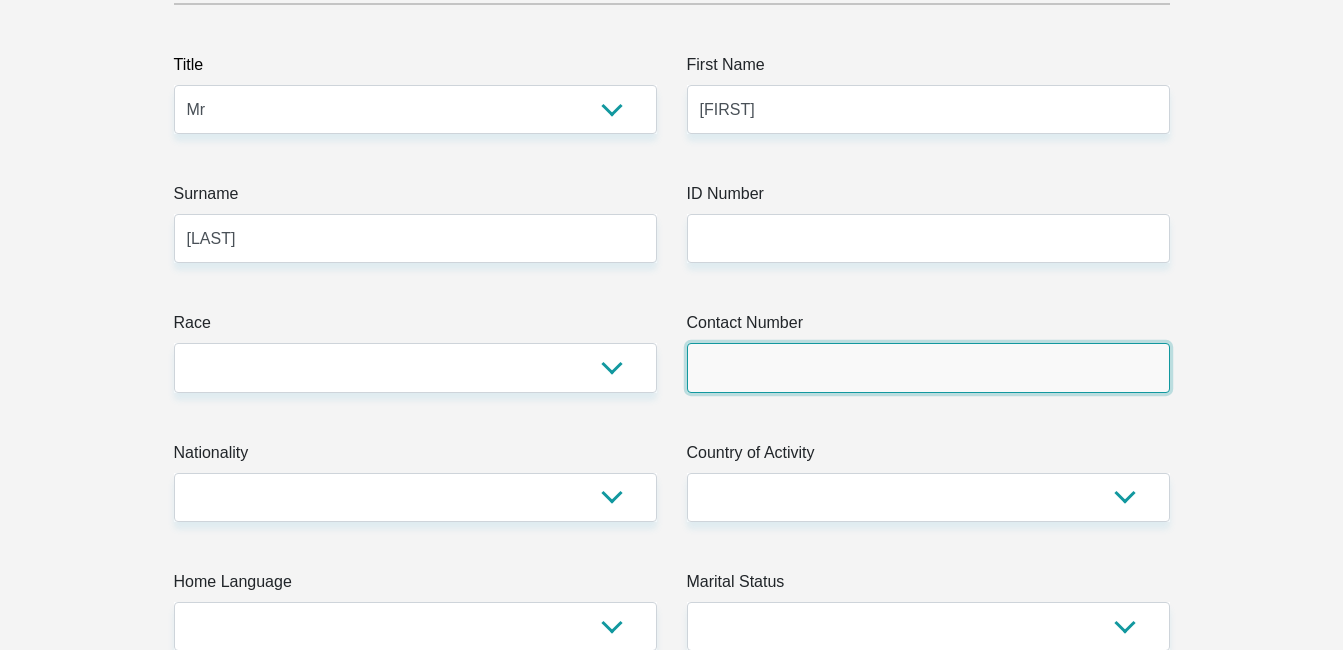 type on "[PHONE]" 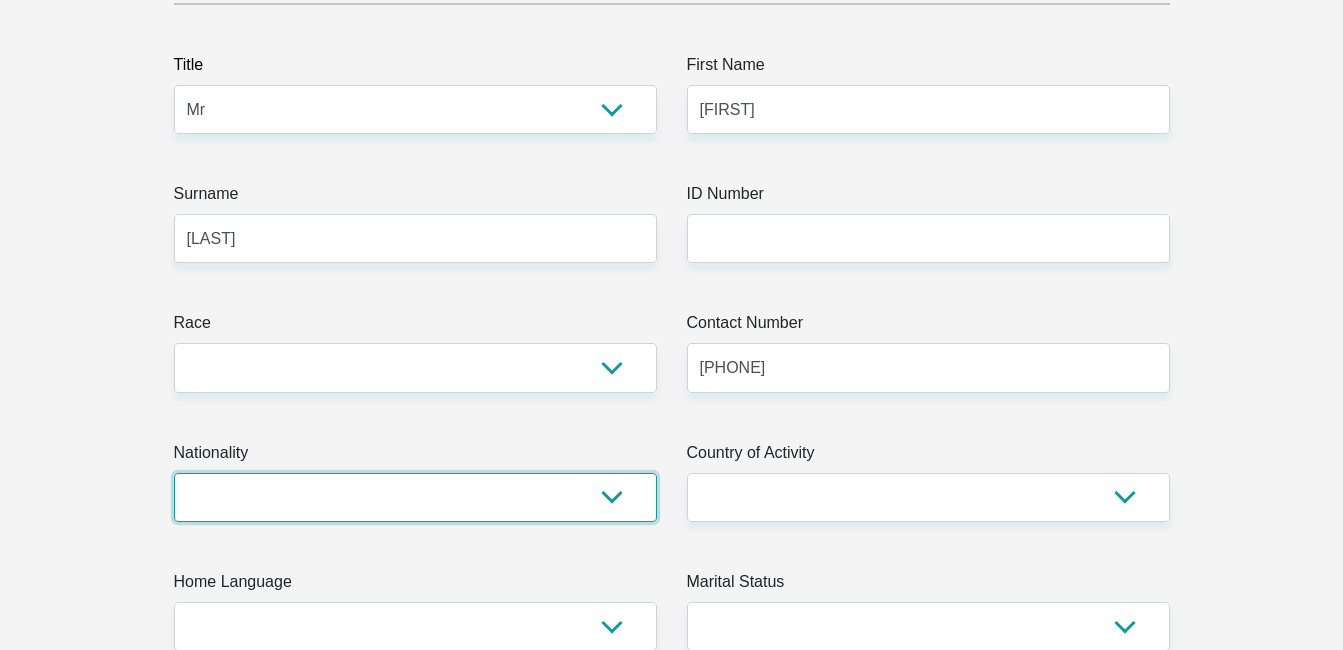 select on "ZAF" 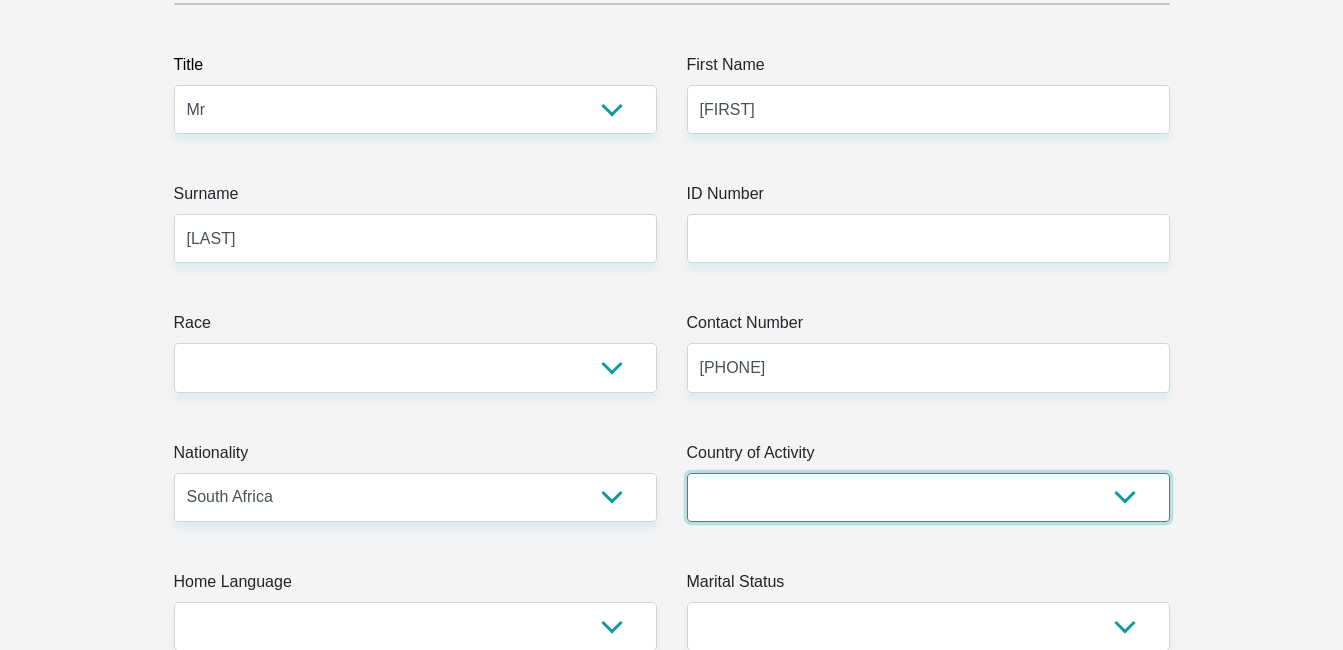 select on "ZAF" 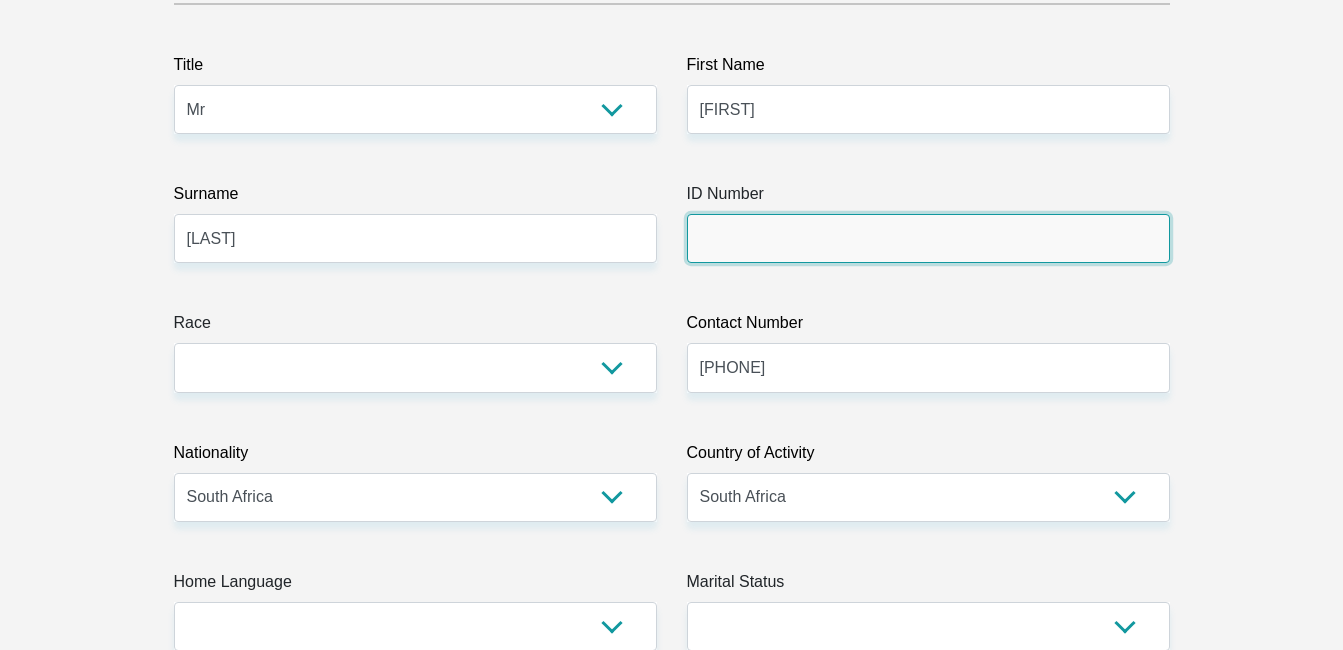 click on "ID Number" at bounding box center (928, 238) 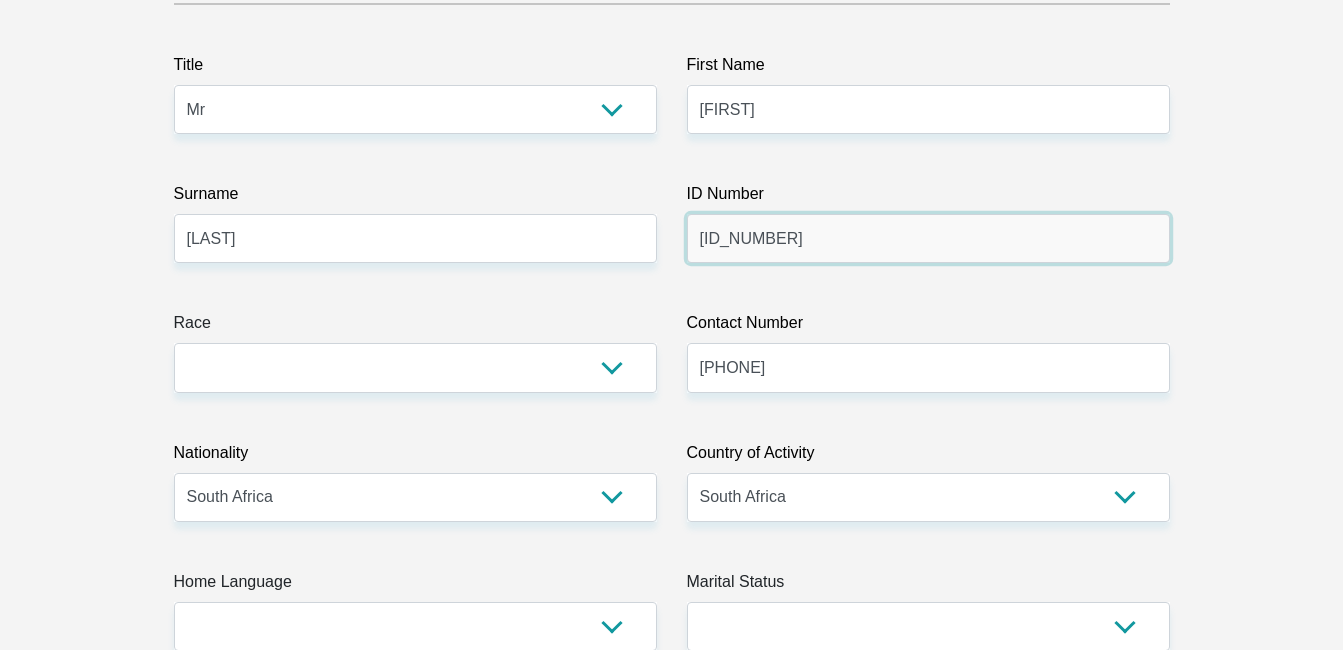 type on "[ID_NUMBER]" 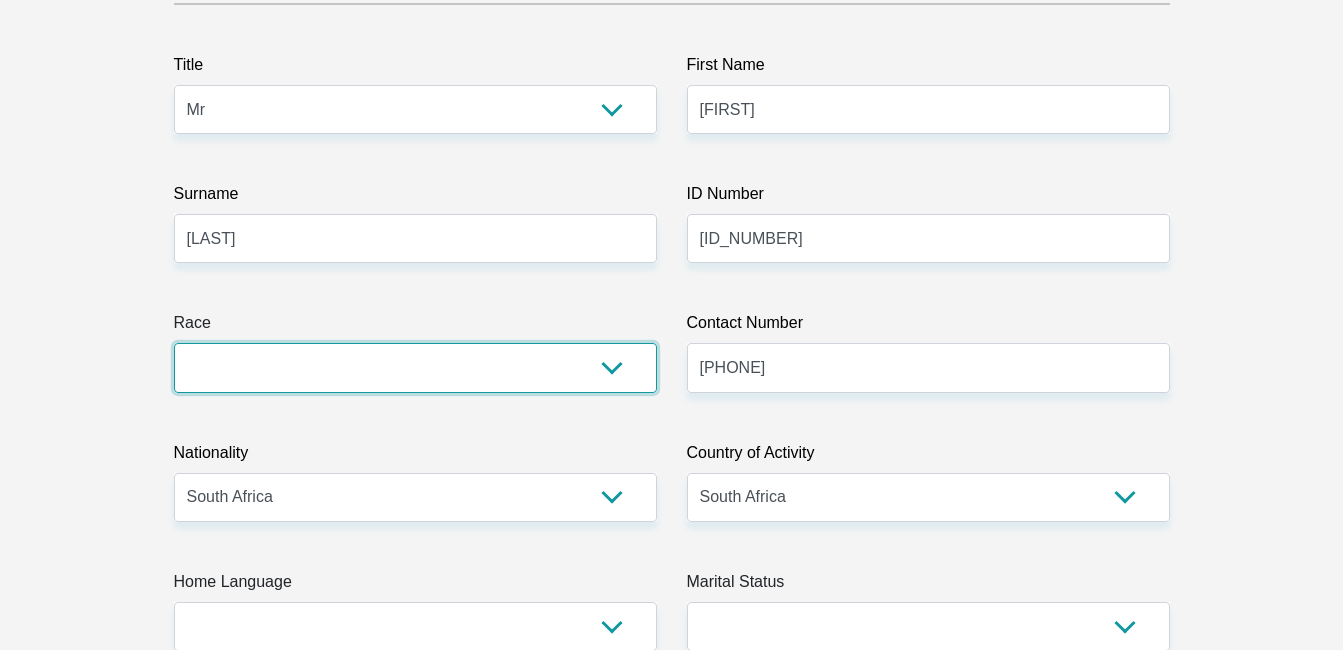 click on "Black
Coloured
Indian
White
Other" at bounding box center [415, 367] 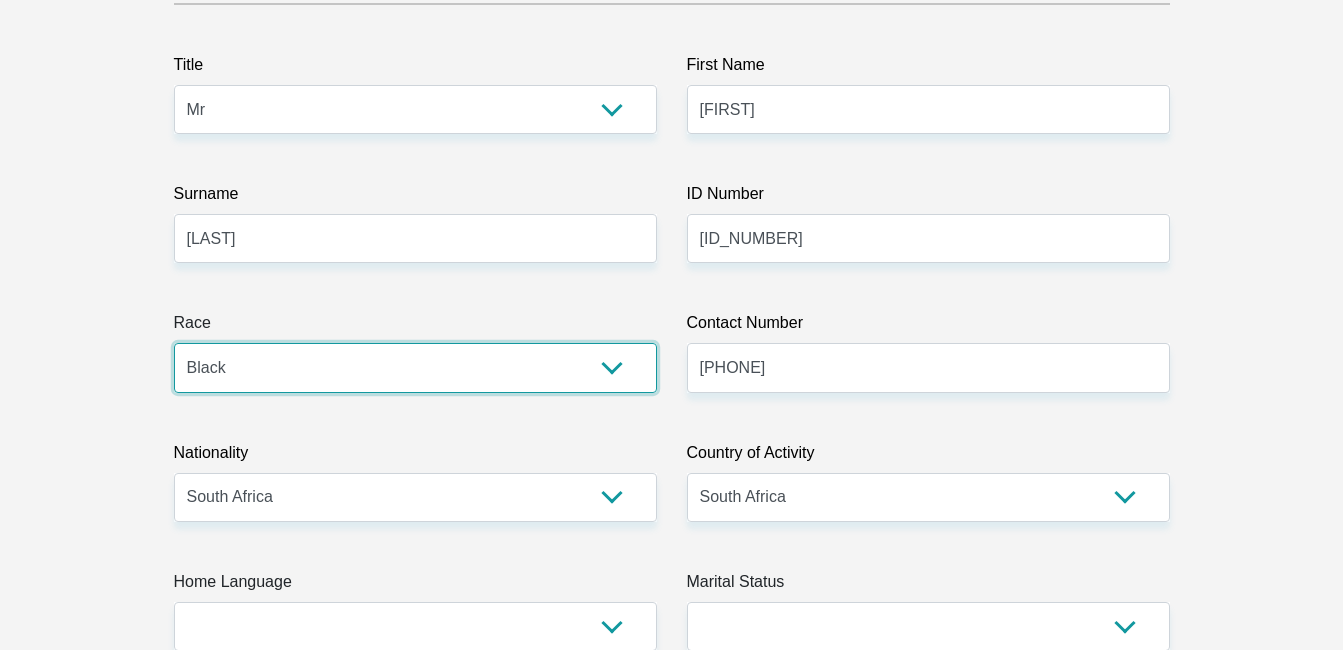 click on "Black
Coloured
Indian
White
Other" at bounding box center [415, 367] 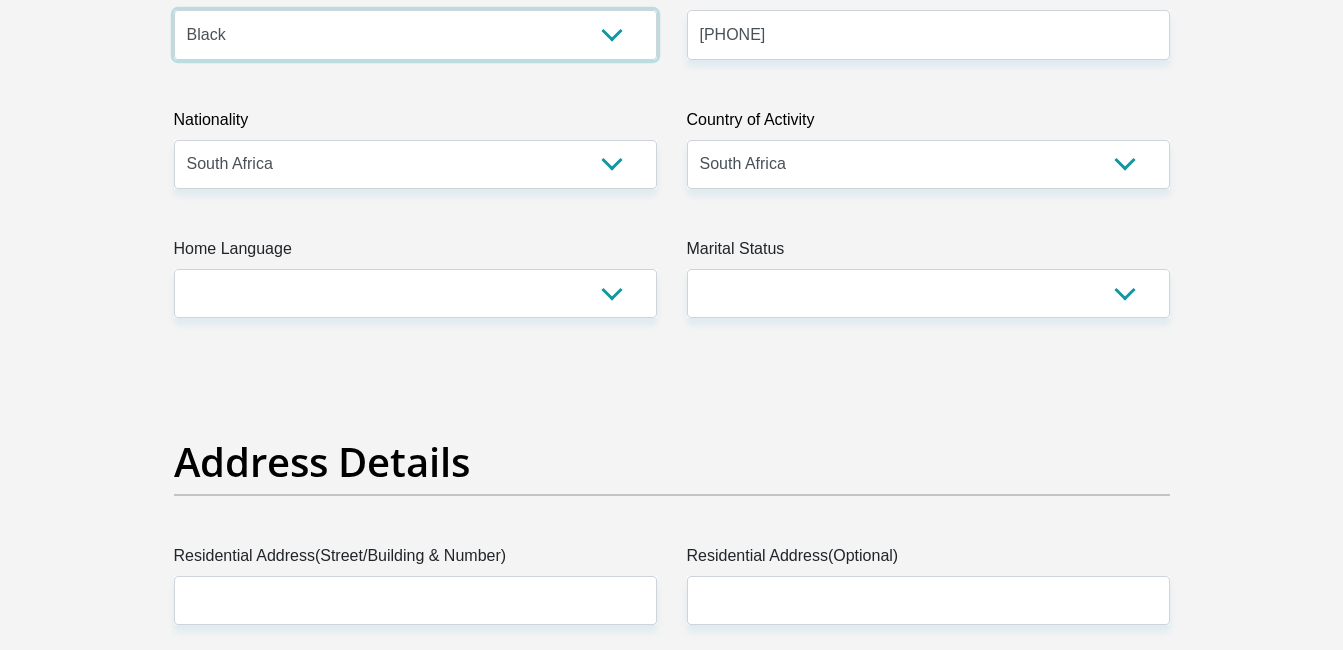 scroll, scrollTop: 618, scrollLeft: 0, axis: vertical 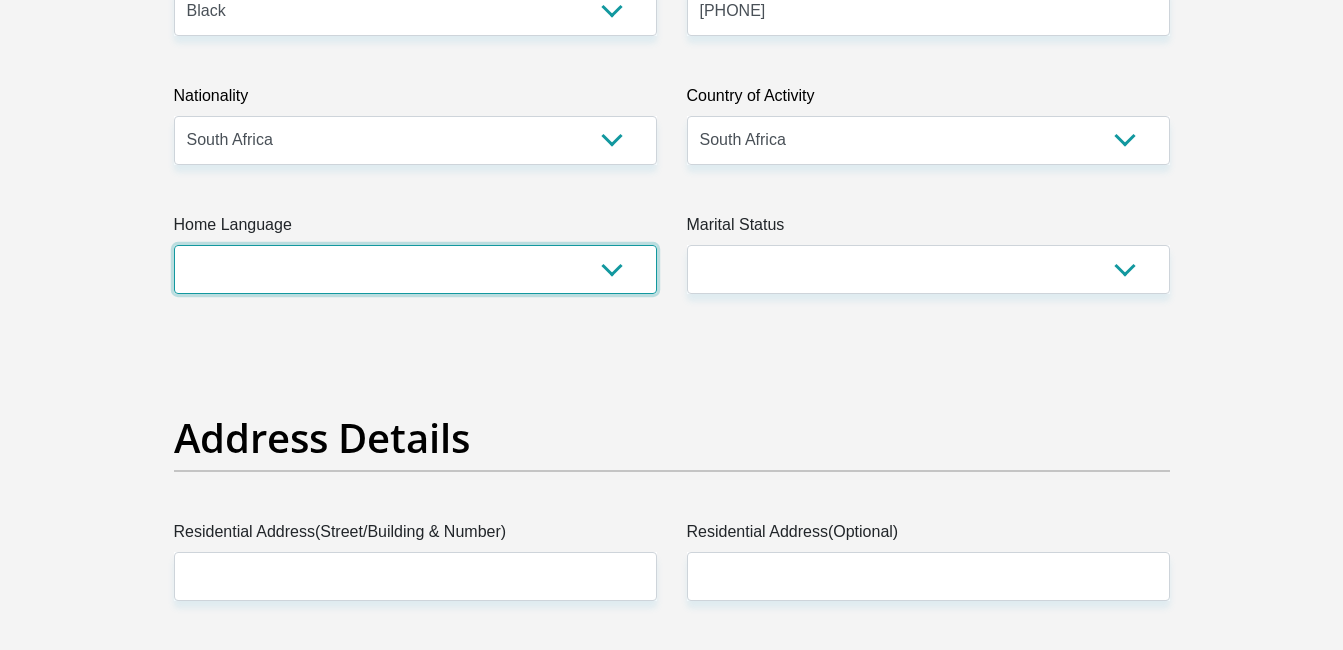 click on "Afrikaans
English
Sepedi
South Ndebele
Southern Sotho
Swati
Tsonga
Tswana
Venda
Xhosa
Zulu
Other" at bounding box center [415, 269] 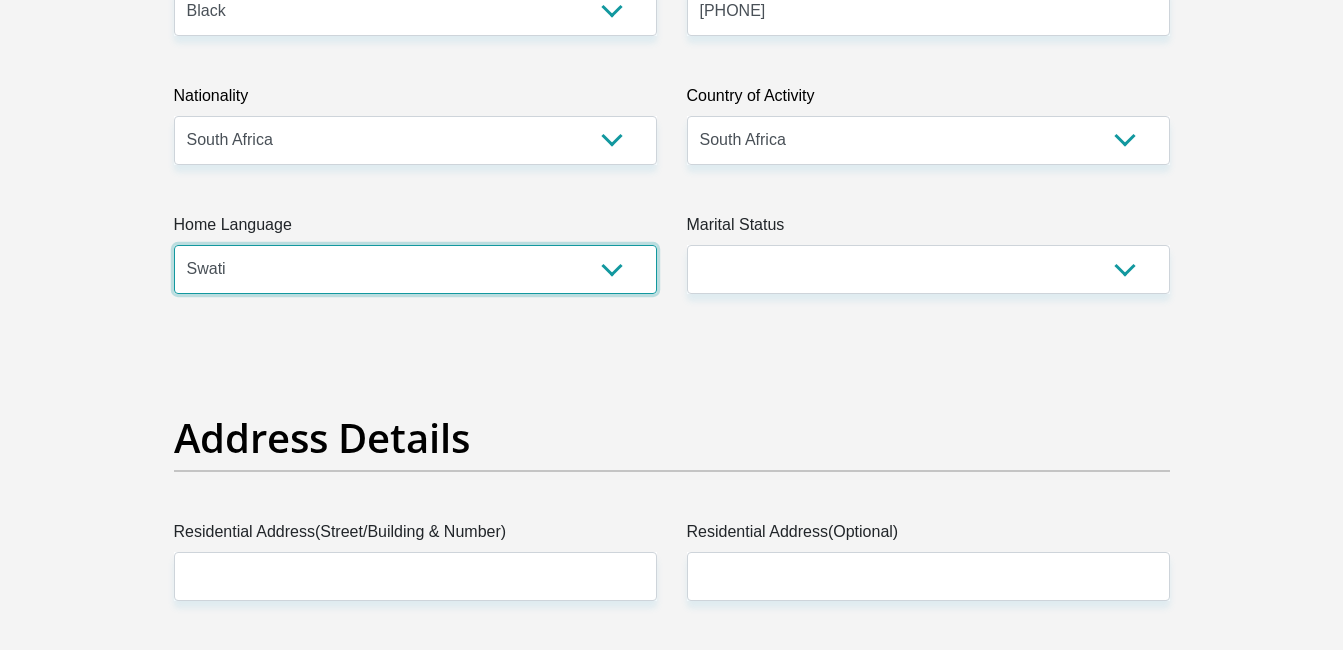 click on "Afrikaans
English
Sepedi
South Ndebele
Southern Sotho
Swati
Tsonga
Tswana
Venda
Xhosa
Zulu
Other" at bounding box center [415, 269] 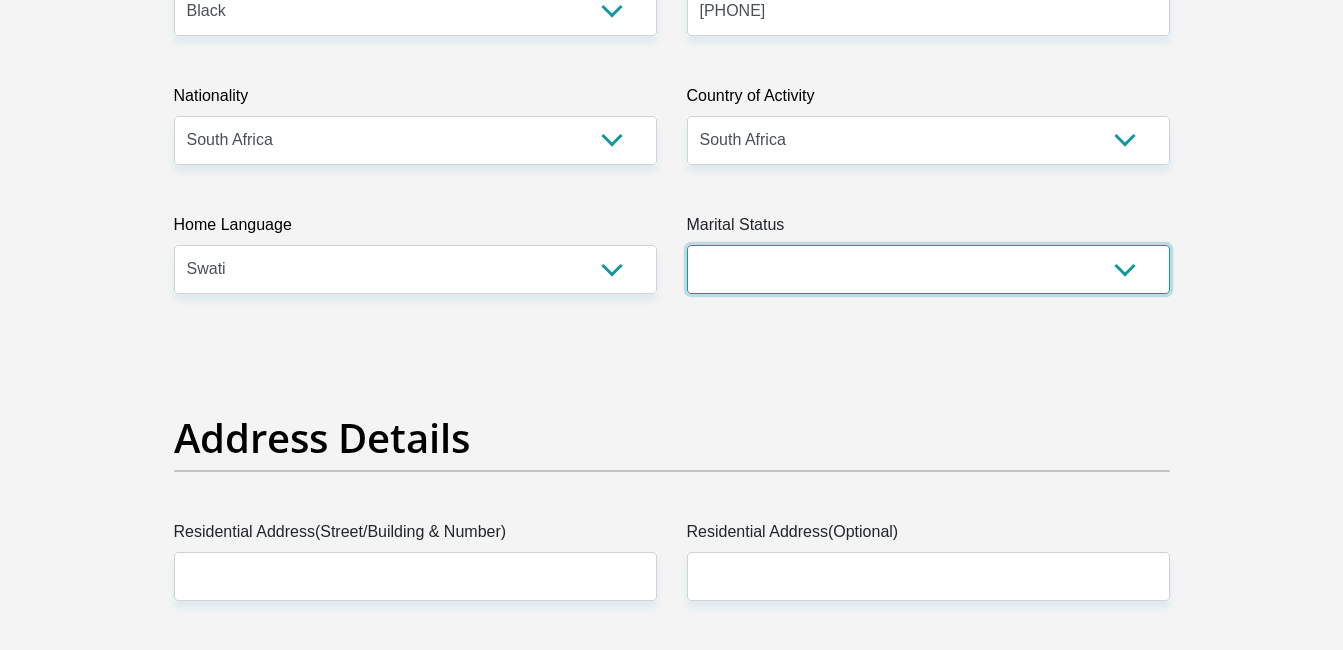 click on "Married ANC
Single
Divorced
Widowed
Married COP or Customary Law" at bounding box center (928, 269) 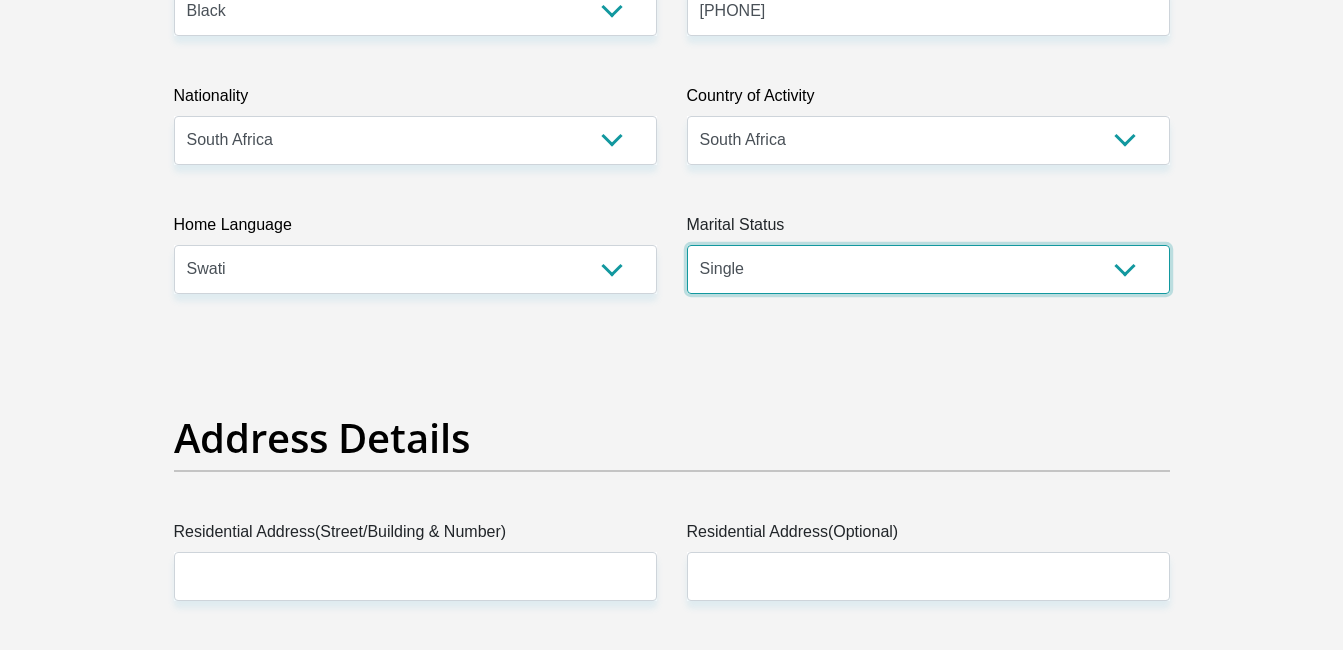 click on "Married ANC
Single
Divorced
Widowed
Married COP or Customary Law" at bounding box center (928, 269) 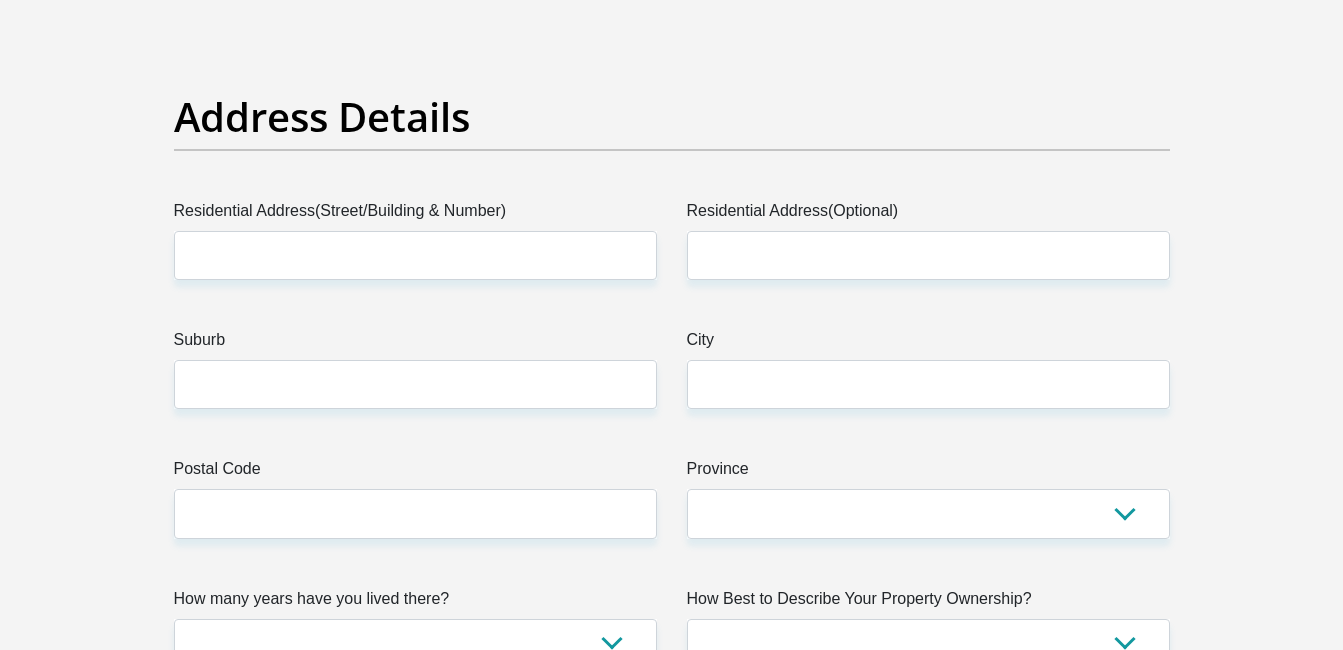 scroll, scrollTop: 963, scrollLeft: 0, axis: vertical 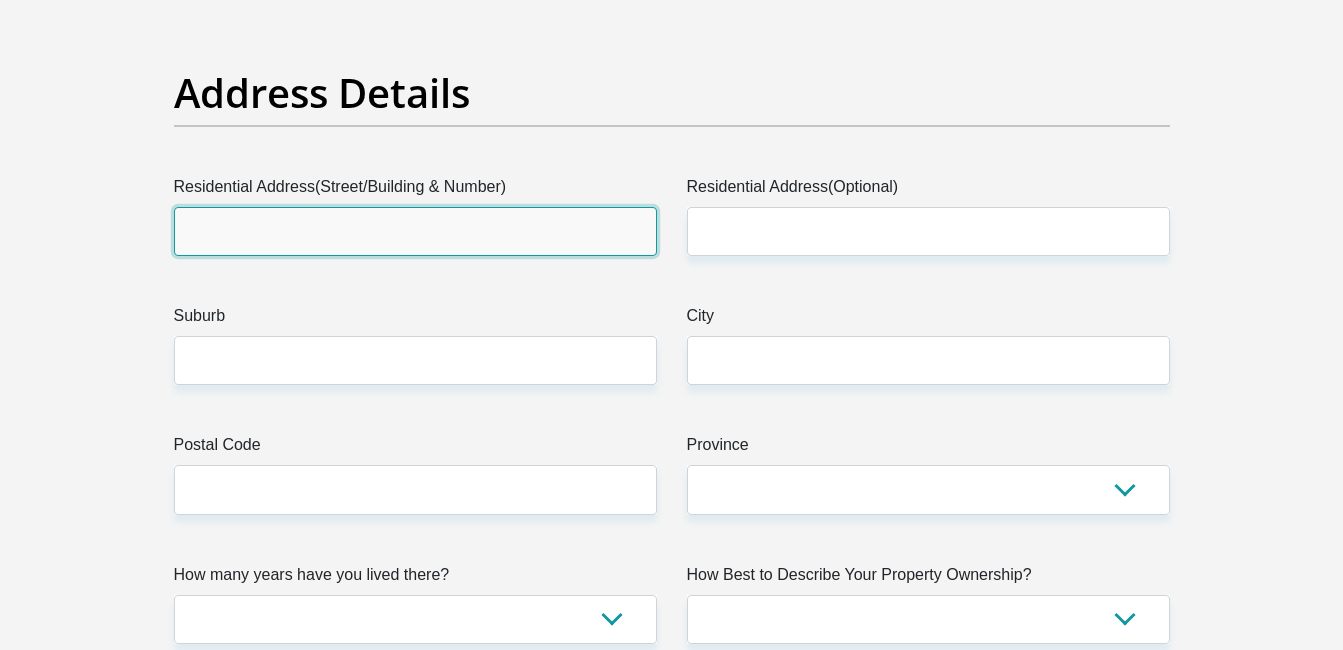 click on "Residential Address(Street/Building & Number)" at bounding box center (415, 231) 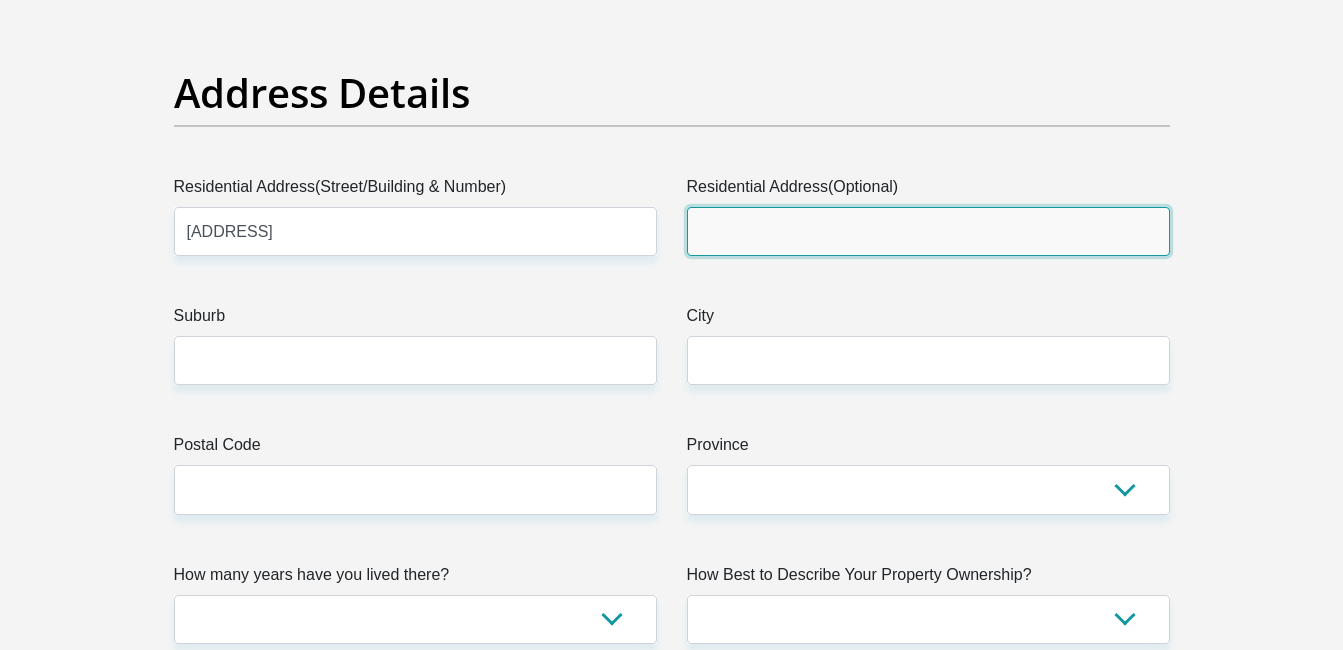 type on "MILITARY BASE" 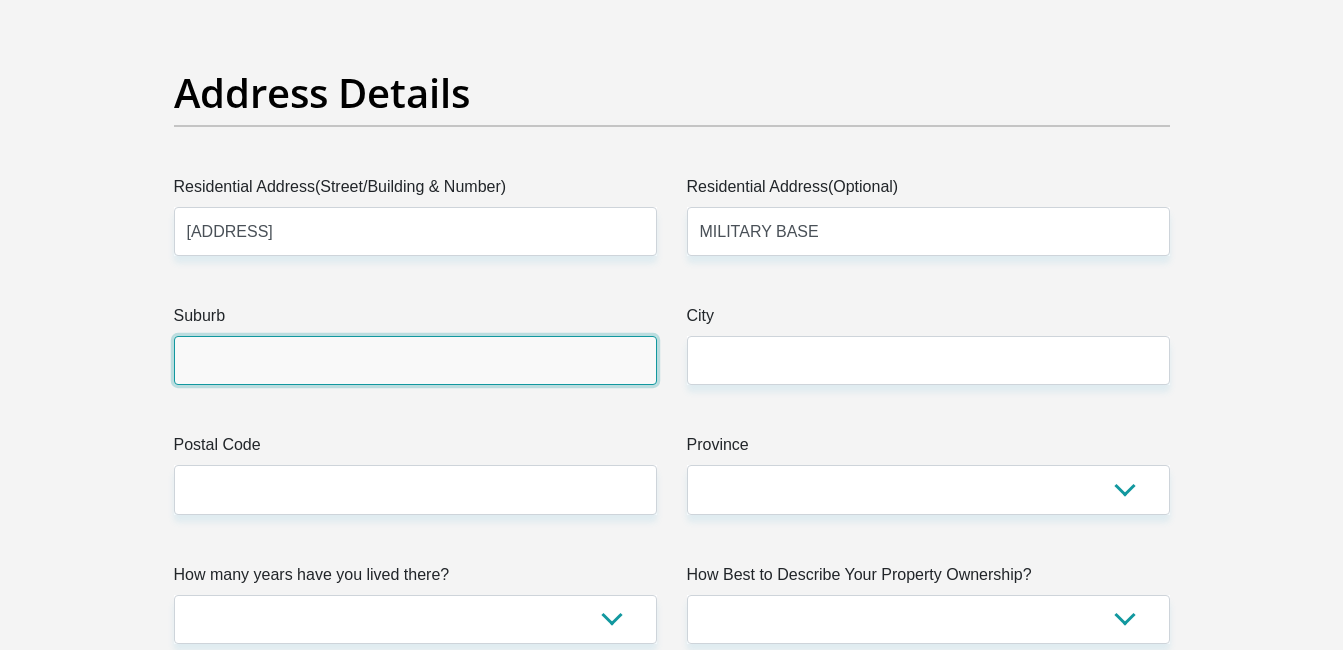 type on "[CITY]/[DISTRICT]" 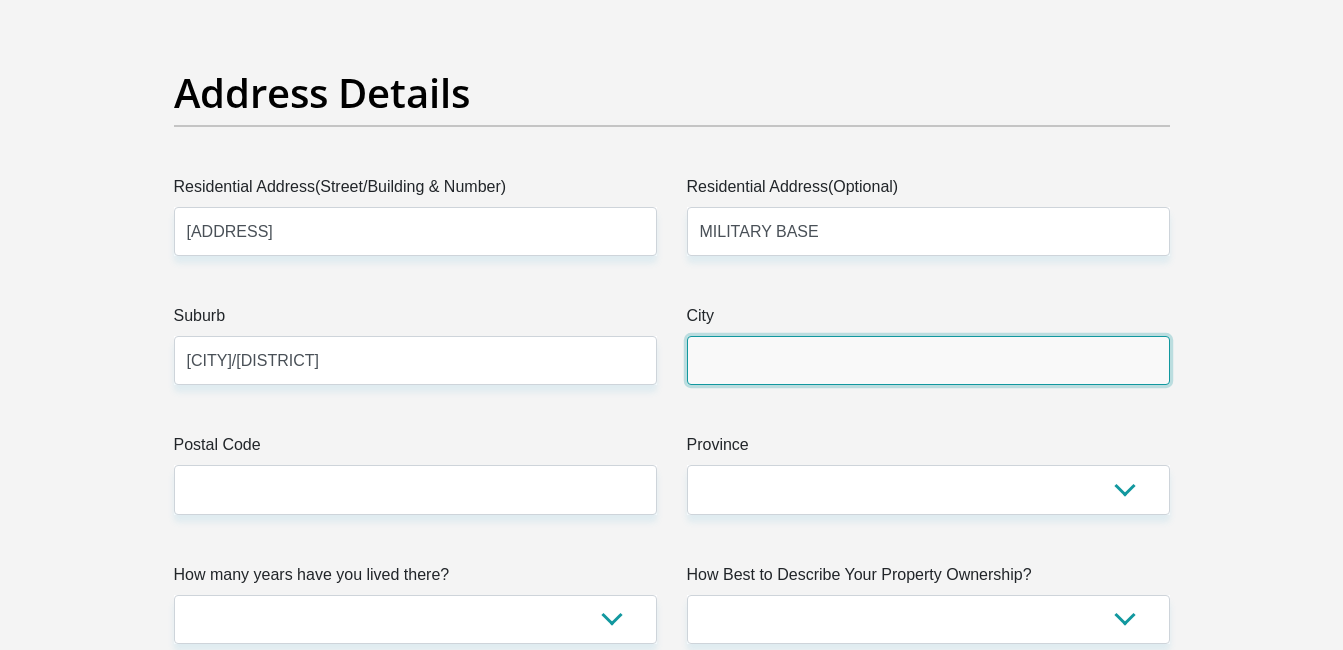 type on "[CITY]/[DISTRICT]" 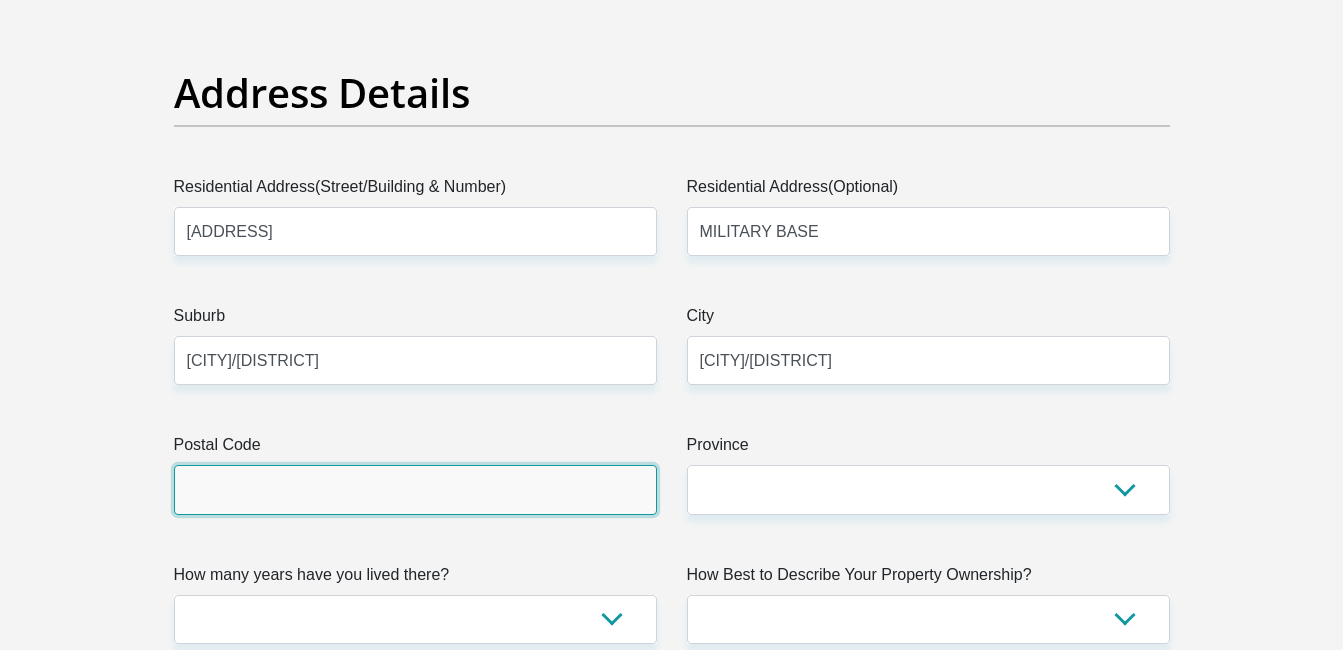type on "7700" 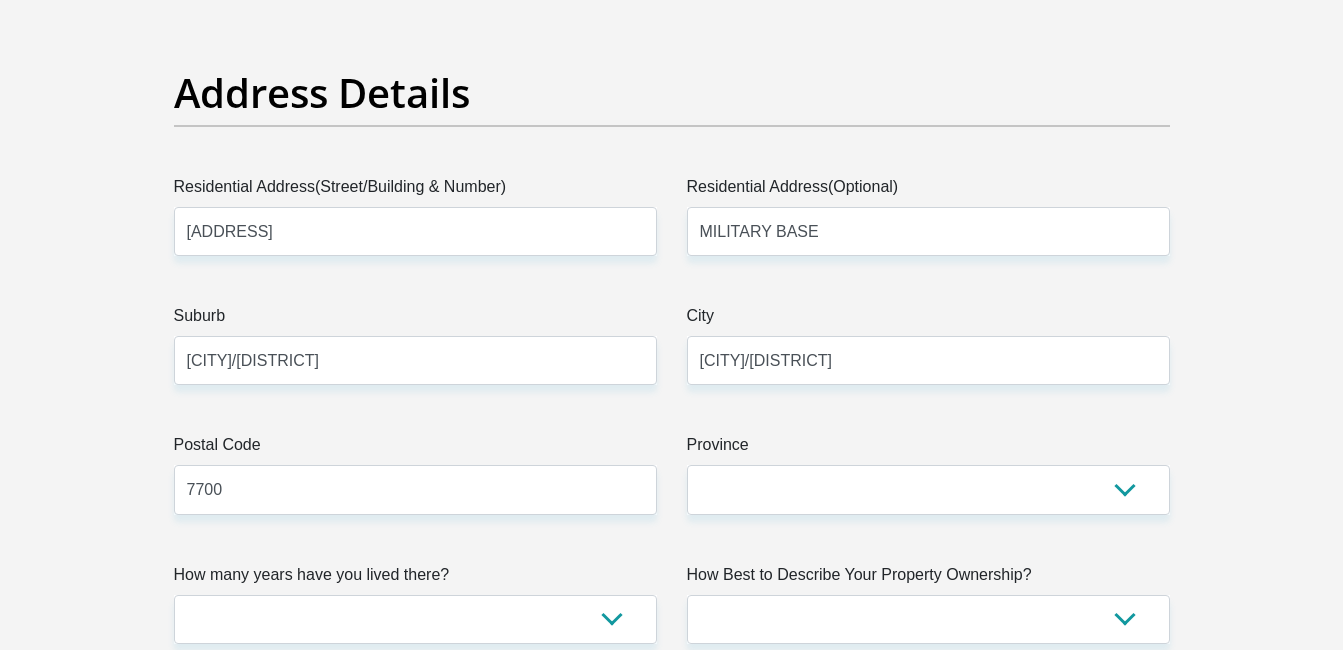 type on "[EMAIL]" 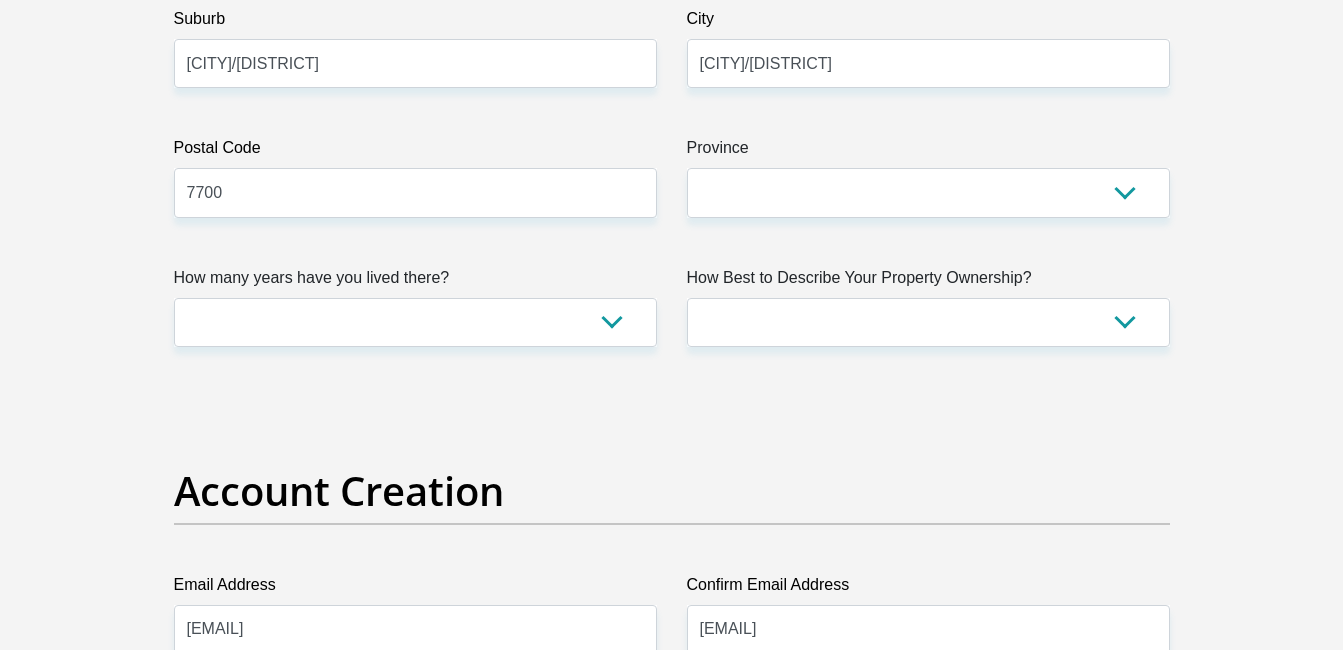 scroll, scrollTop: 1248, scrollLeft: 0, axis: vertical 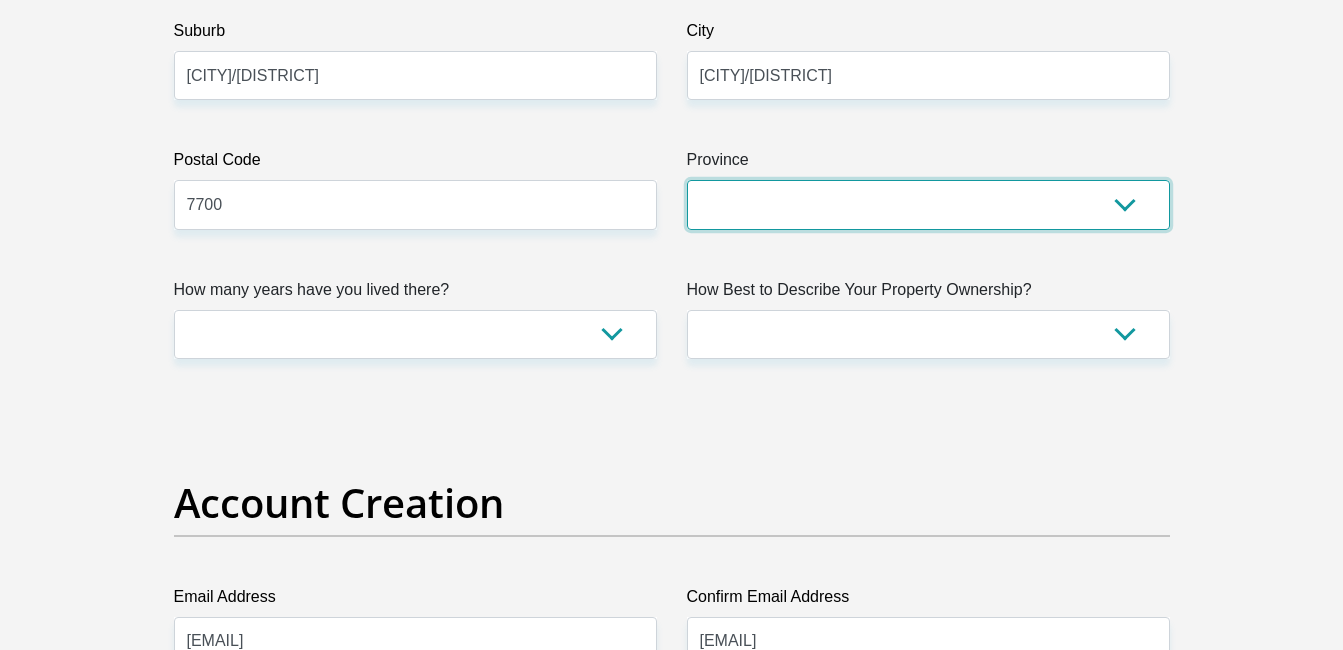 click on "Eastern Cape
Free State
Gauteng
KwaZulu-Natal
Limpopo
Mpumalanga
Northern Cape
North West
Western Cape" at bounding box center (928, 204) 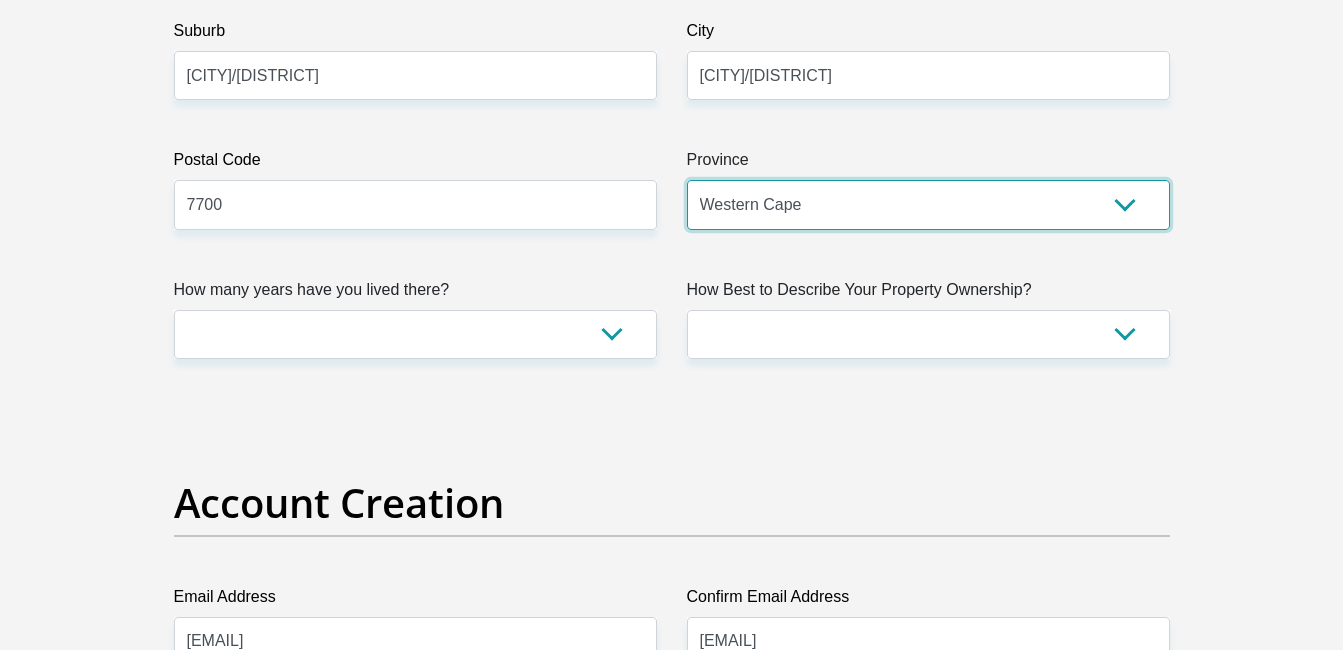 click on "Eastern Cape
Free State
Gauteng
KwaZulu-Natal
Limpopo
Mpumalanga
Northern Cape
North West
Western Cape" at bounding box center (928, 204) 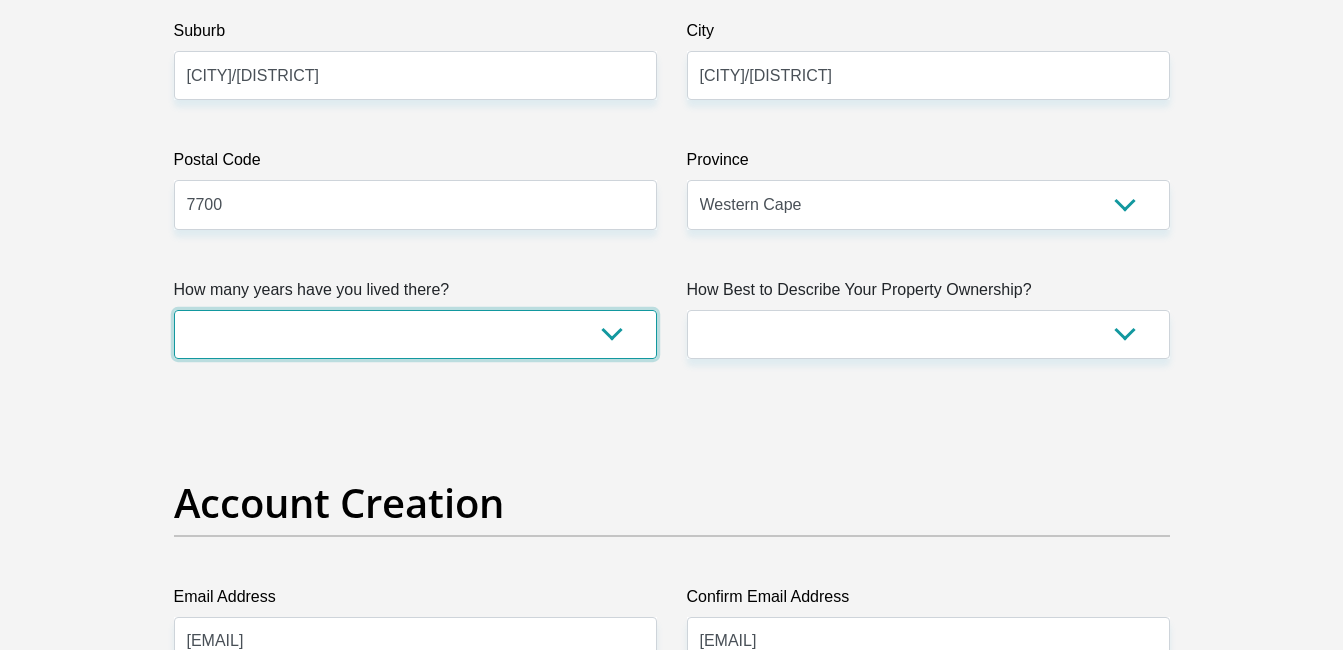 click on "less than 1 year
1-3 years
3-5 years
5+ years" at bounding box center (415, 334) 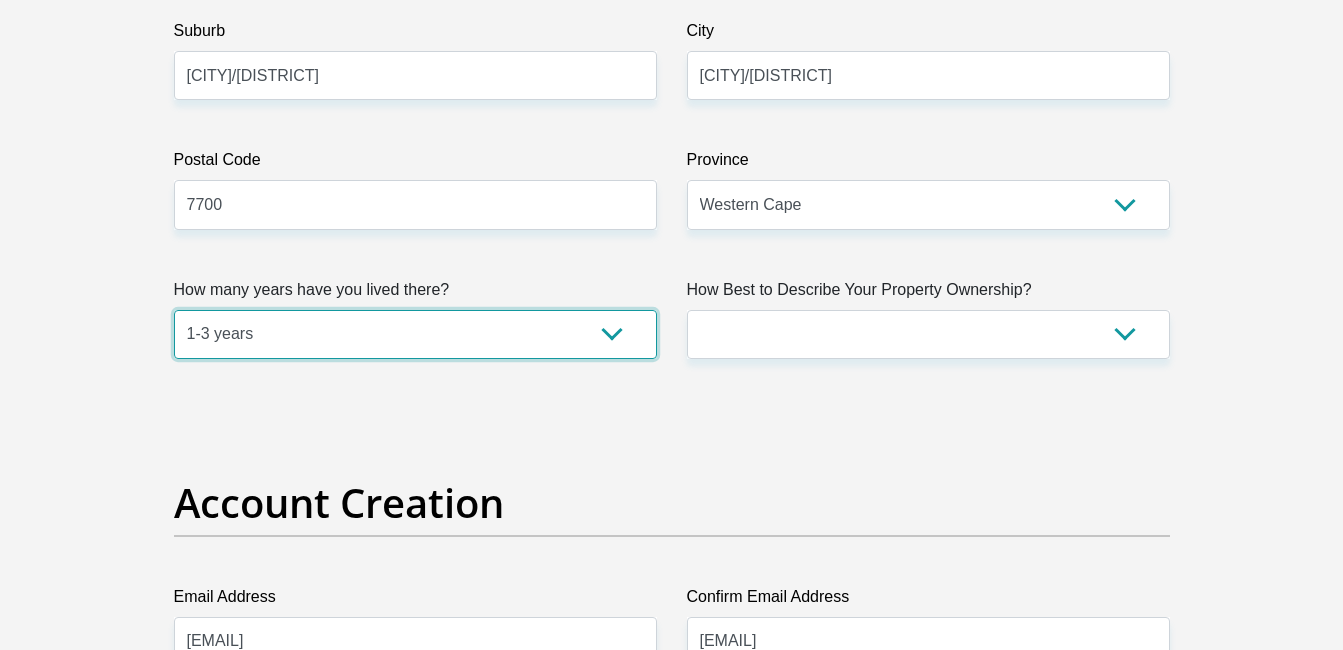 click on "less than 1 year
1-3 years
3-5 years
5+ years" at bounding box center [415, 334] 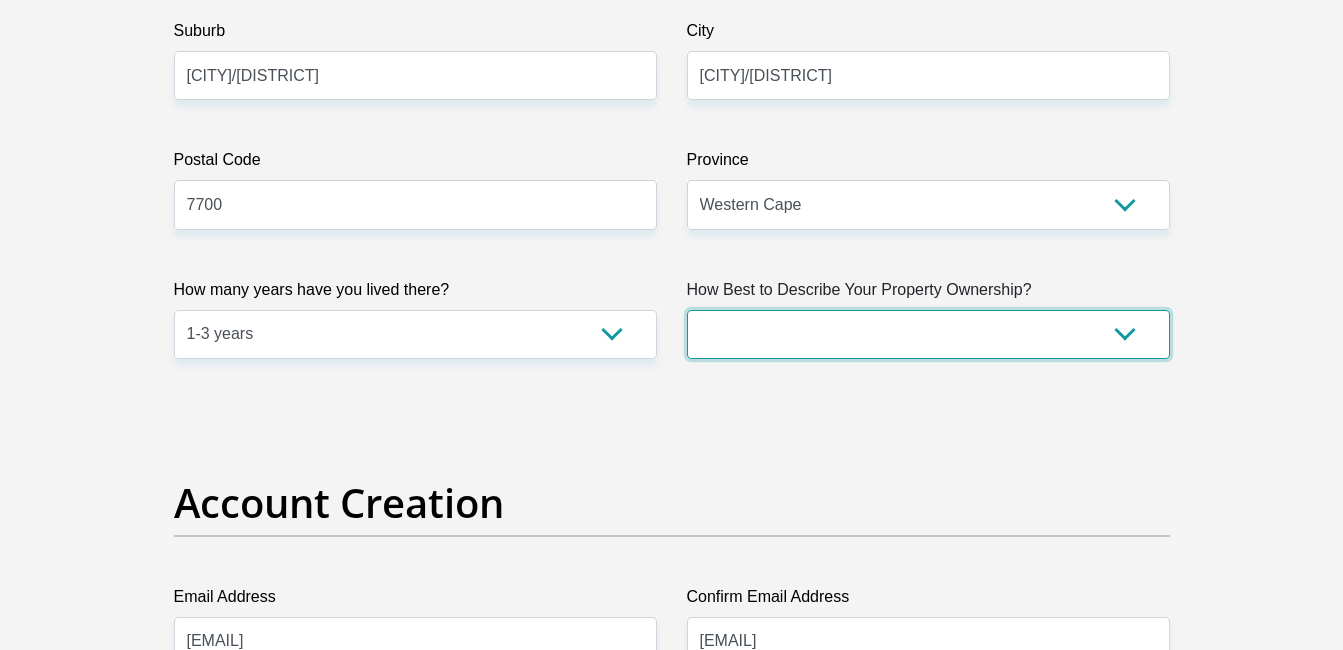 click on "Owned
Rented
Family Owned
Company Dwelling" at bounding box center (928, 334) 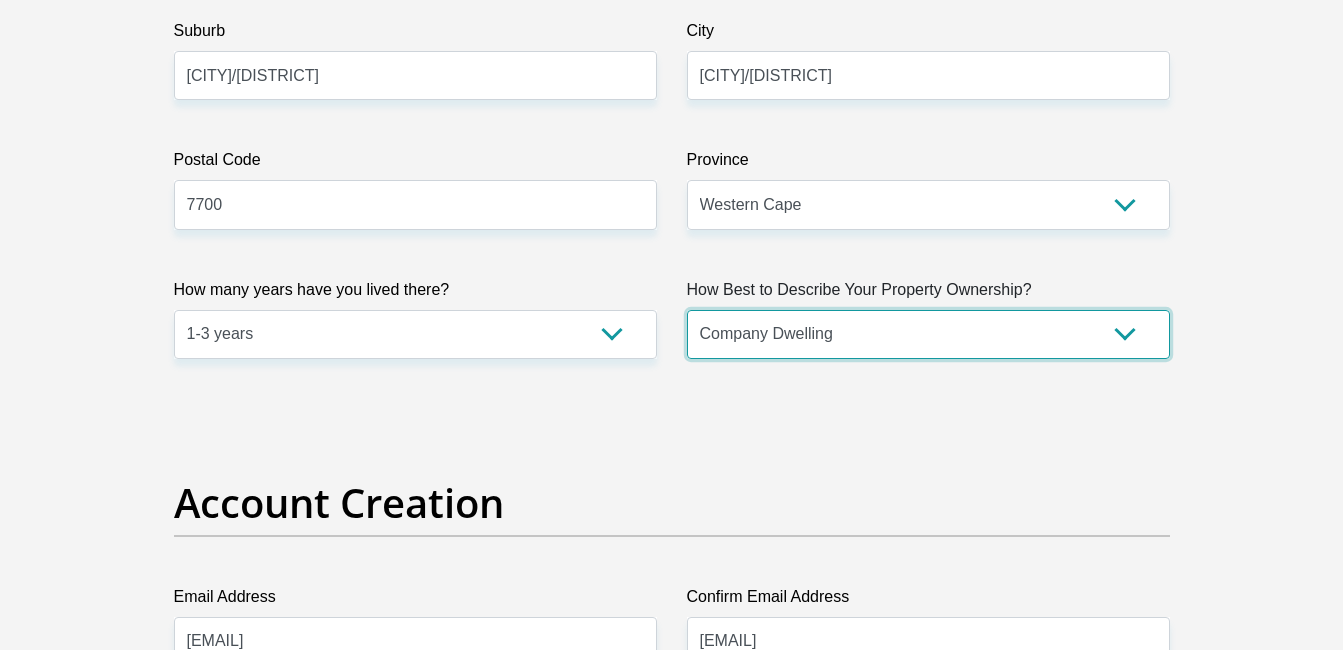 click on "Owned
Rented
Family Owned
Company Dwelling" at bounding box center (928, 334) 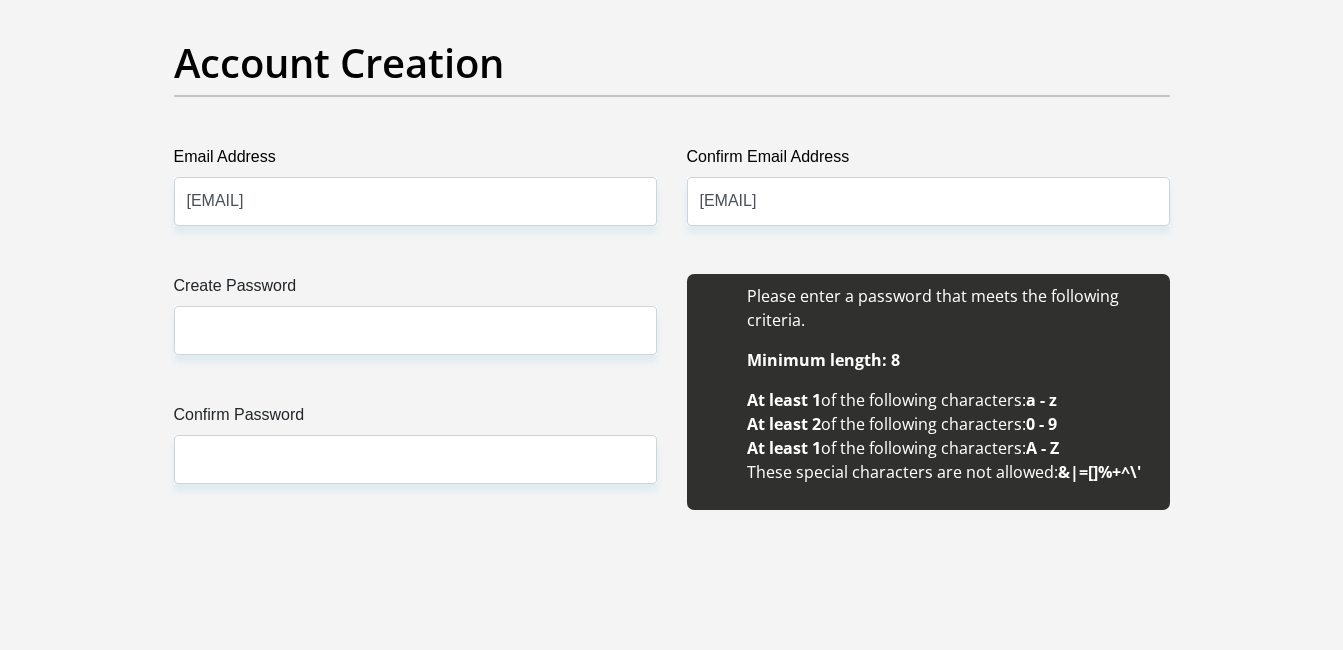 scroll, scrollTop: 1735, scrollLeft: 0, axis: vertical 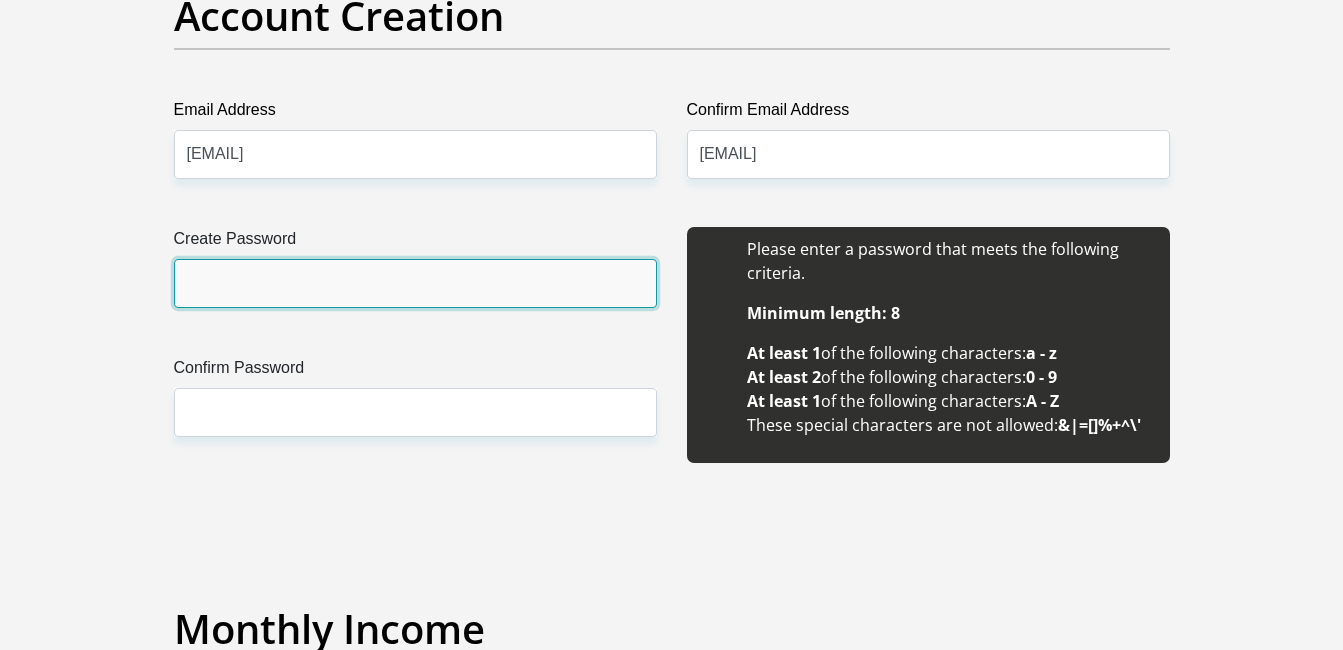 click on "Create Password" at bounding box center (415, 283) 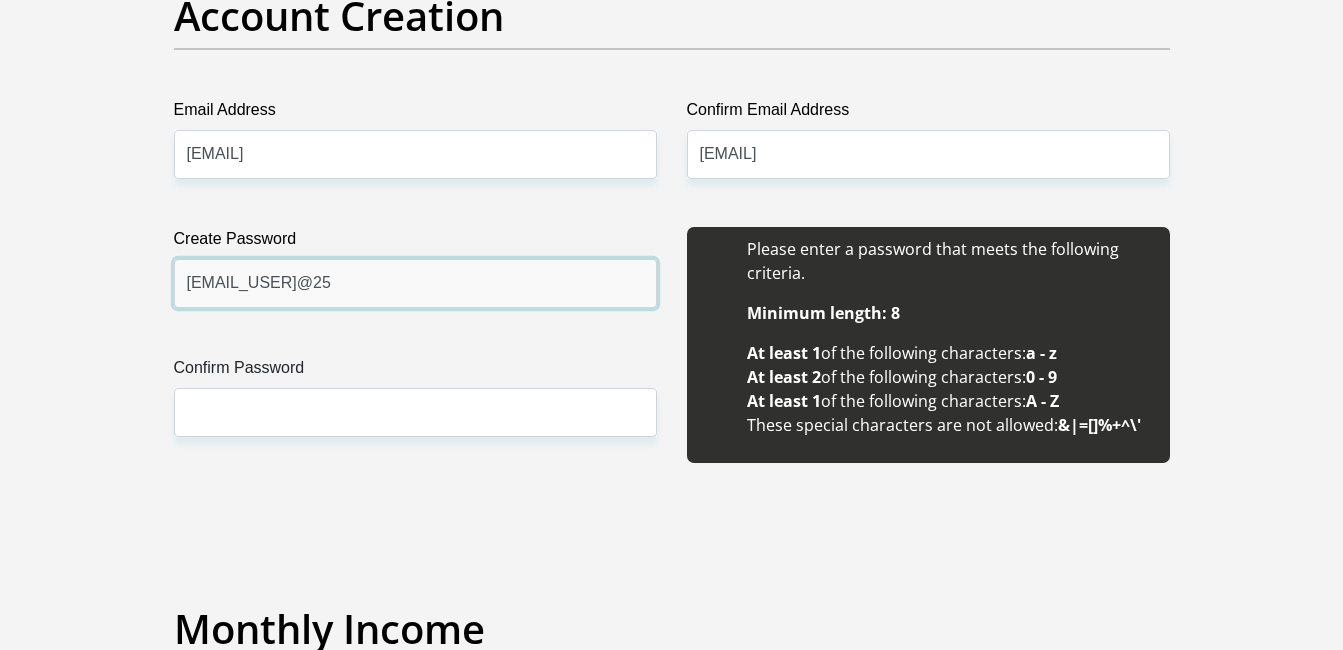 type on "[EMAIL_USER]@25" 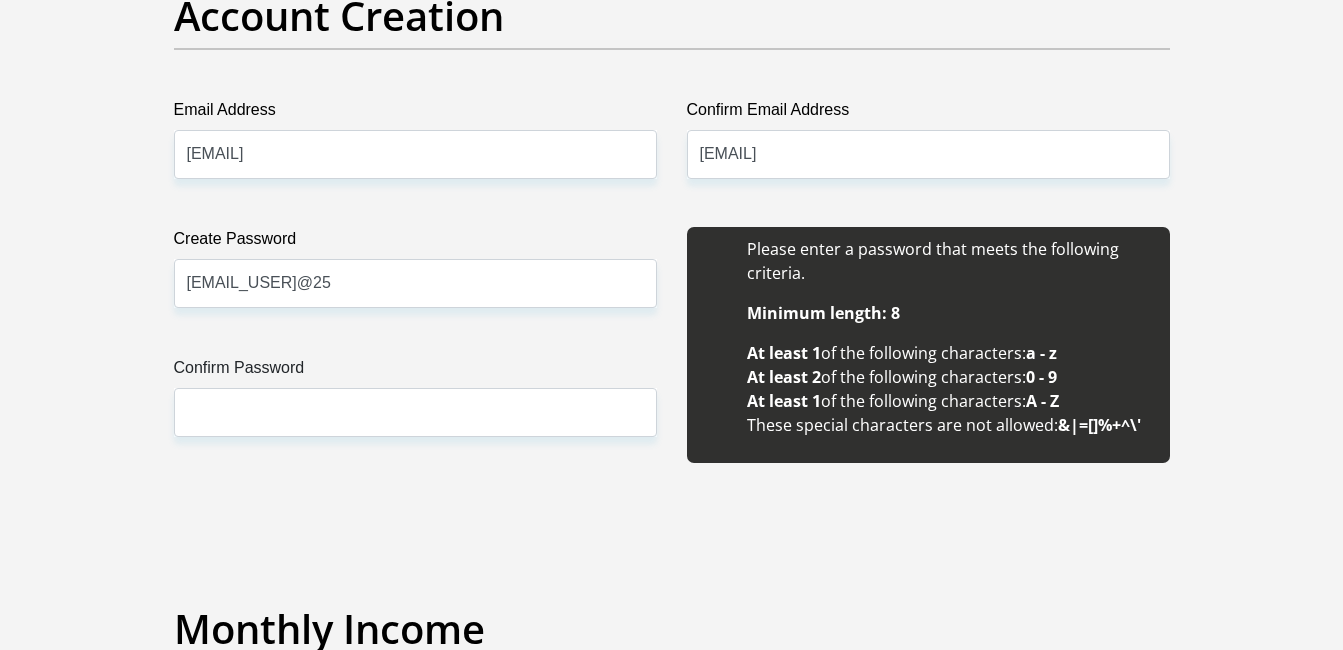 click on "Create Password
[EMAIL_USER]@25
Please input valid password
Confirm Password" at bounding box center (415, 356) 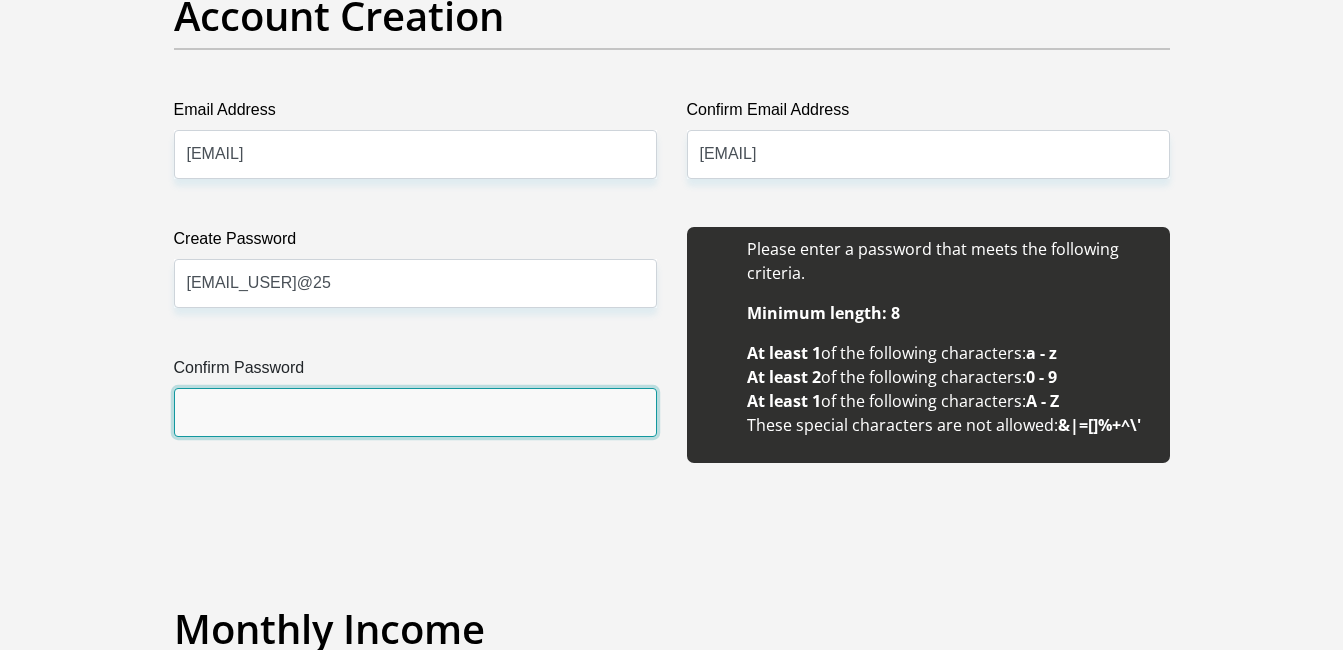 click on "Confirm Password" at bounding box center [415, 412] 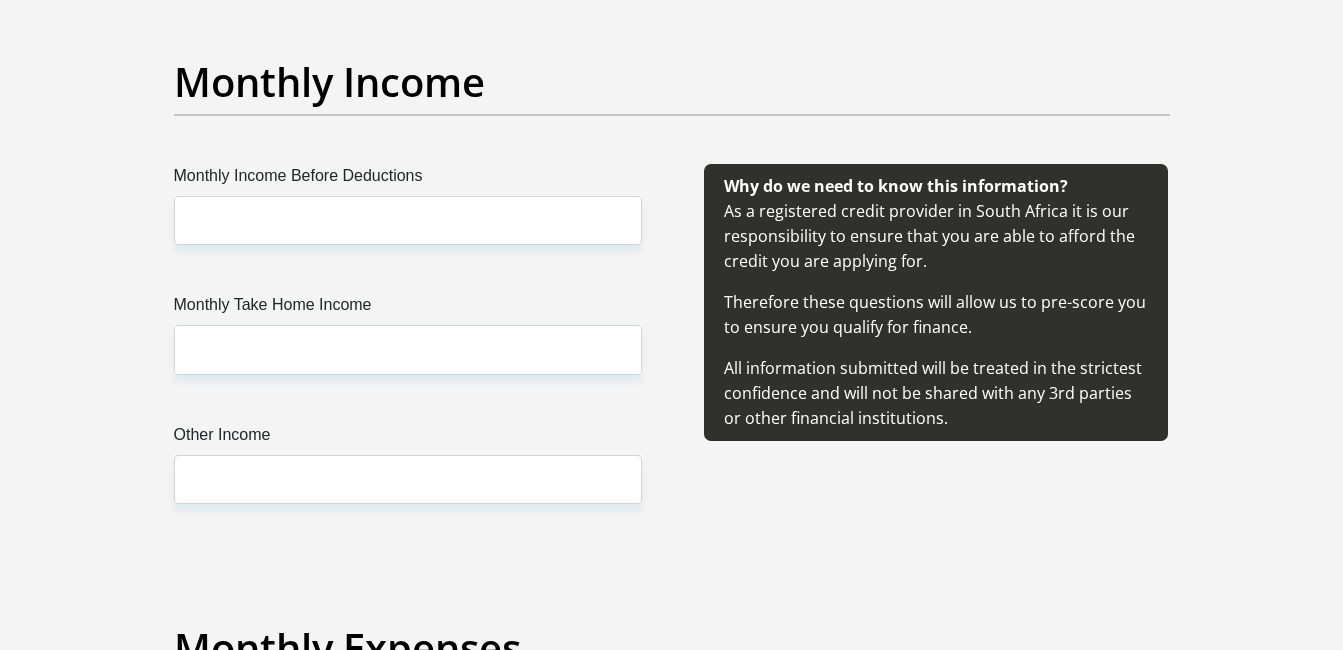 scroll, scrollTop: 2306, scrollLeft: 0, axis: vertical 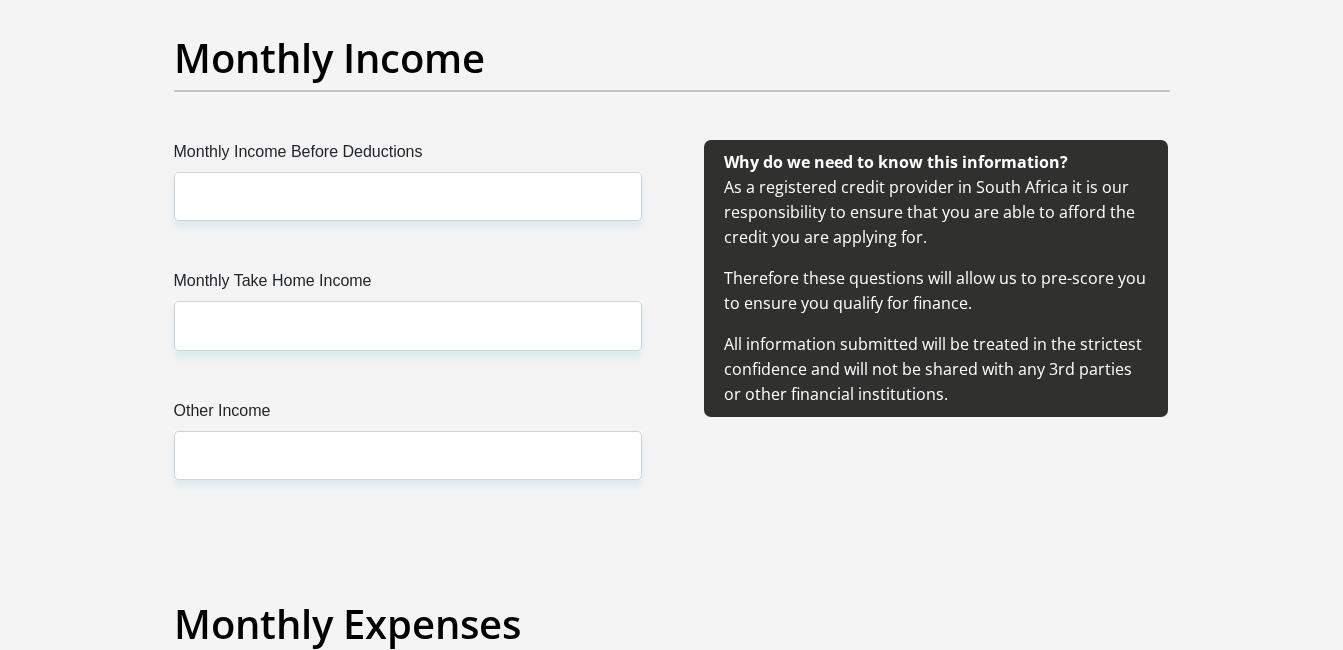 type on "[EMAIL_USER]@25" 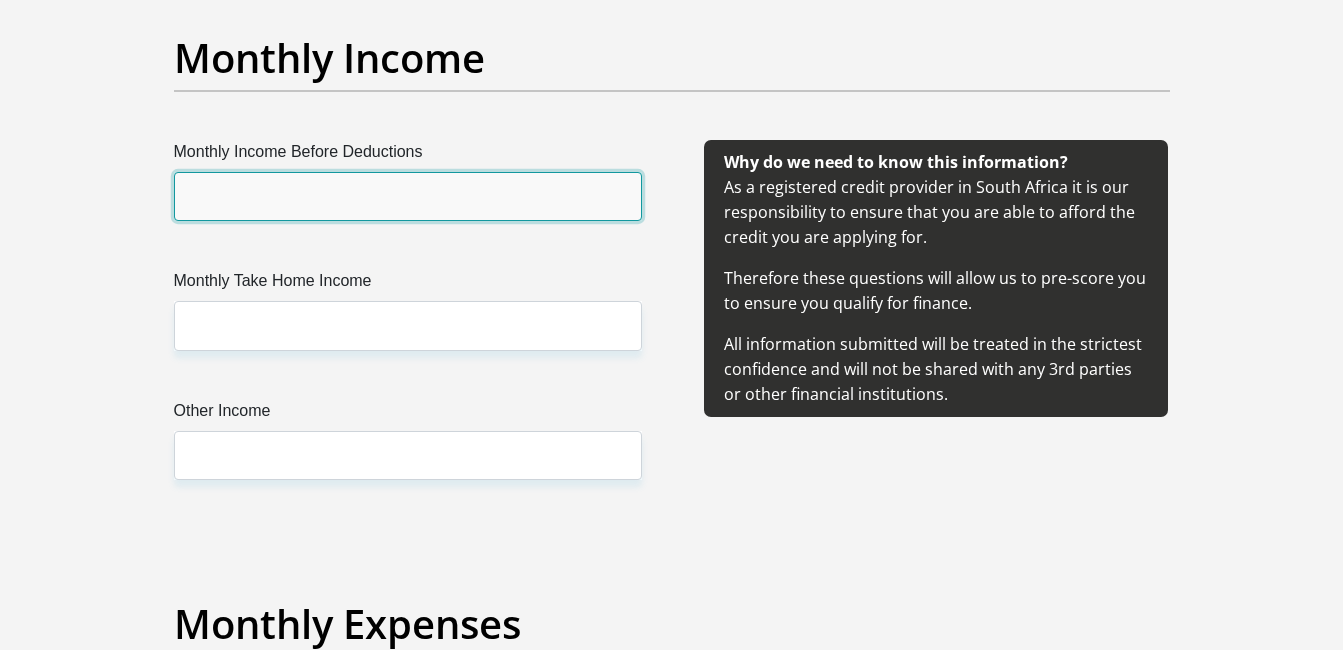 click on "Monthly Income Before Deductions" at bounding box center [408, 196] 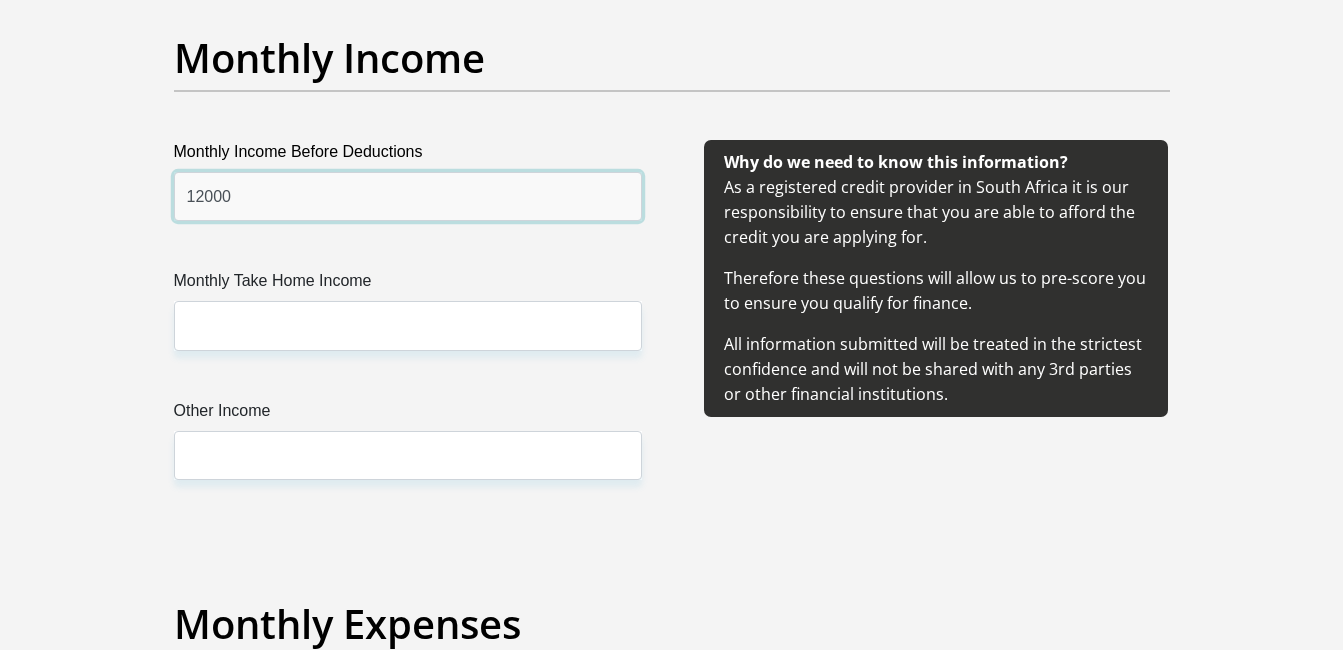 type on "12000" 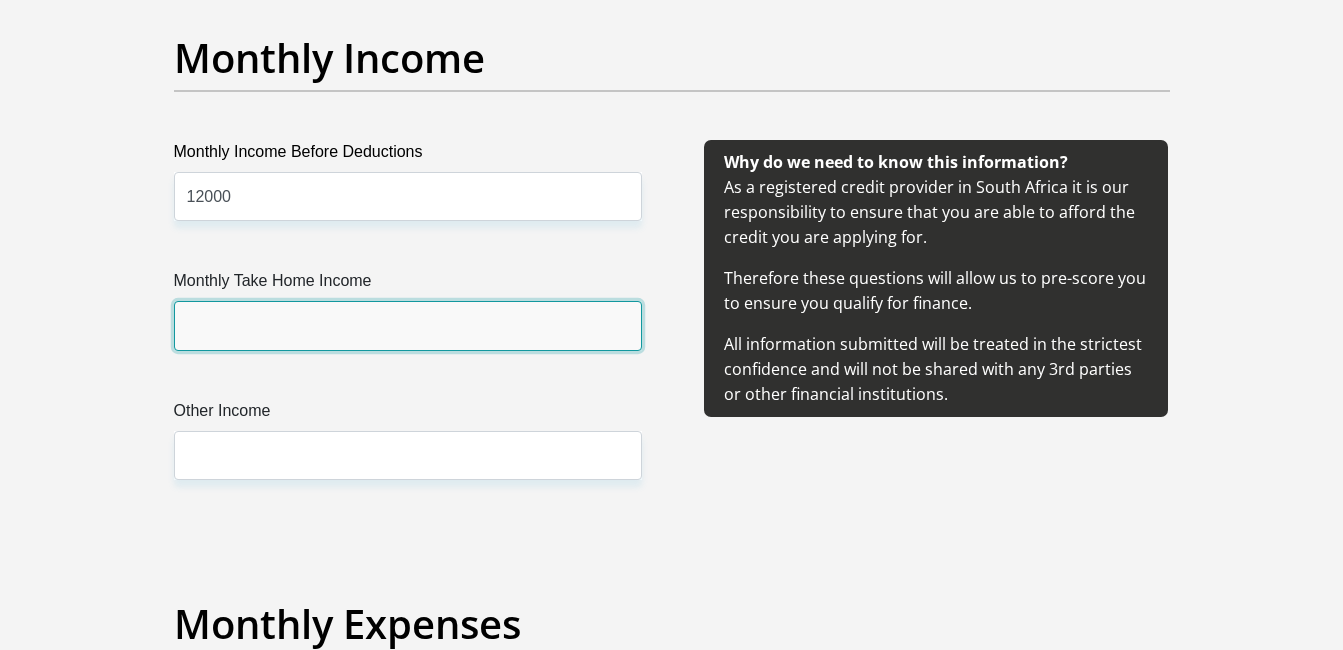 click on "Monthly Take Home Income" at bounding box center [408, 325] 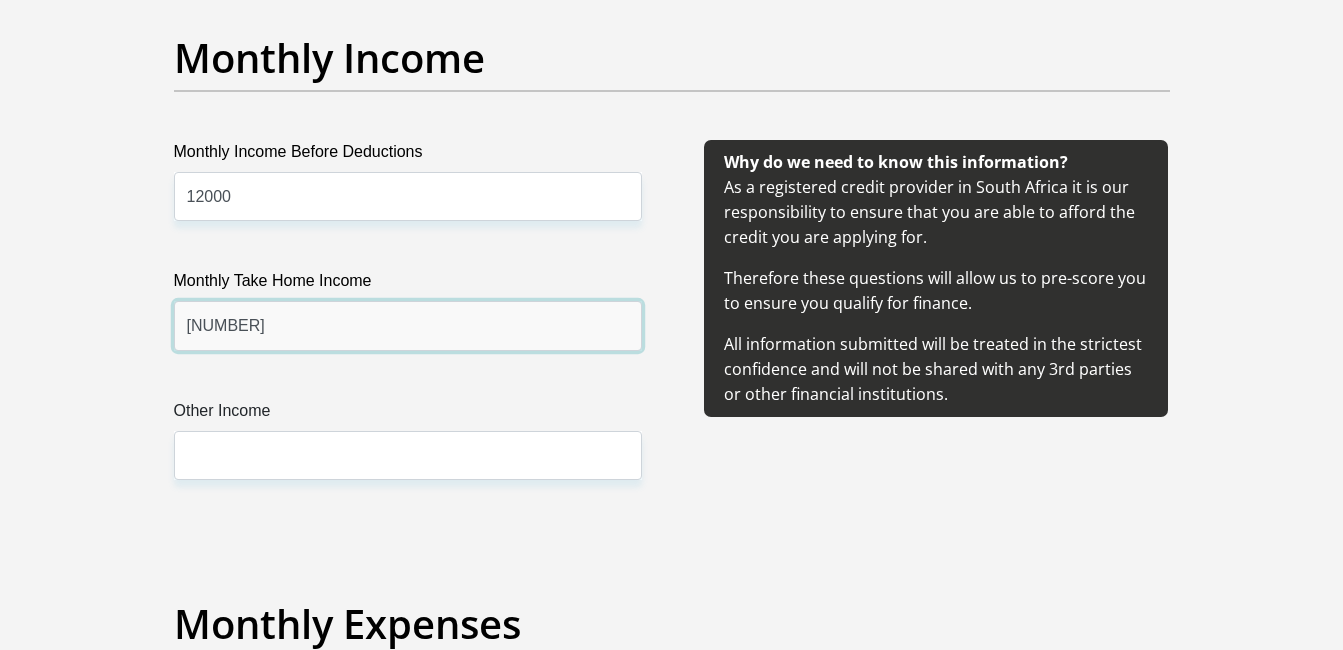 type on "[NUMBER]" 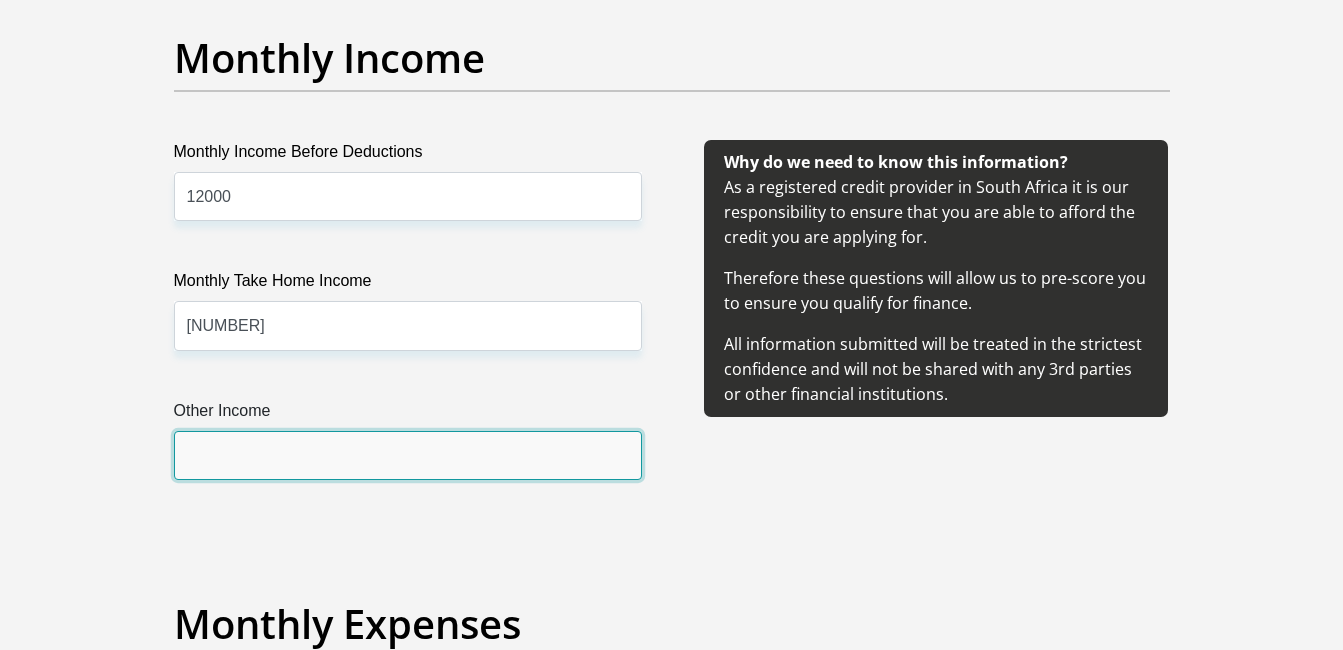 click on "Other Income" at bounding box center [408, 455] 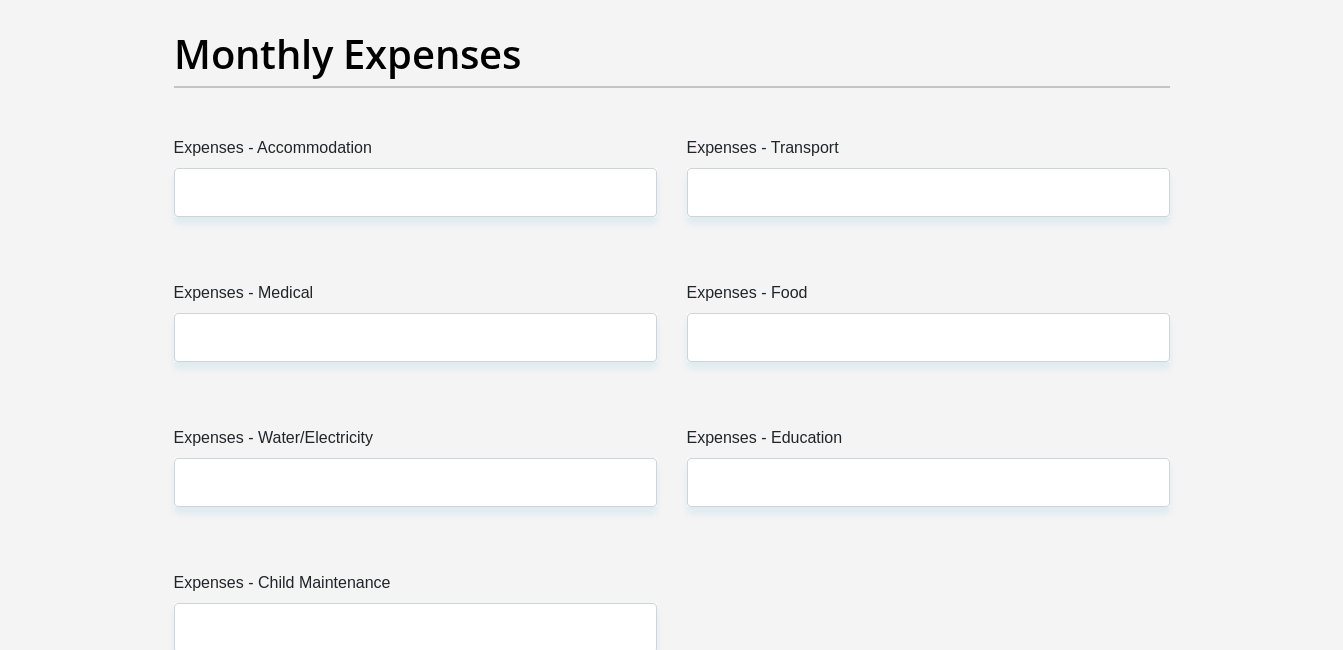 scroll, scrollTop: 2900, scrollLeft: 0, axis: vertical 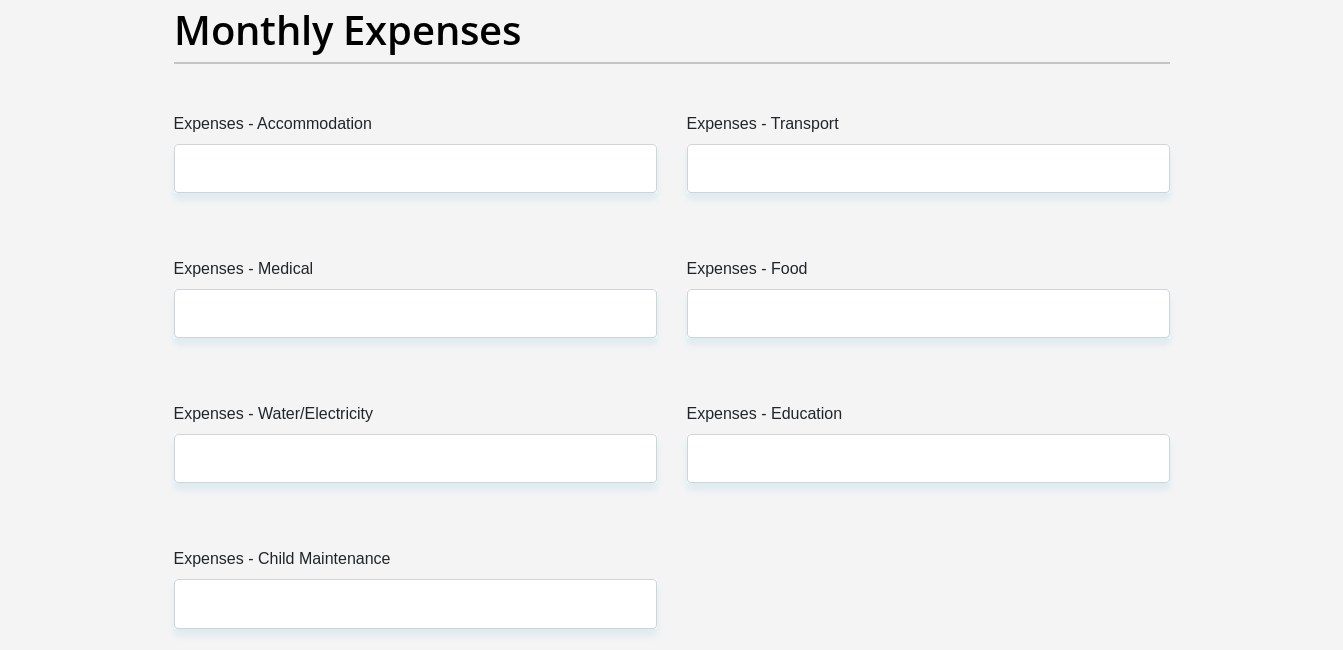 type on "0" 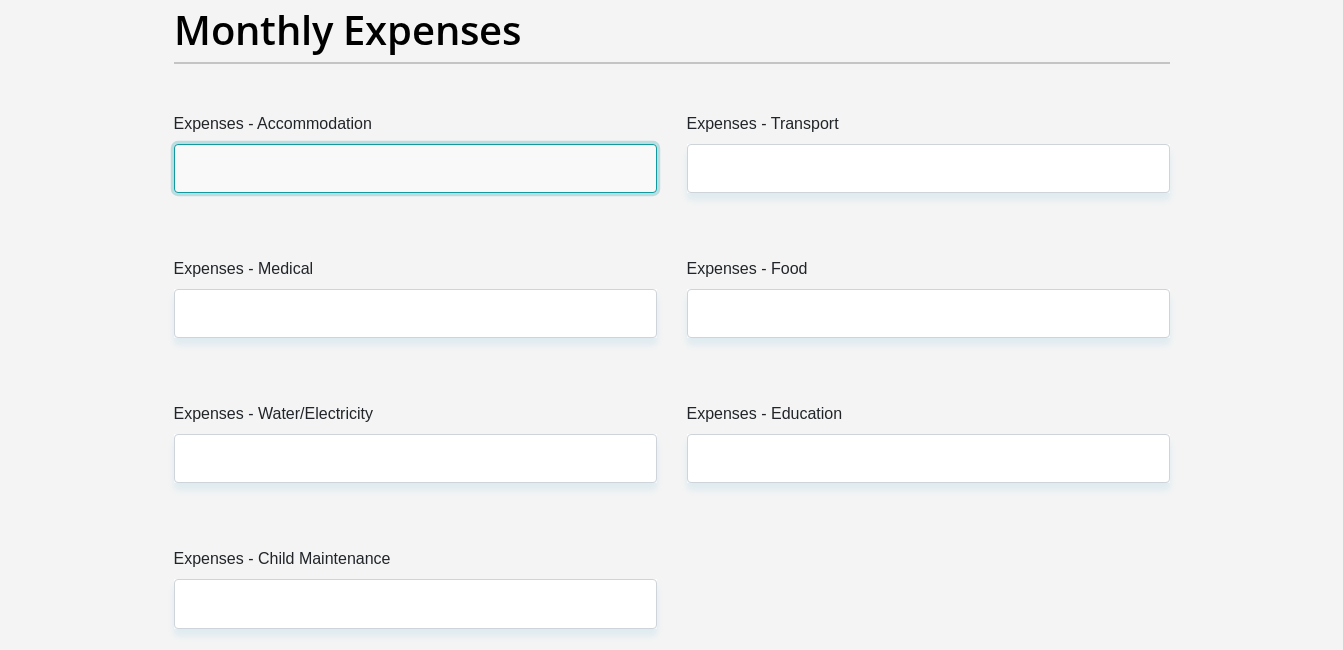 click on "Expenses - Accommodation" at bounding box center (415, 168) 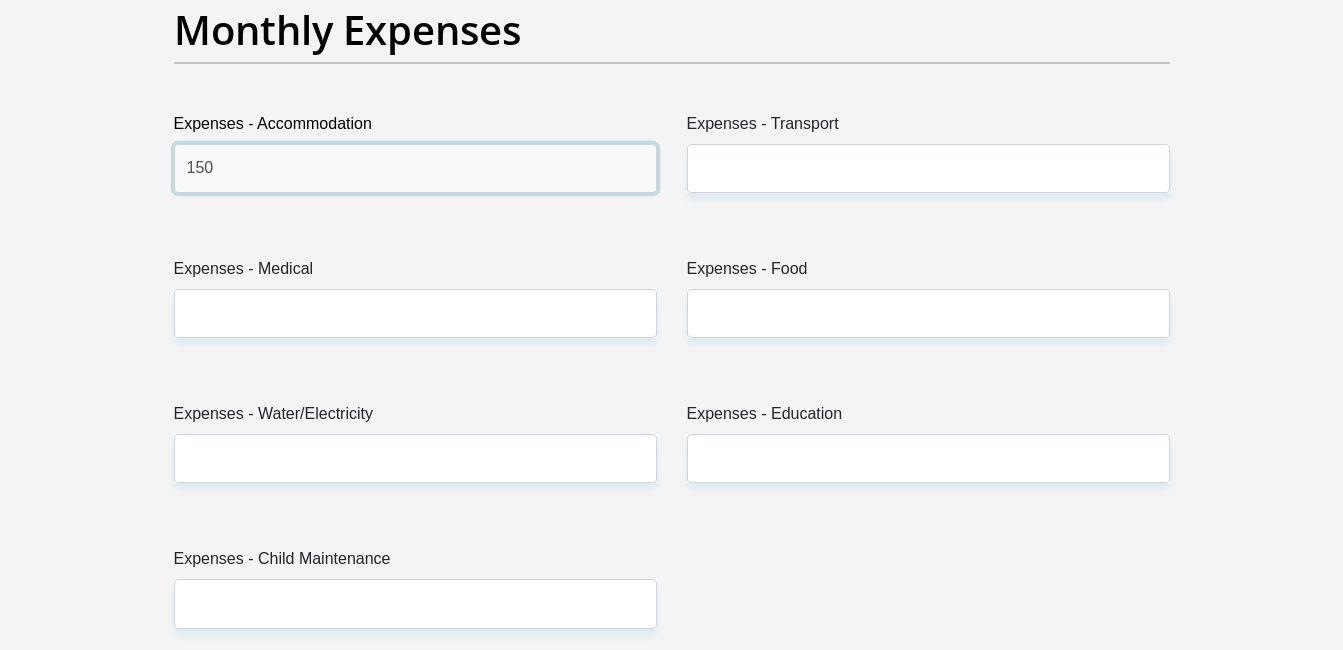 type on "150" 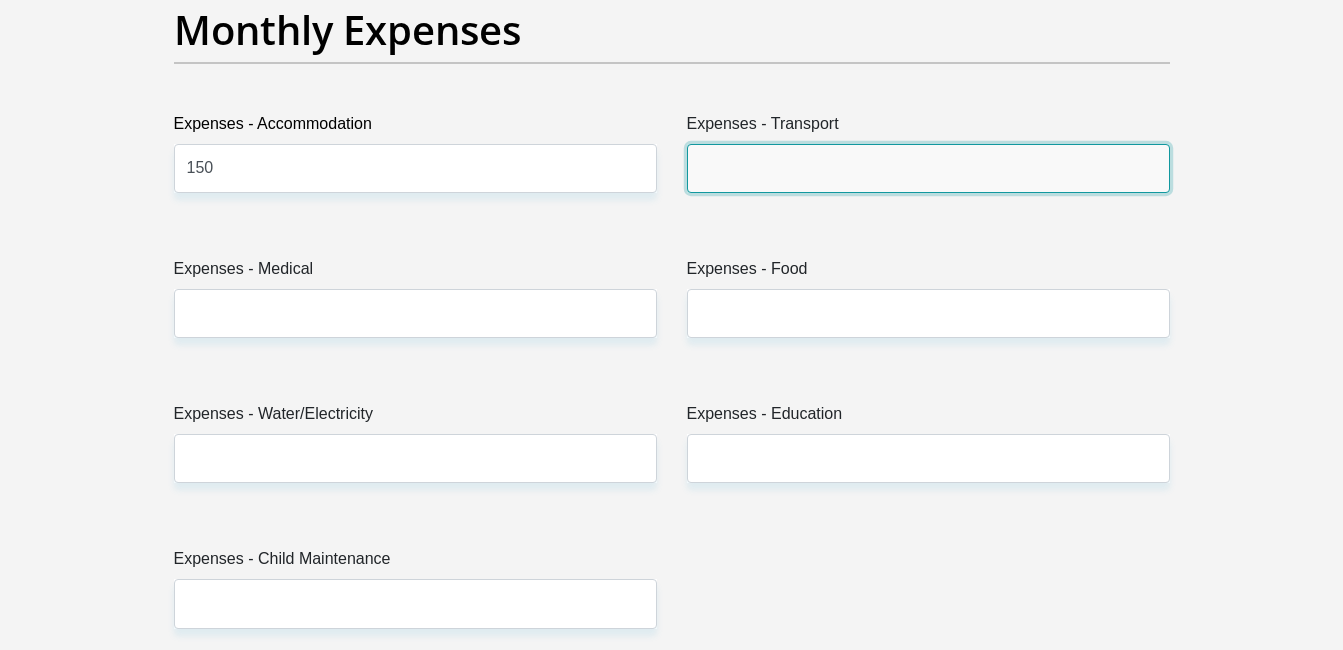 click on "Expenses - Transport" at bounding box center [928, 168] 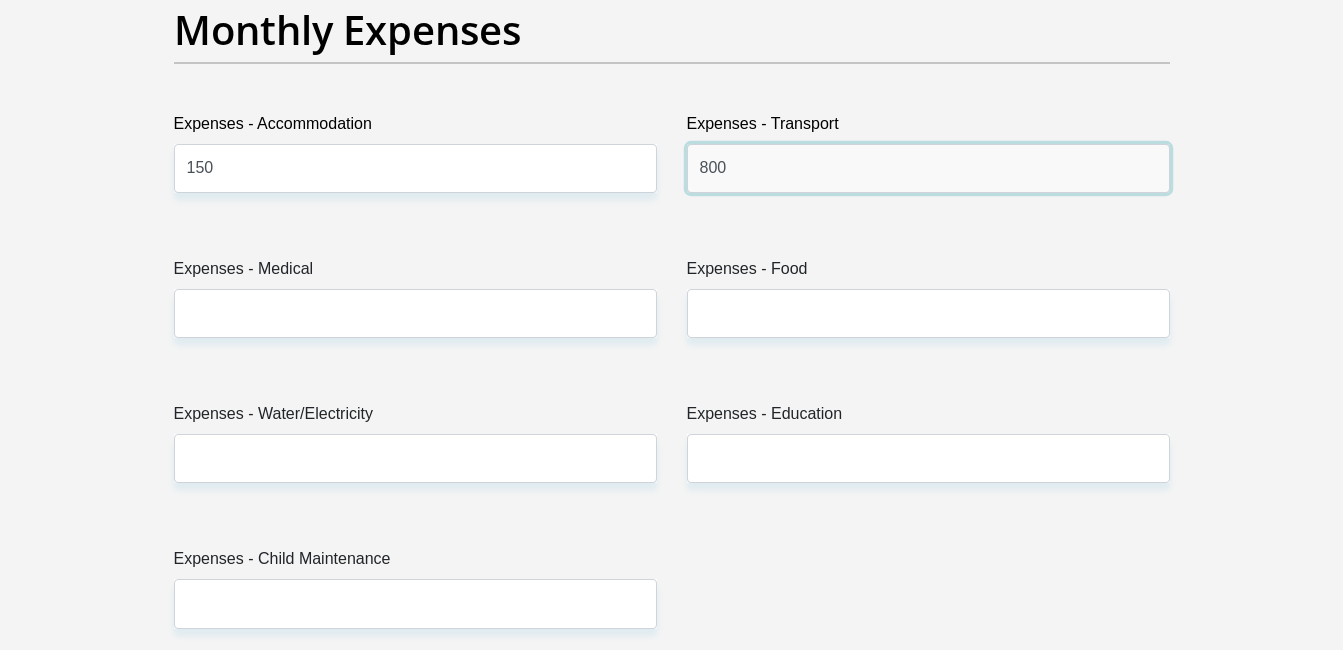 type on "800" 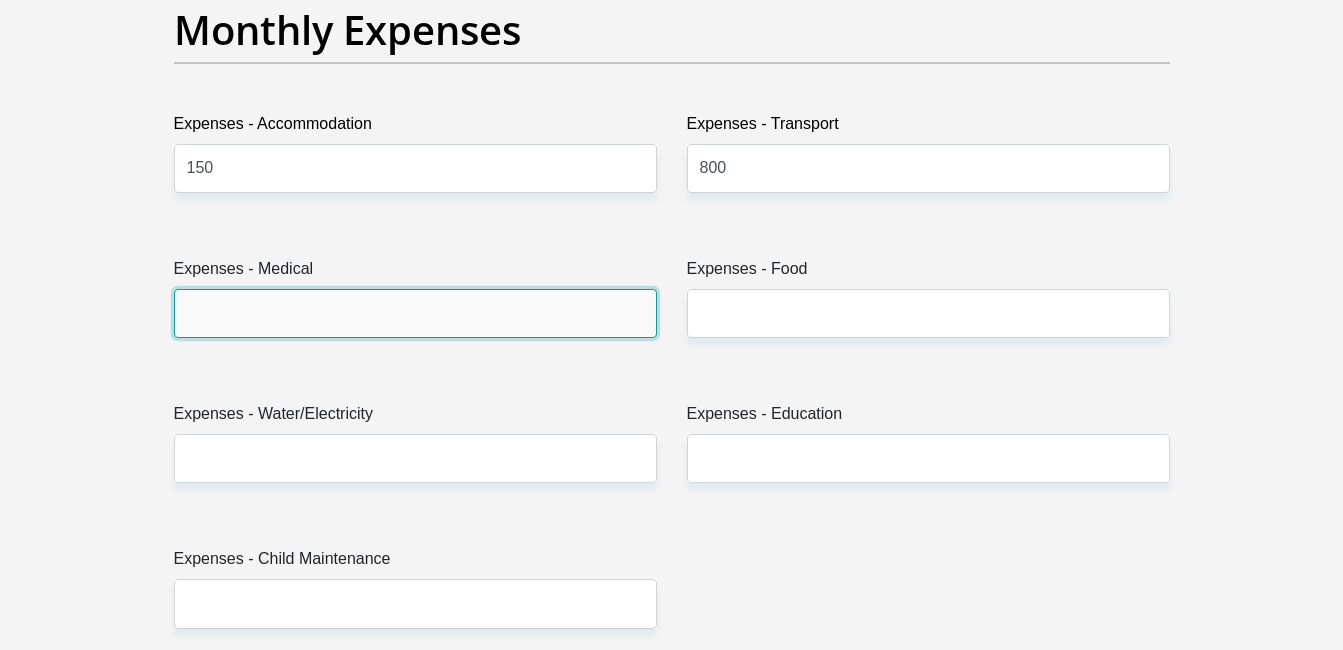 click on "Expenses - Medical" at bounding box center (415, 313) 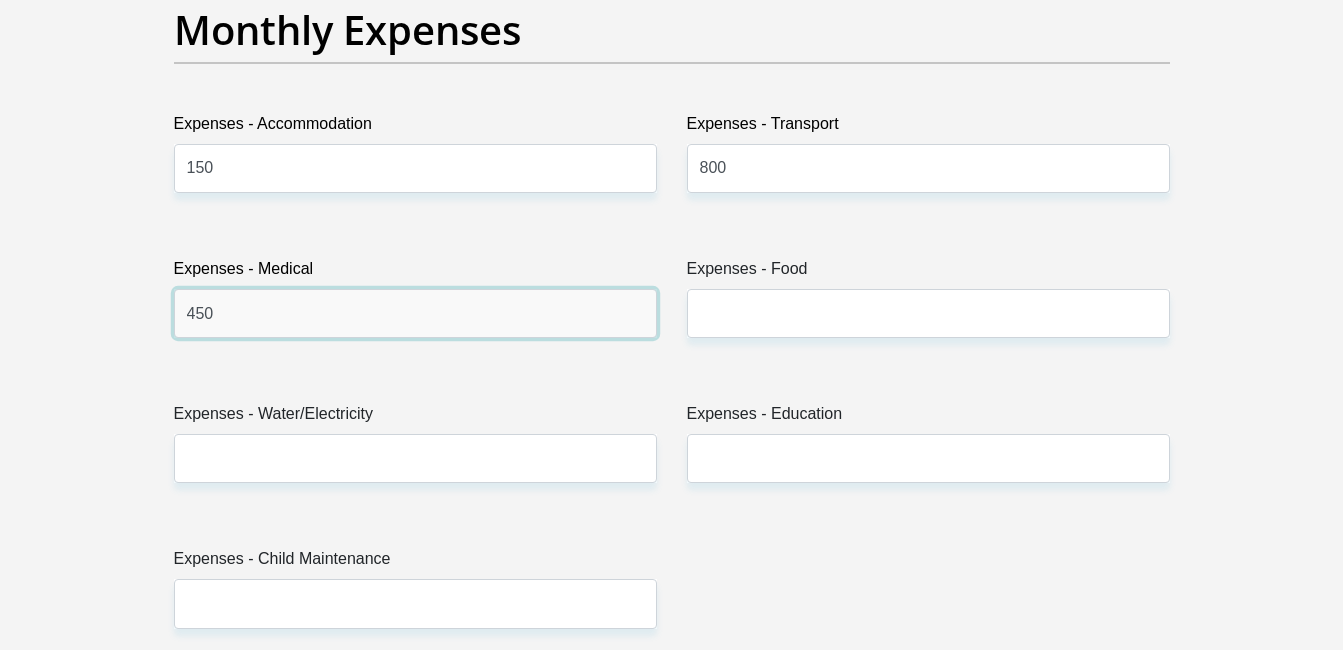 type on "450" 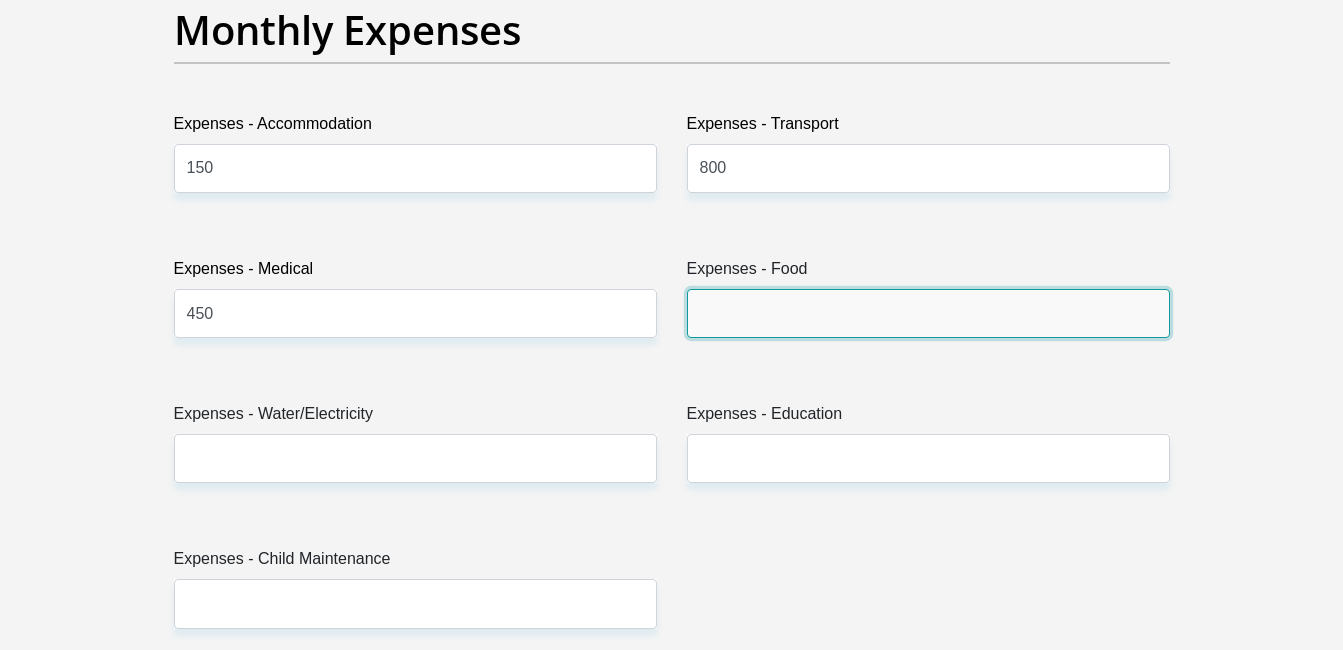 click on "Expenses - Food" at bounding box center (928, 313) 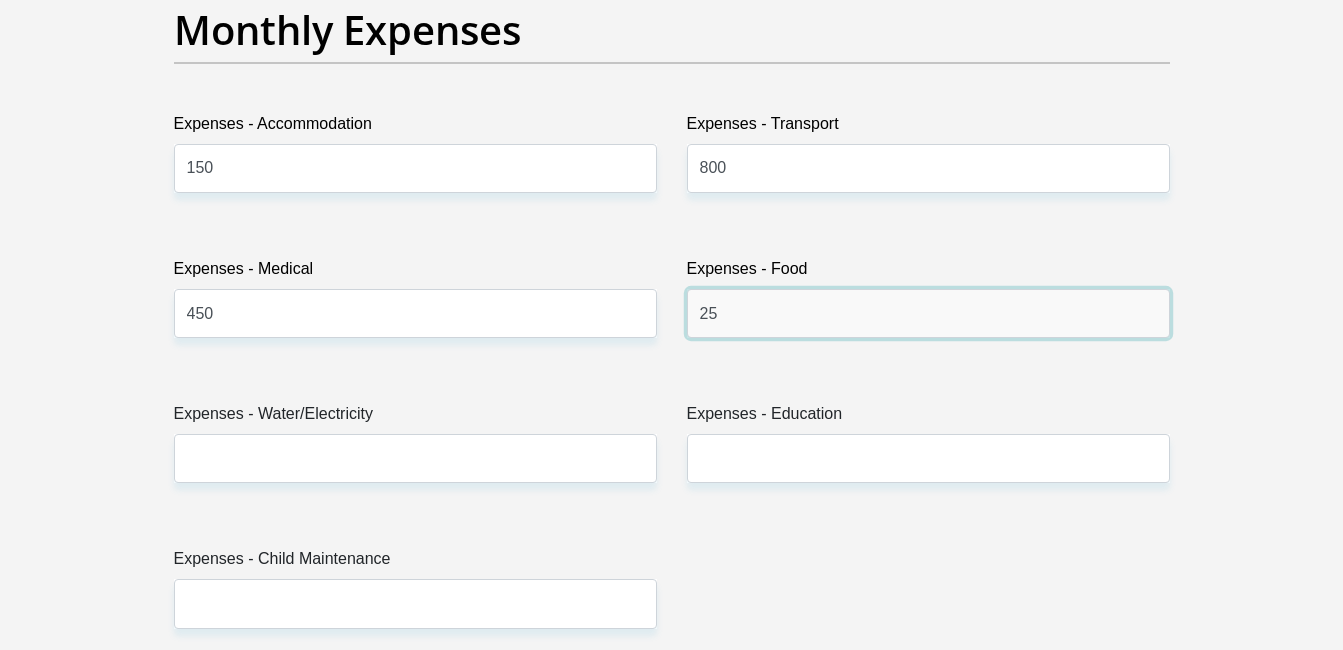type on "2" 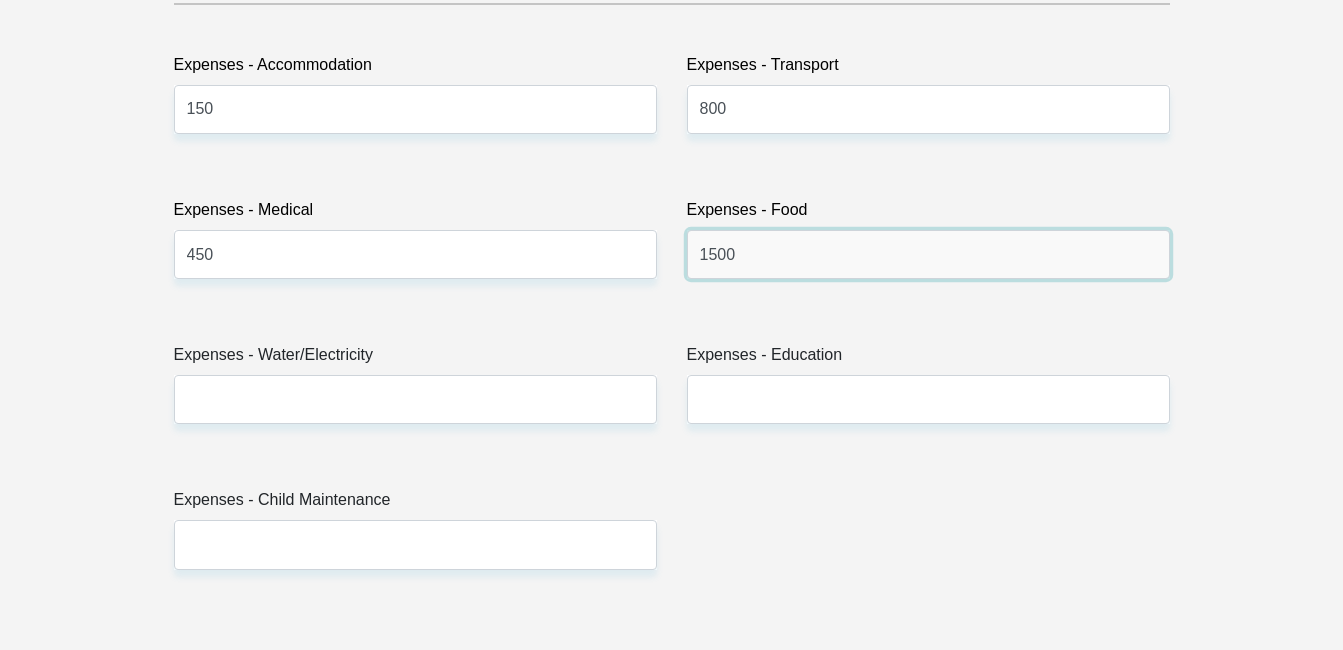 scroll, scrollTop: 2995, scrollLeft: 0, axis: vertical 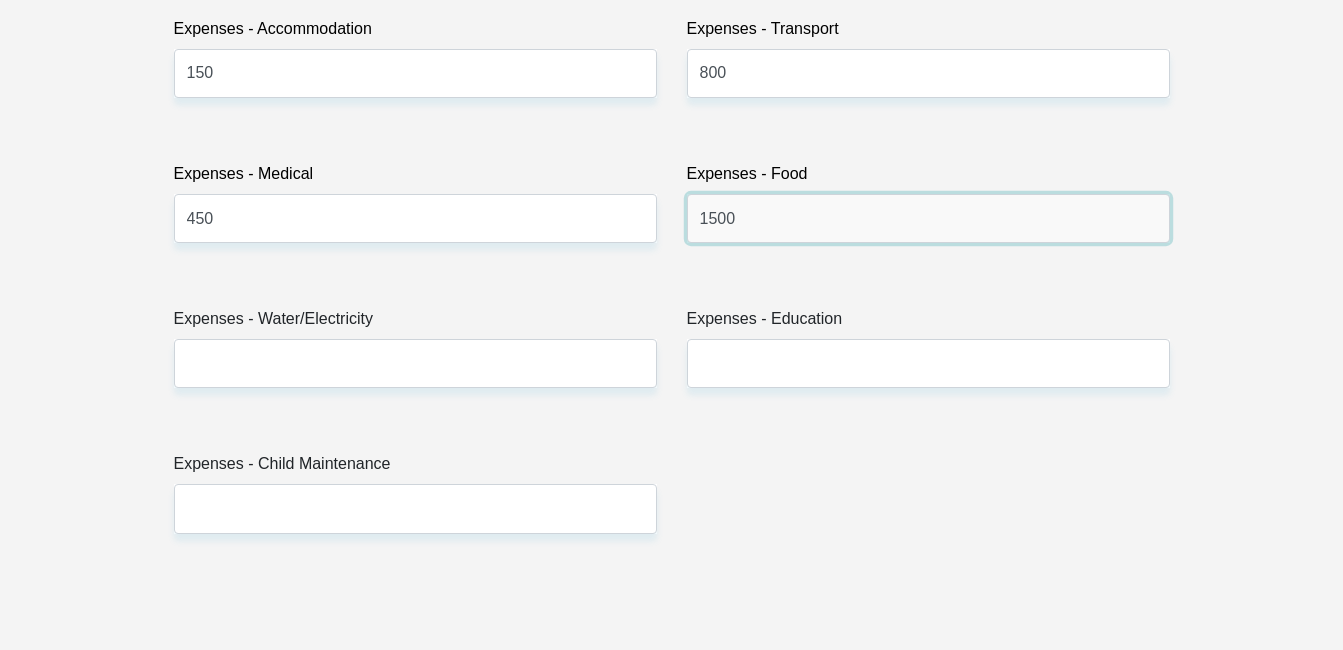 type on "1500" 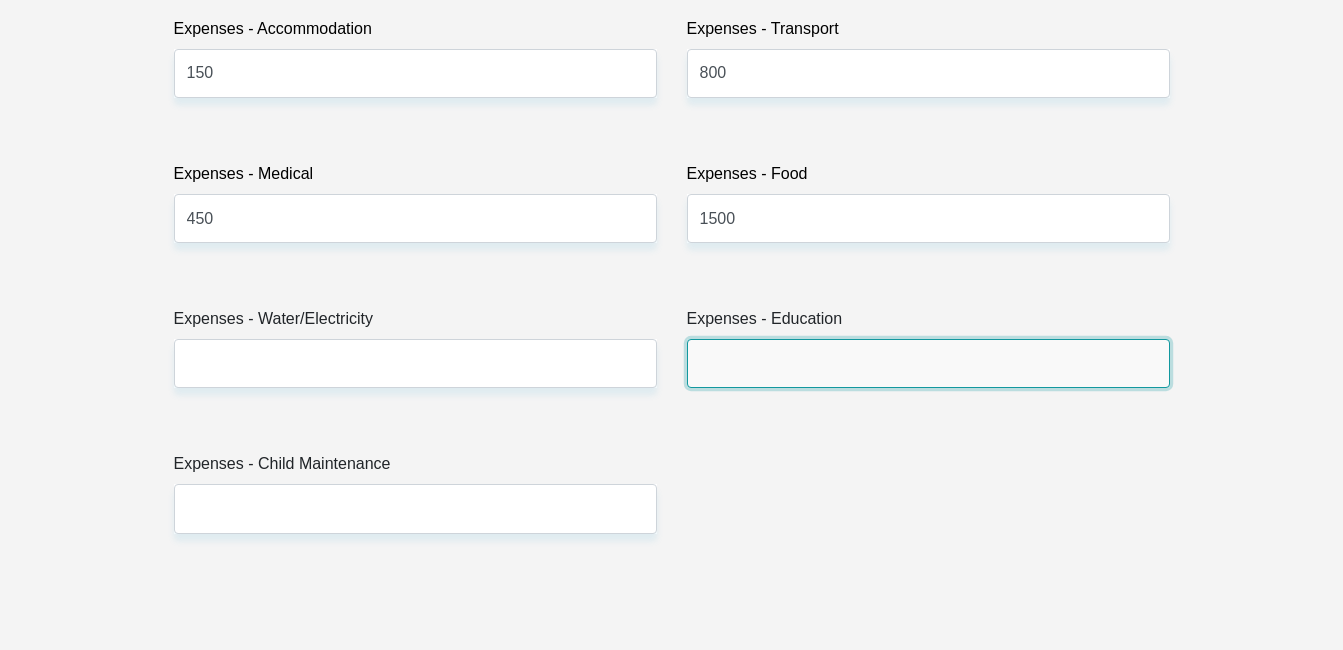 click on "Expenses - Education" at bounding box center [928, 363] 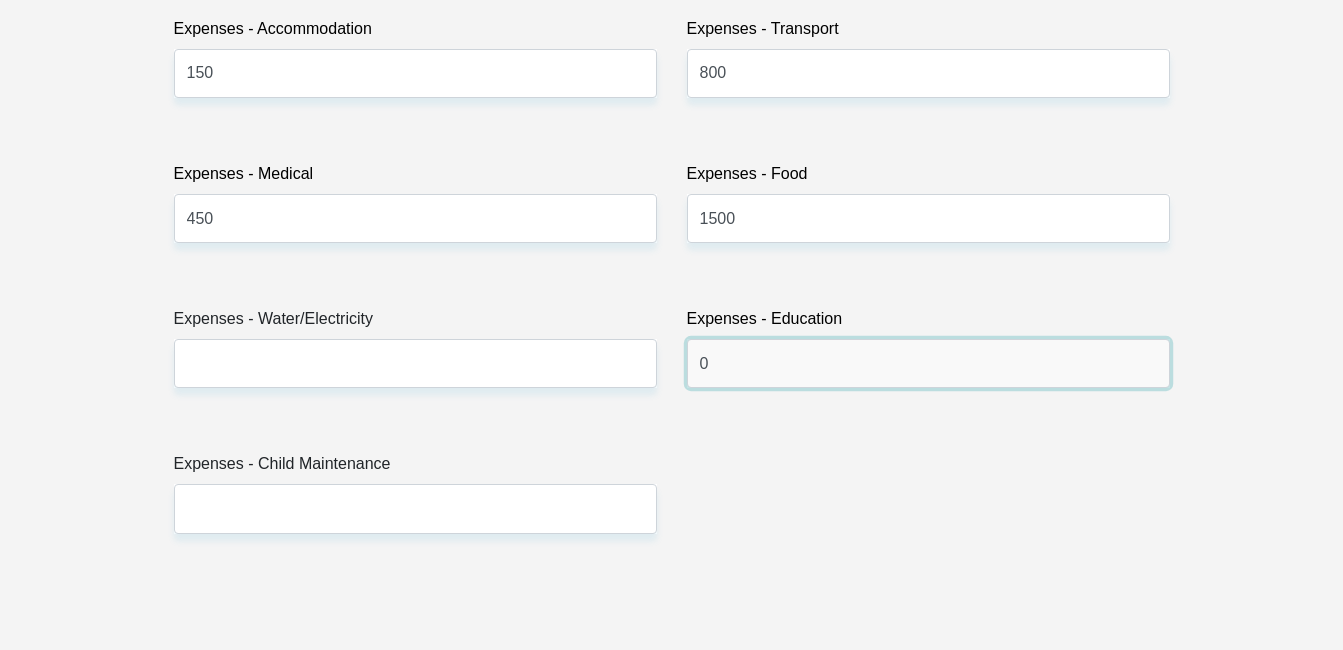 type on "0" 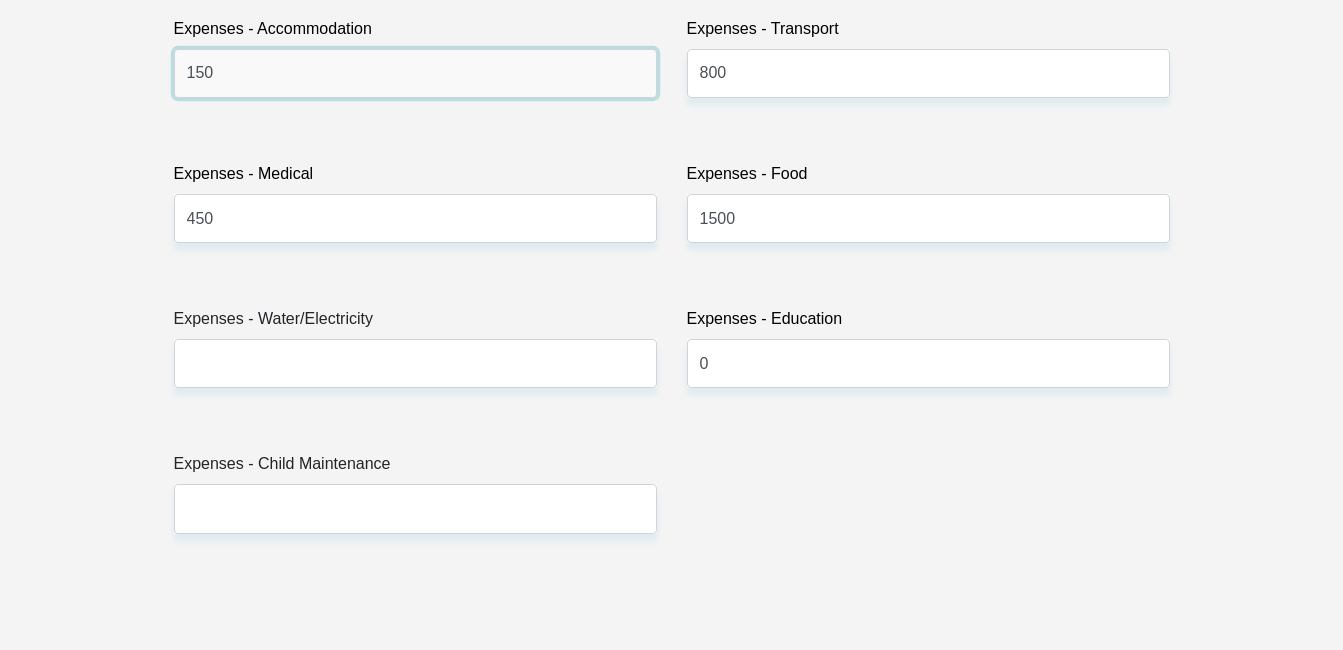 click on "150" at bounding box center [415, 73] 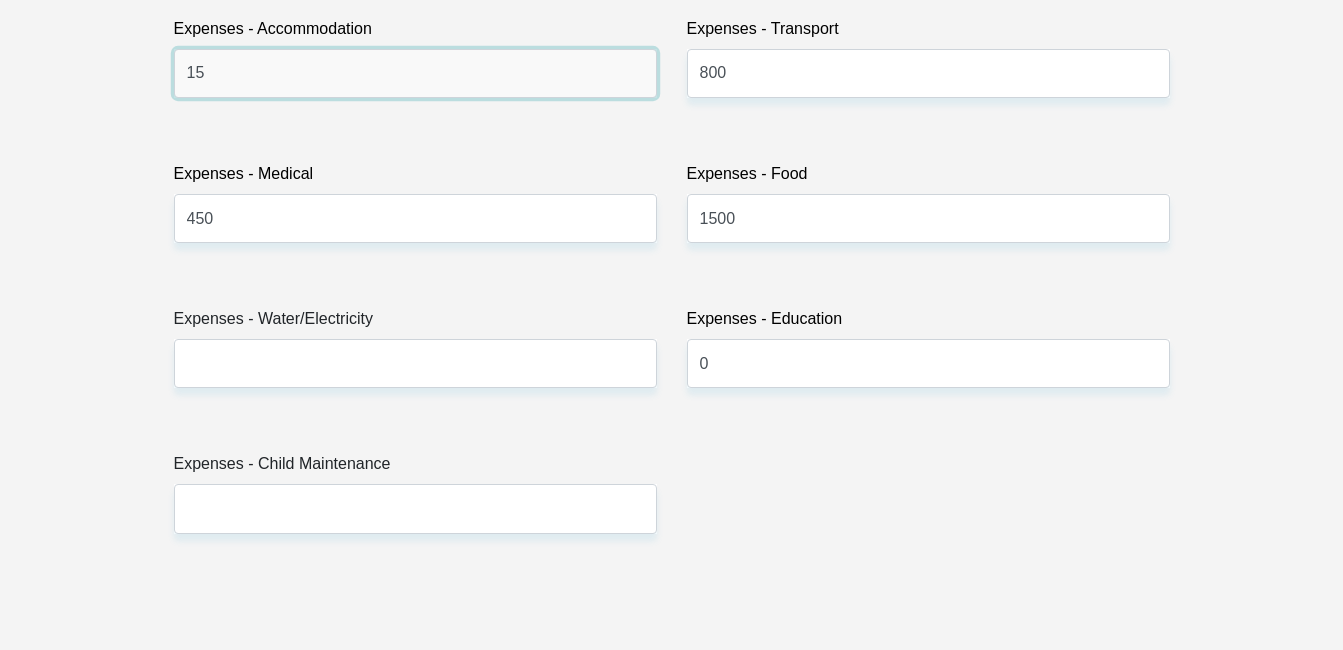 type on "1" 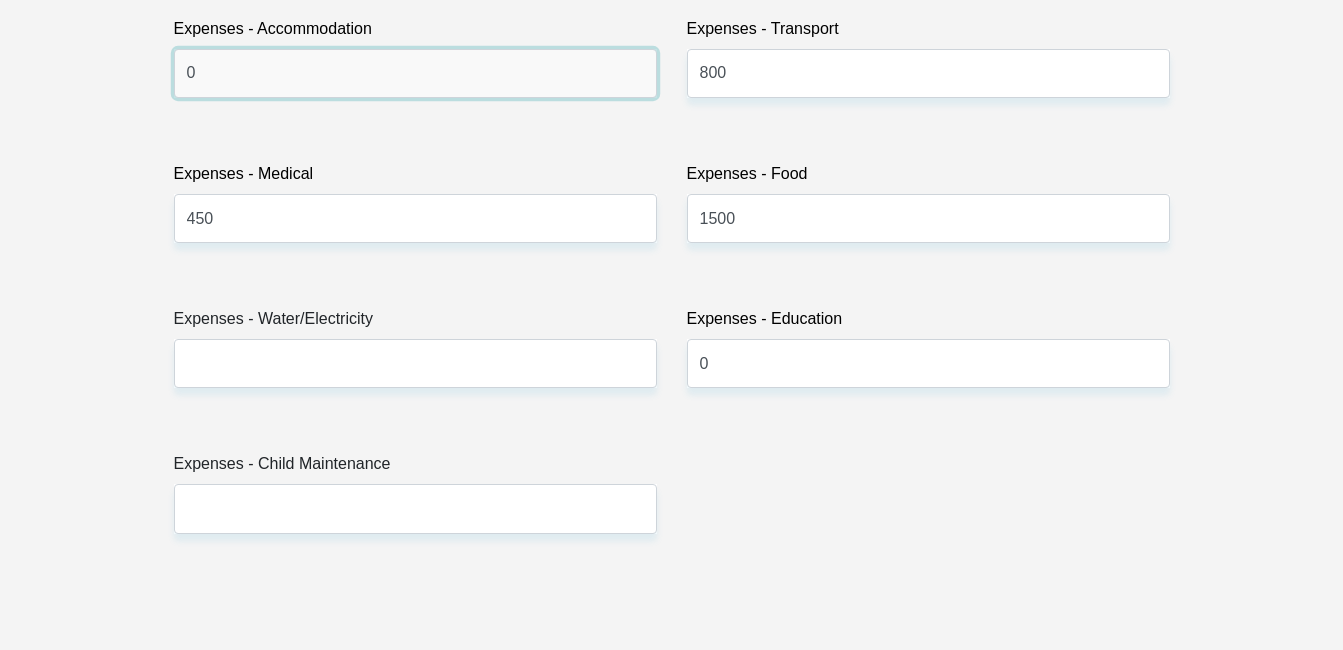 type on "0" 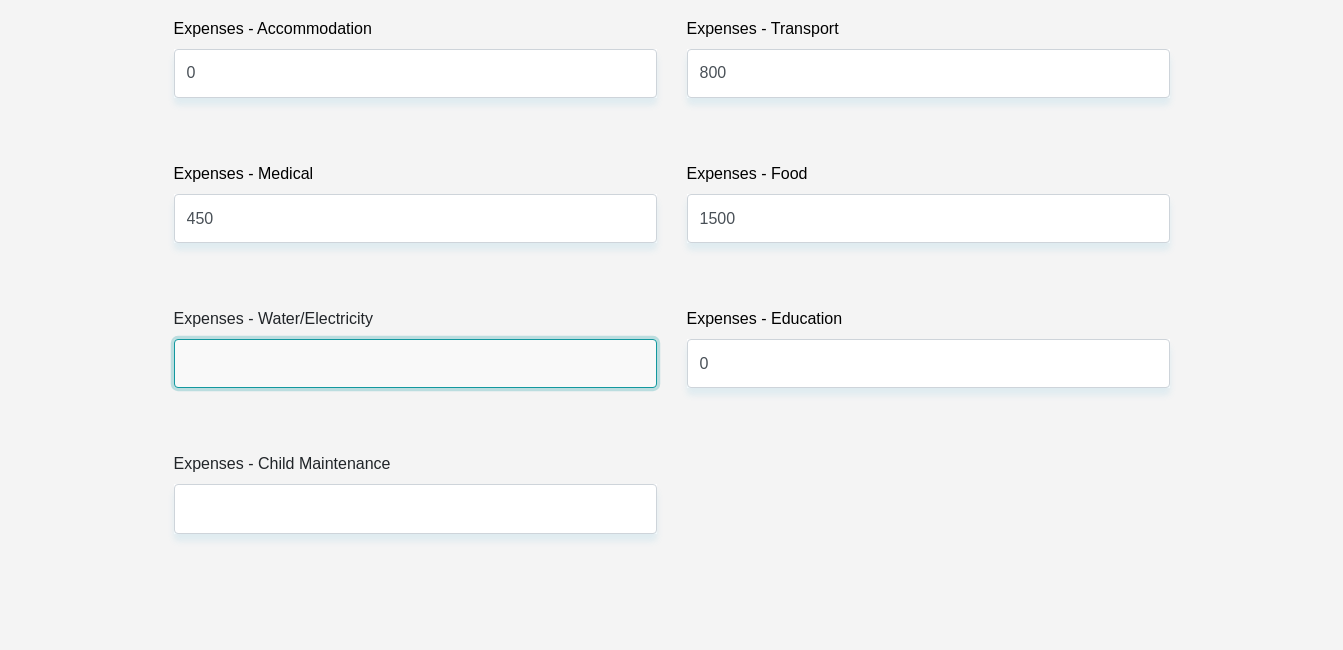 click on "Expenses - Water/Electricity" at bounding box center [415, 363] 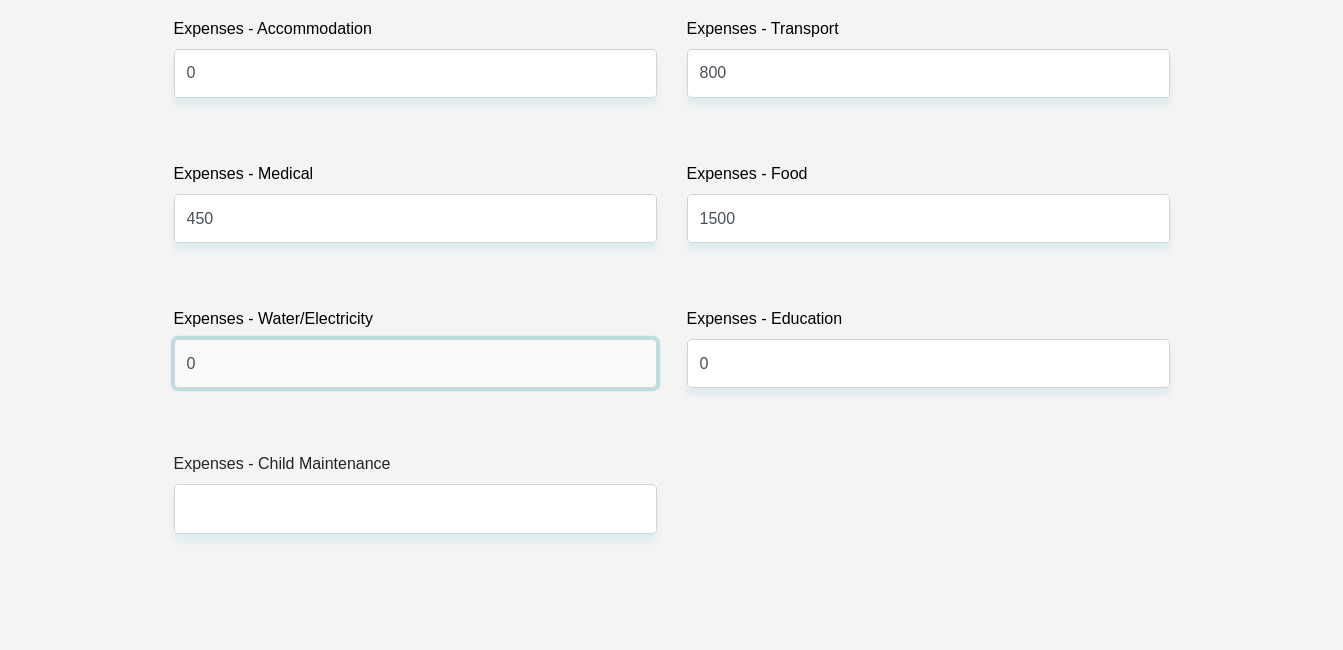type on "0" 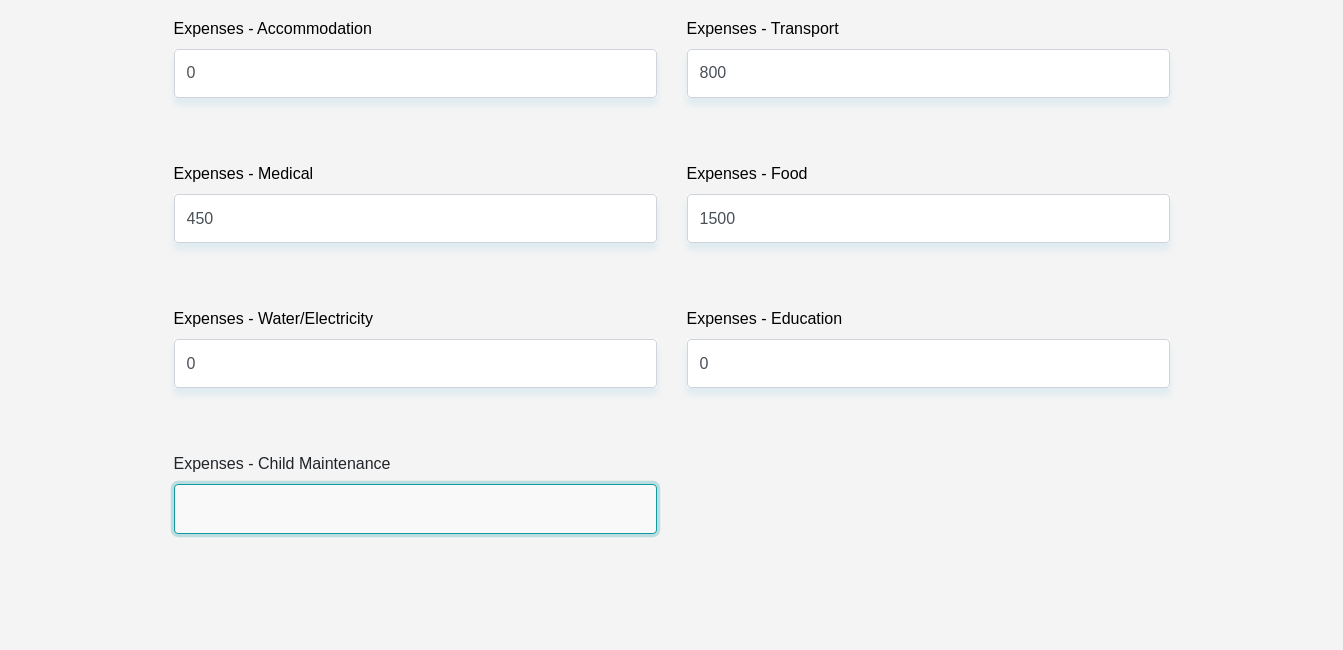 click on "Expenses - Child Maintenance" at bounding box center (415, 508) 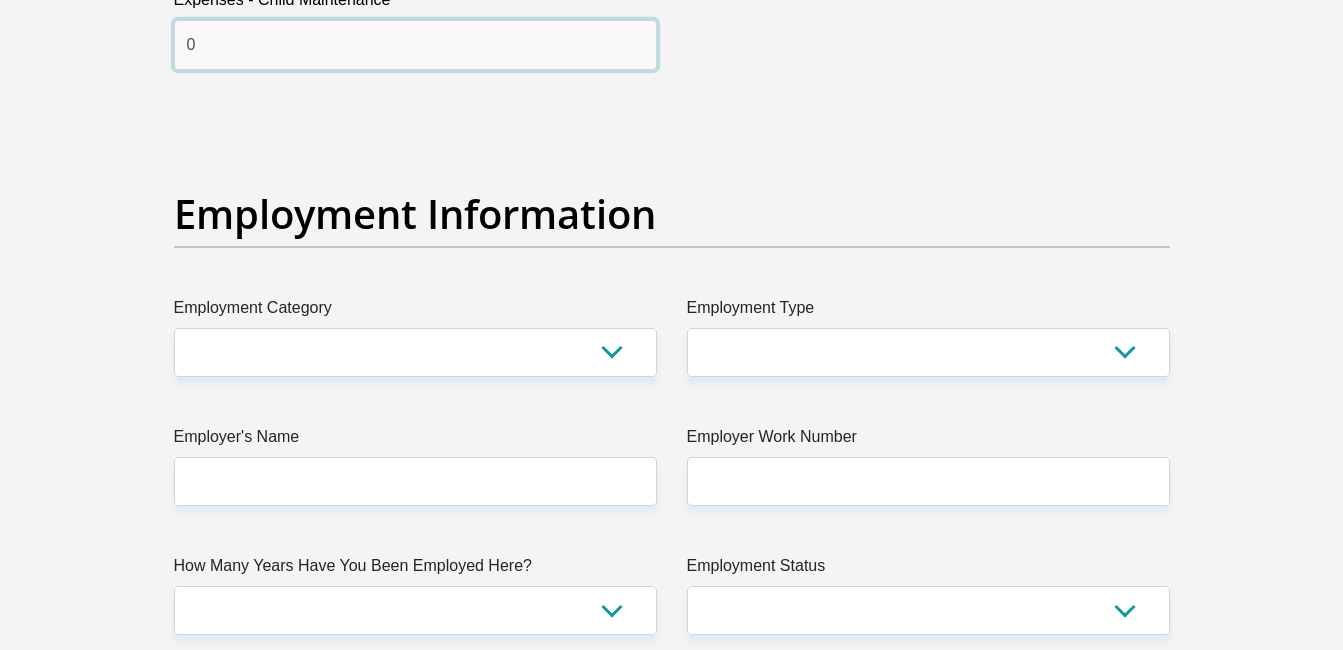 scroll, scrollTop: 3435, scrollLeft: 0, axis: vertical 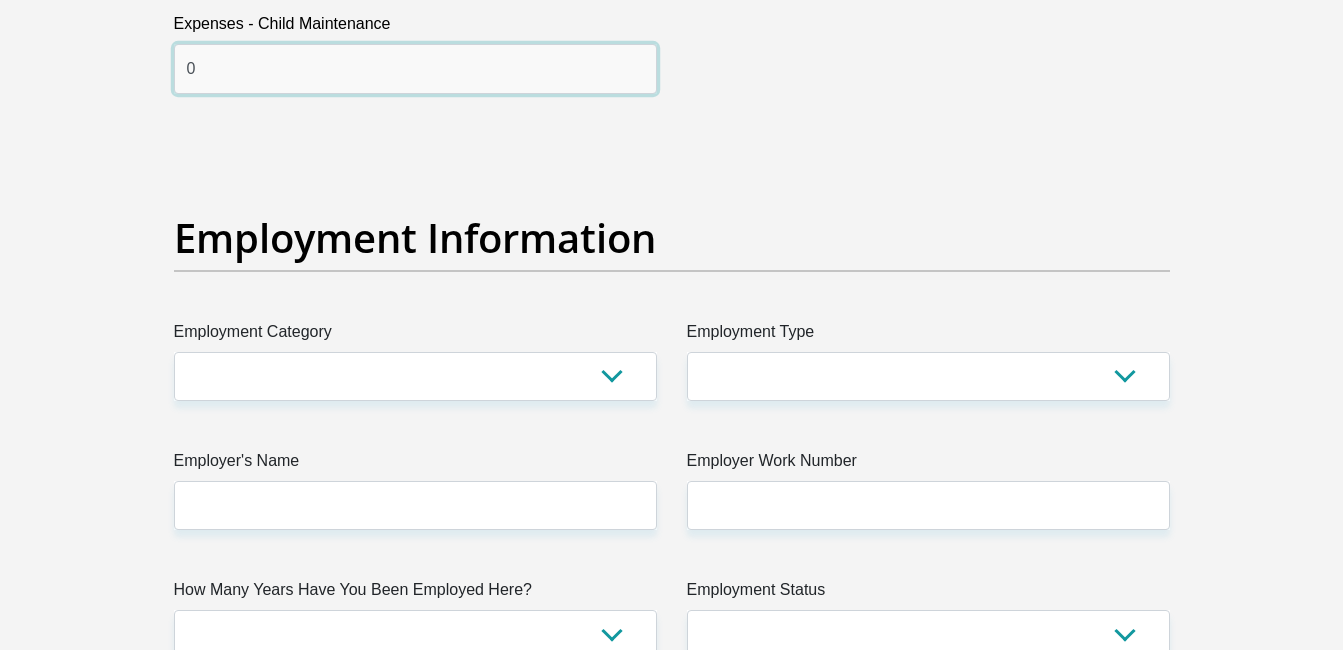 type on "0" 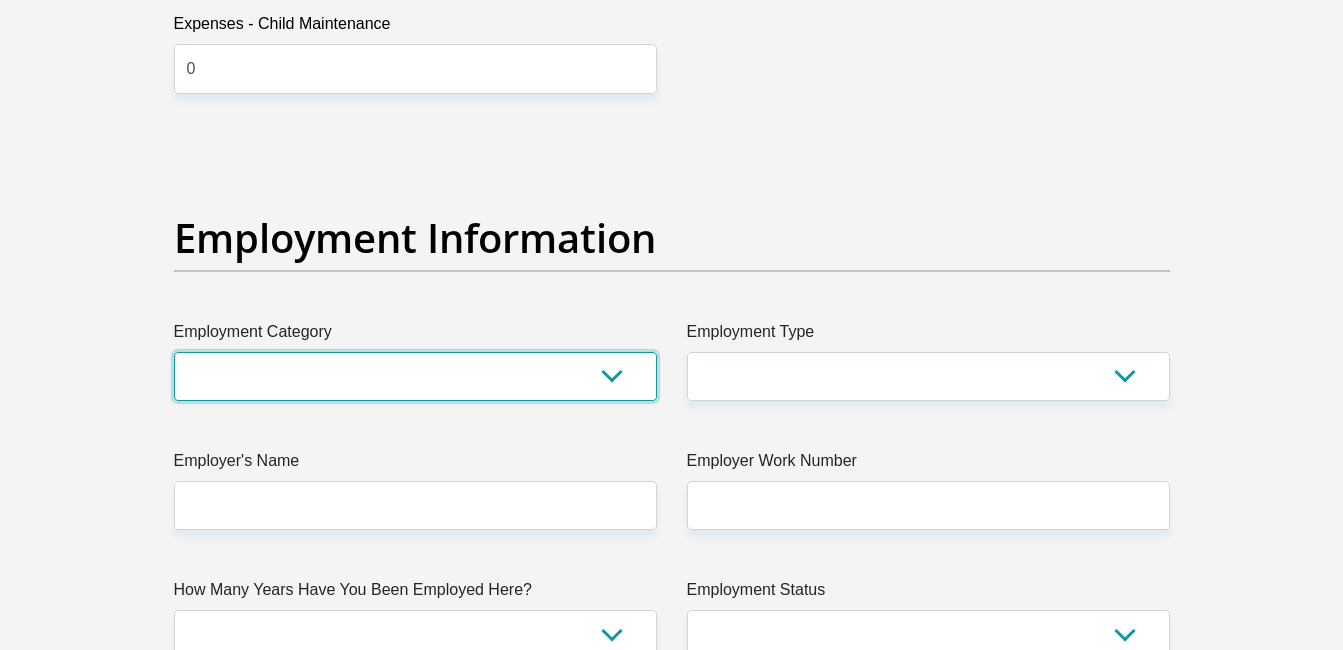 click on "AGRICULTURE
ALCOHOL & TOBACCO
CONSTRUCTION MATERIALS
METALLURGY
EQUIPMENT FOR RENEWABLE ENERGY
SPECIALIZED CONTRACTORS
CAR
GAMING (INCL. INTERNET
OTHER WHOLESALE
UNLICENSED PHARMACEUTICALS
CURRENCY EXCHANGE HOUSES
OTHER FINANCIAL INSTITUTIONS & INSURANCE
REAL ESTATE AGENTS
OIL & GAS
OTHER MATERIALS (E.G. IRON ORE)
PRECIOUS STONES & PRECIOUS METALS
POLITICAL ORGANIZATIONS
RELIGIOUS ORGANIZATIONS(NOT SECTS)
ACTI. HAVING BUSINESS DEAL WITH PUBLIC ADMINISTRATION
LAUNDROMATS" at bounding box center (415, 376) 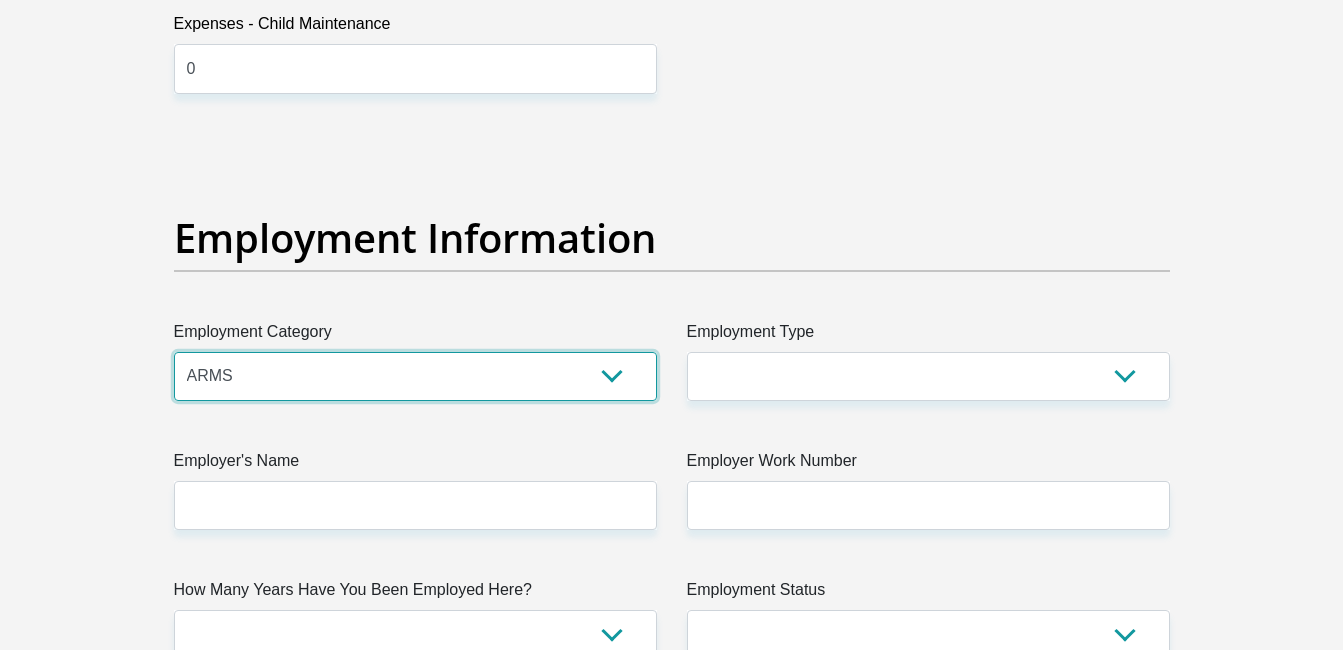 click on "AGRICULTURE
ALCOHOL & TOBACCO
CONSTRUCTION MATERIALS
METALLURGY
EQUIPMENT FOR RENEWABLE ENERGY
SPECIALIZED CONTRACTORS
CAR
GAMING (INCL. INTERNET
OTHER WHOLESALE
UNLICENSED PHARMACEUTICALS
CURRENCY EXCHANGE HOUSES
OTHER FINANCIAL INSTITUTIONS & INSURANCE
REAL ESTATE AGENTS
OIL & GAS
OTHER MATERIALS (E.G. IRON ORE)
PRECIOUS STONES & PRECIOUS METALS
POLITICAL ORGANIZATIONS
RELIGIOUS ORGANIZATIONS(NOT SECTS)
ACTI. HAVING BUSINESS DEAL WITH PUBLIC ADMINISTRATION
LAUNDROMATS" at bounding box center (415, 376) 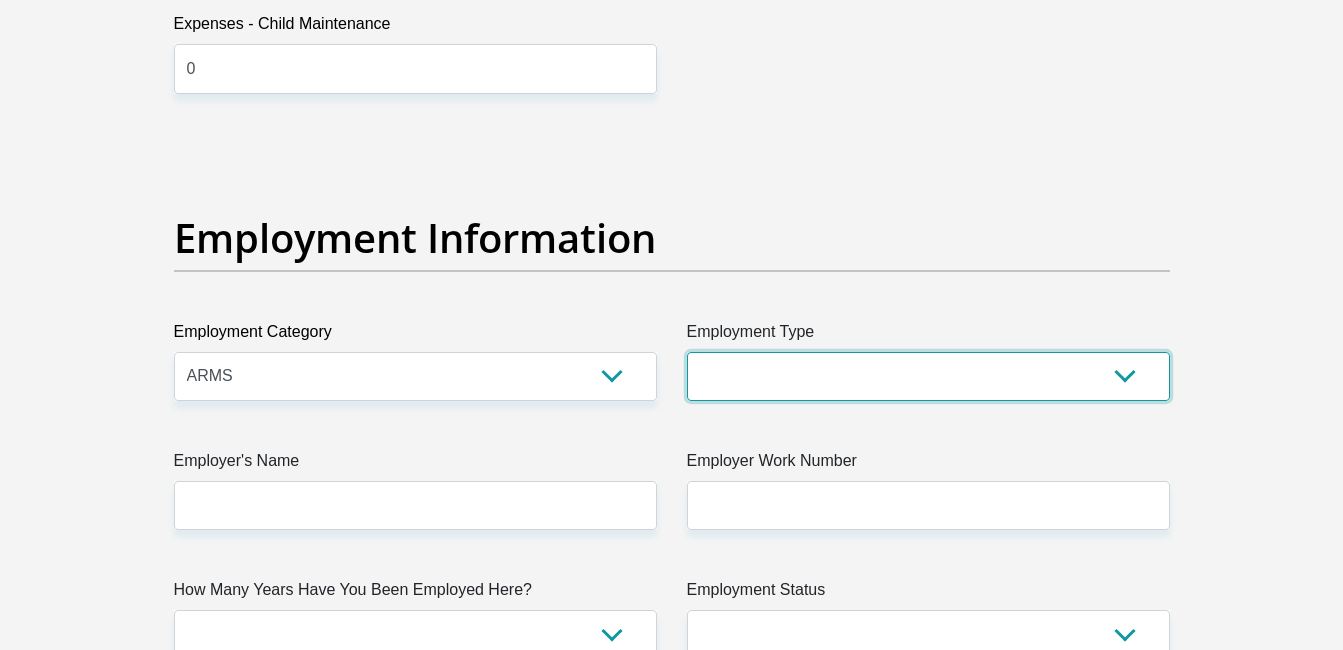 click on "College/Lecturer
Craft Seller
Creative
Driver
Executive
Farmer
Forces - Non Commissioned
Forces - Officer
Hawker
Housewife
Labourer
Licenced Professional
Manager
Miner
Non Licenced Professional
Office Staff/Clerk
Outside Worker
Pensioner
Permanent Teacher
Production/Manufacturing
Sales
Self-Employed
Semi-Professional Worker
Service Industry  Social Worker  Student" at bounding box center (928, 376) 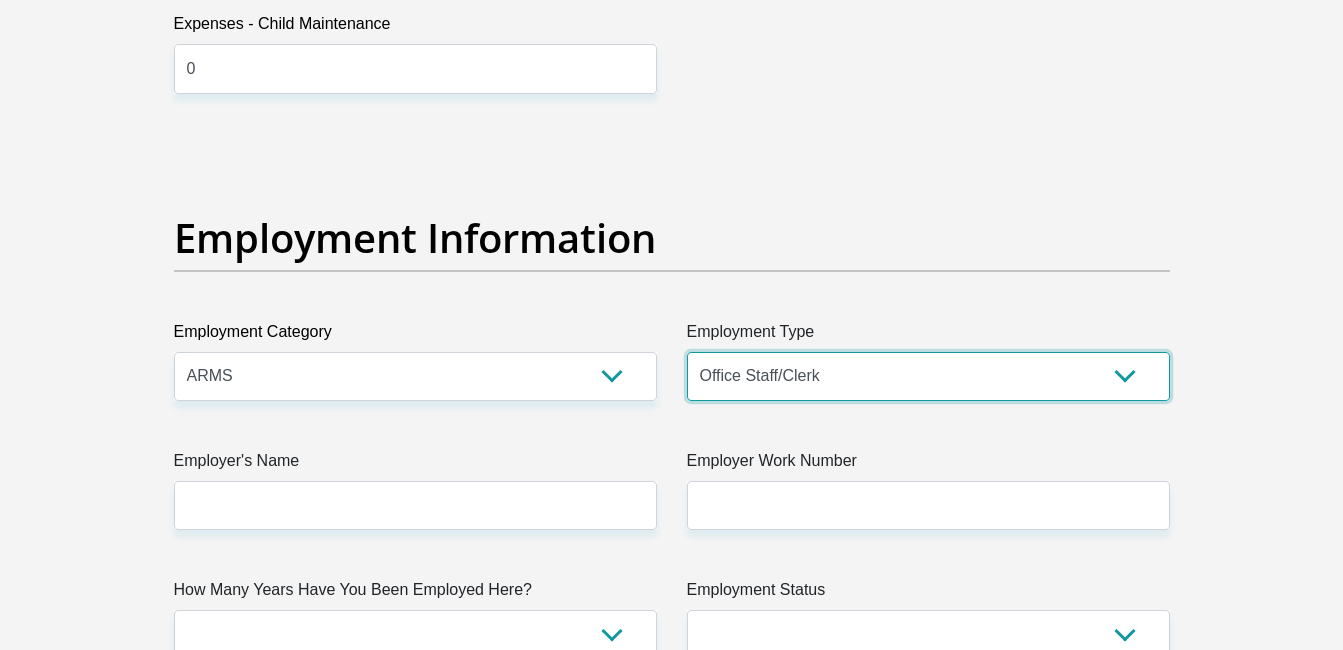 click on "College/Lecturer
Craft Seller
Creative
Driver
Executive
Farmer
Forces - Non Commissioned
Forces - Officer
Hawker
Housewife
Labourer
Licenced Professional
Manager
Miner
Non Licenced Professional
Office Staff/Clerk
Outside Worker
Pensioner
Permanent Teacher
Production/Manufacturing
Sales
Self-Employed
Semi-Professional Worker
Service Industry  Social Worker  Student" at bounding box center (928, 376) 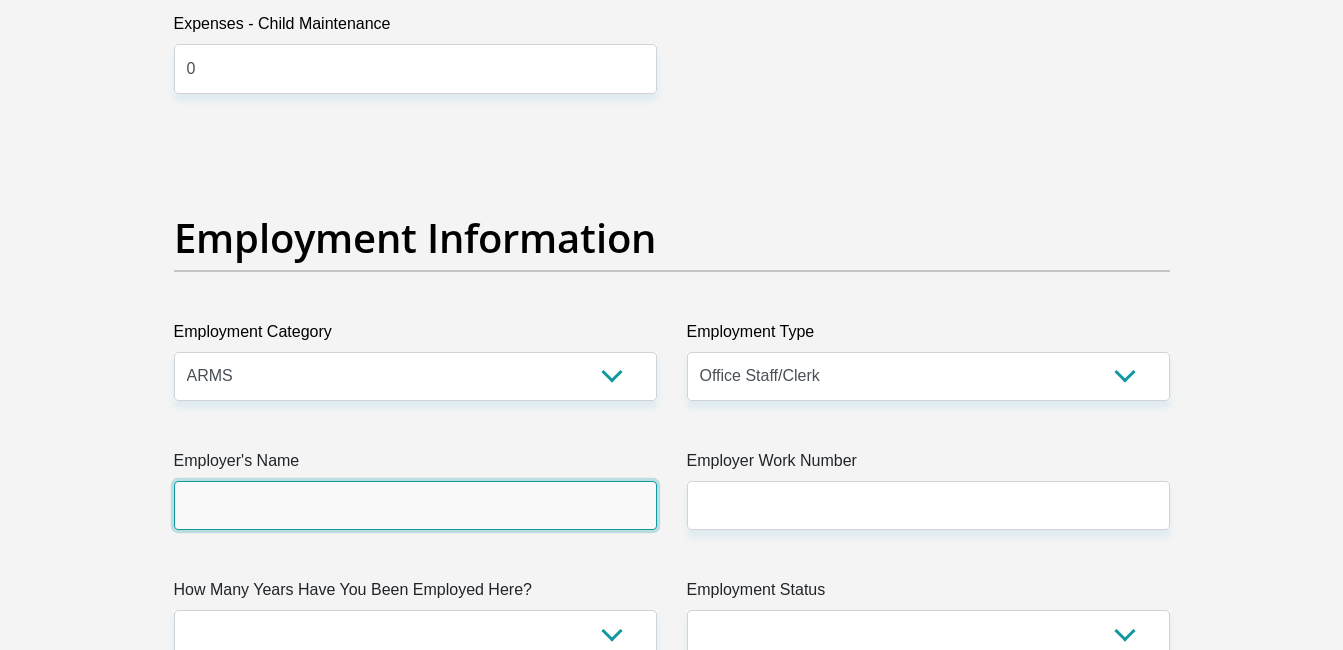 click on "Employer's Name" at bounding box center (415, 505) 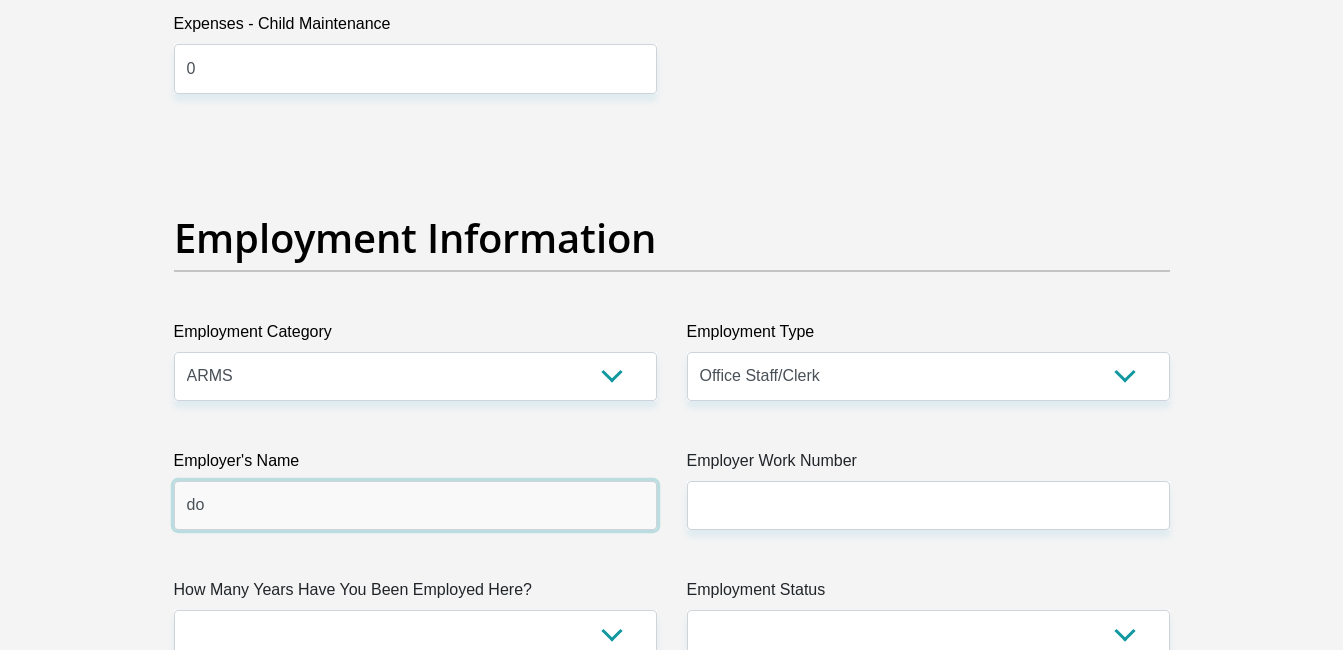 type on "d" 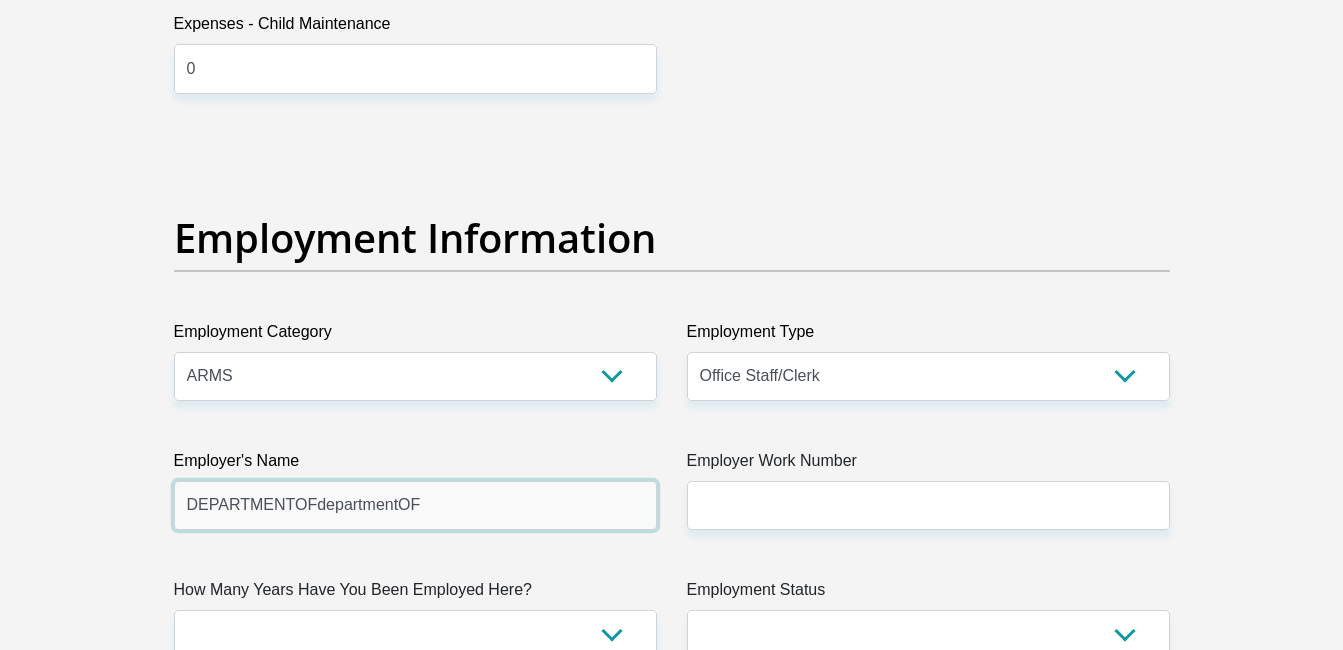 click on "DEPARTMENTOFdepartmentOF" at bounding box center [415, 505] 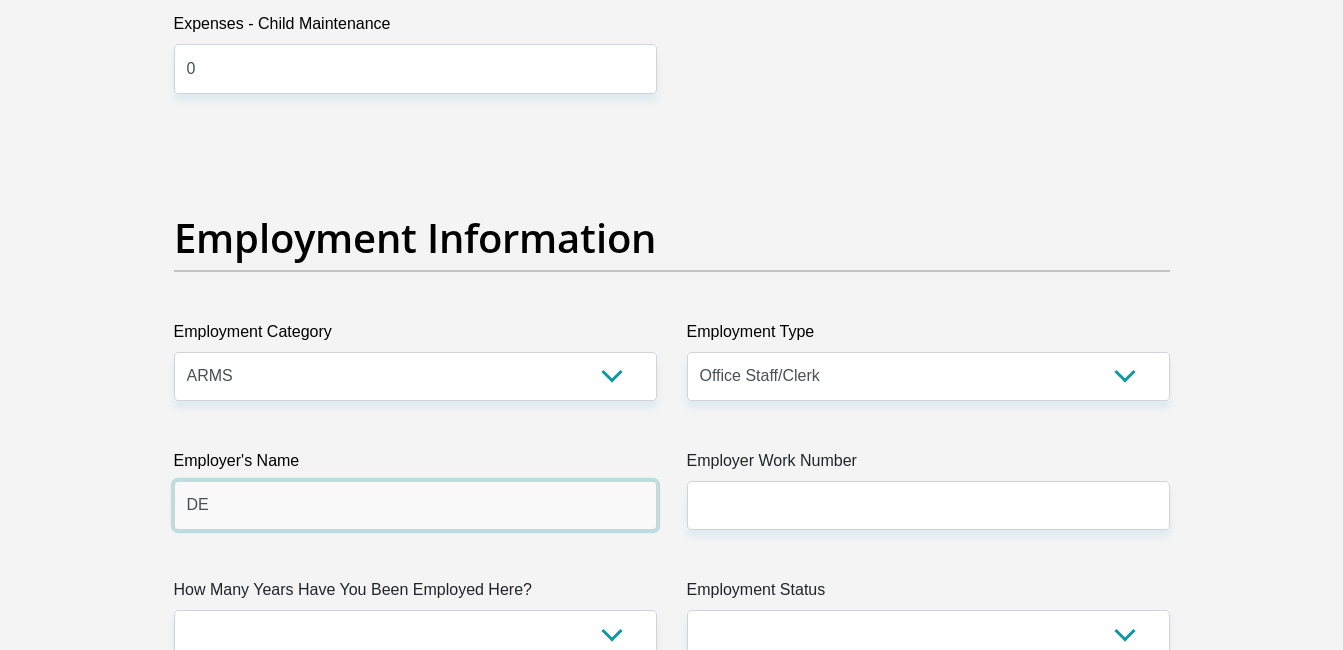 type on "D" 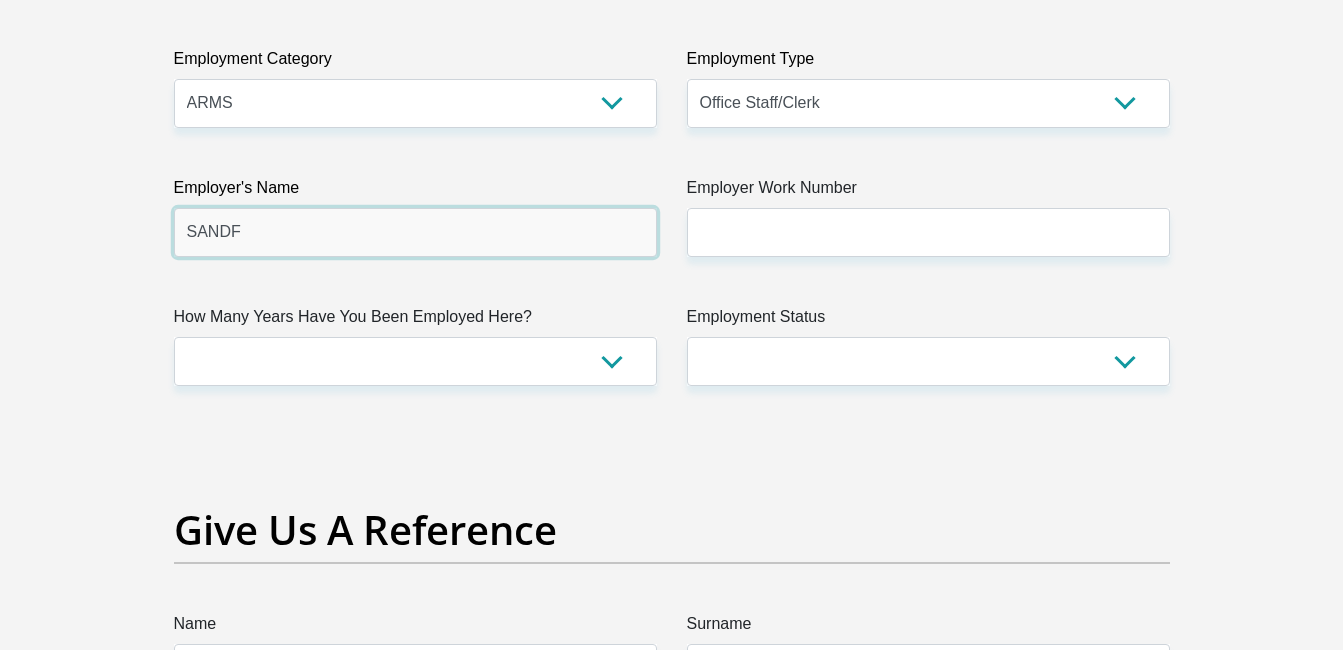 scroll, scrollTop: 3803, scrollLeft: 0, axis: vertical 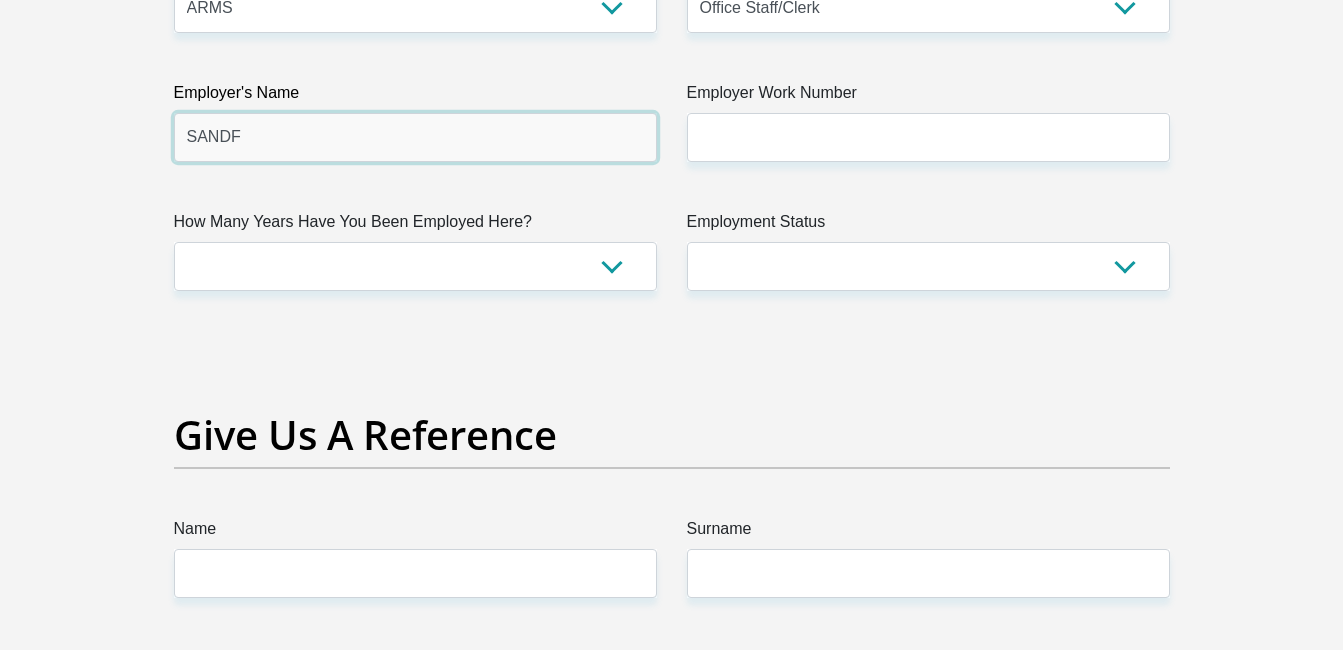 type on "SANDF" 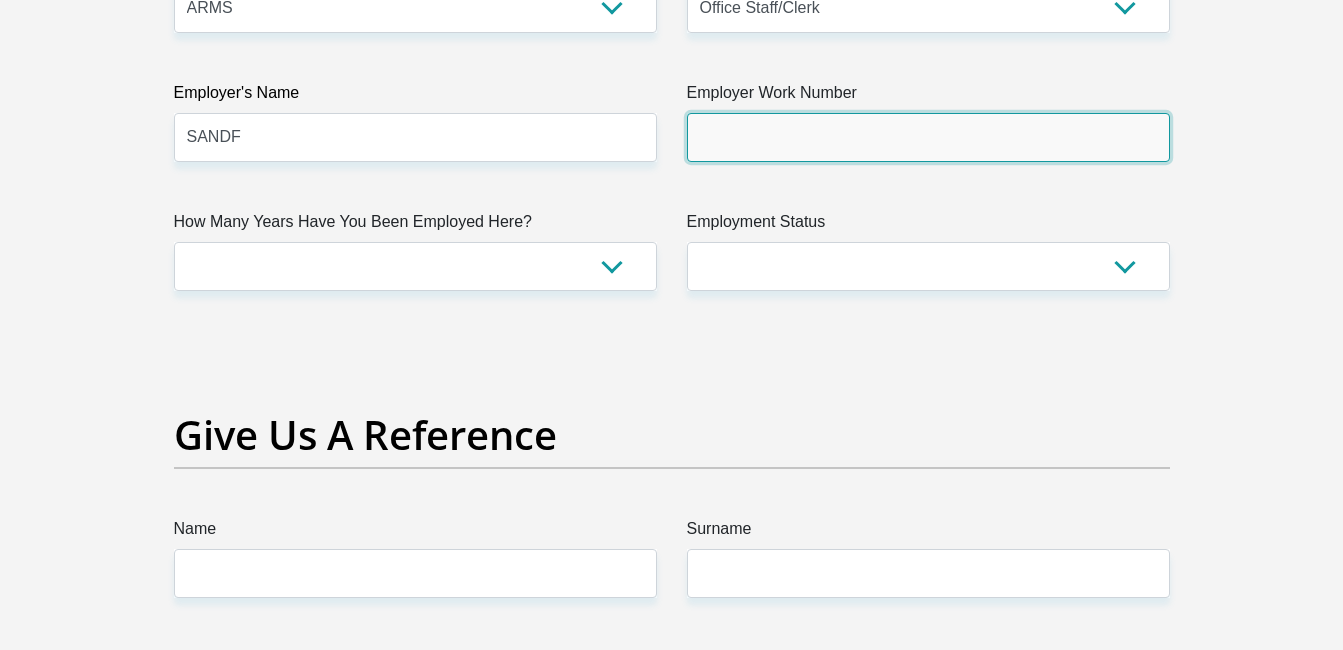 click on "Employer Work Number" at bounding box center (928, 137) 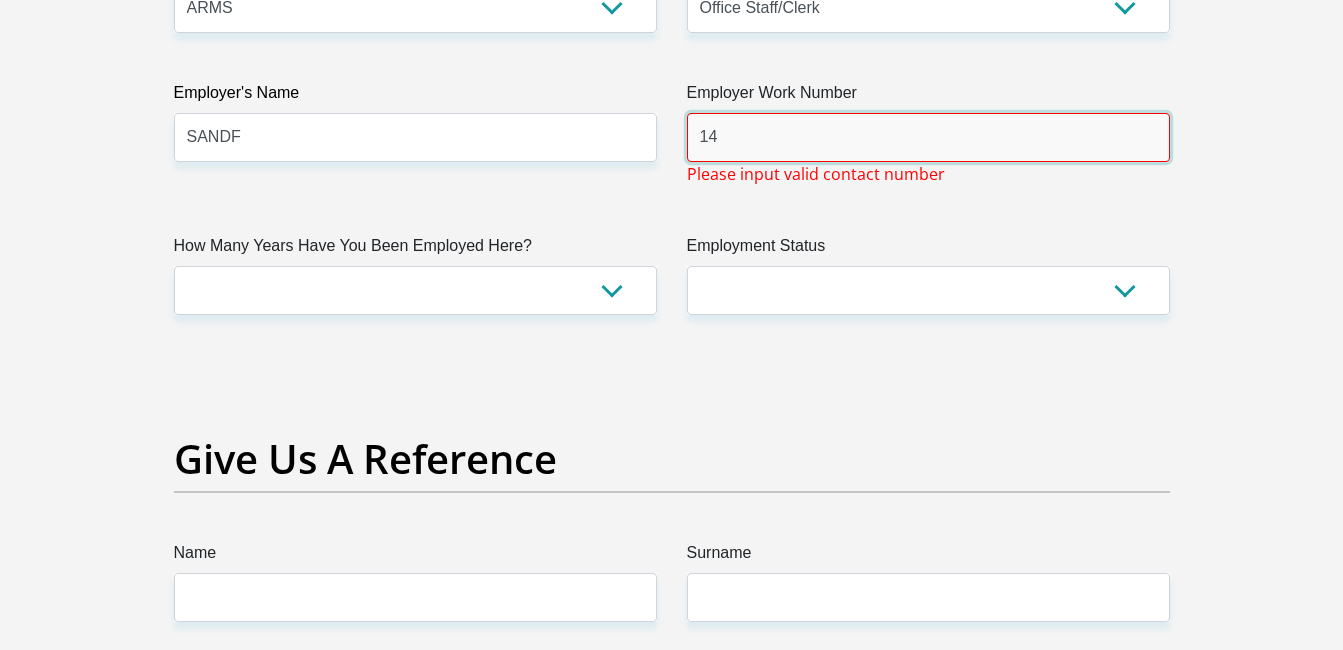 type on "1" 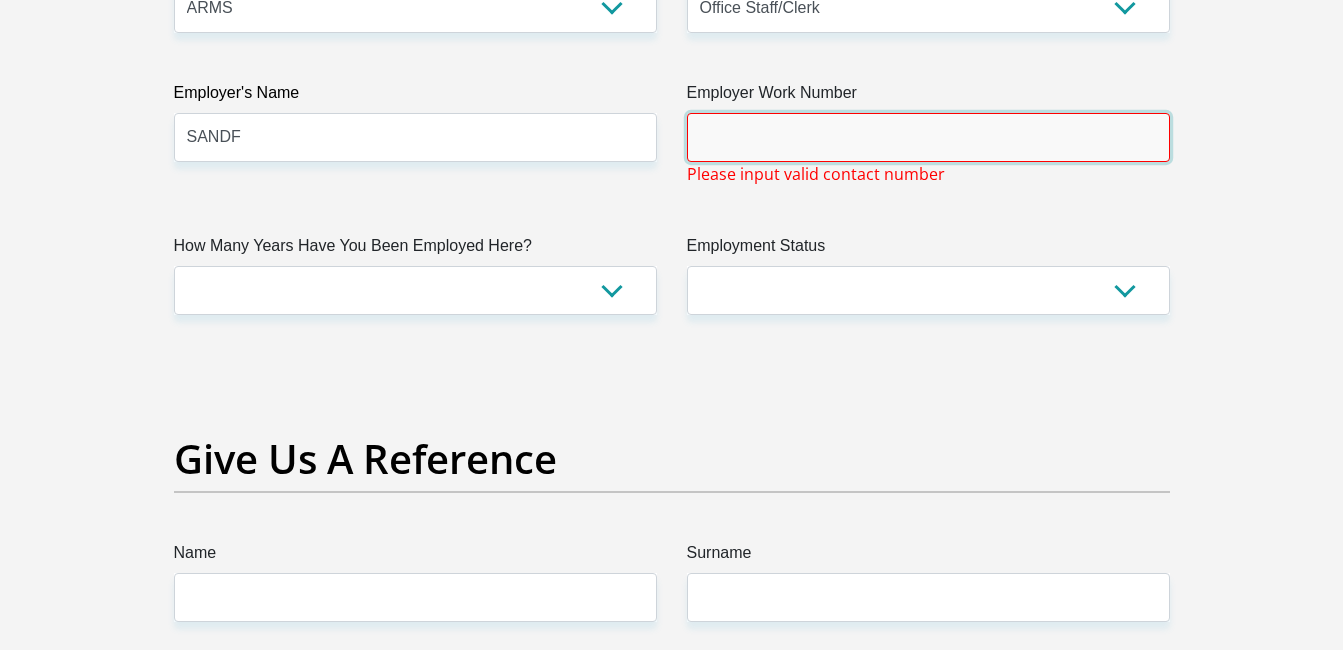 paste on "[PHONE]" 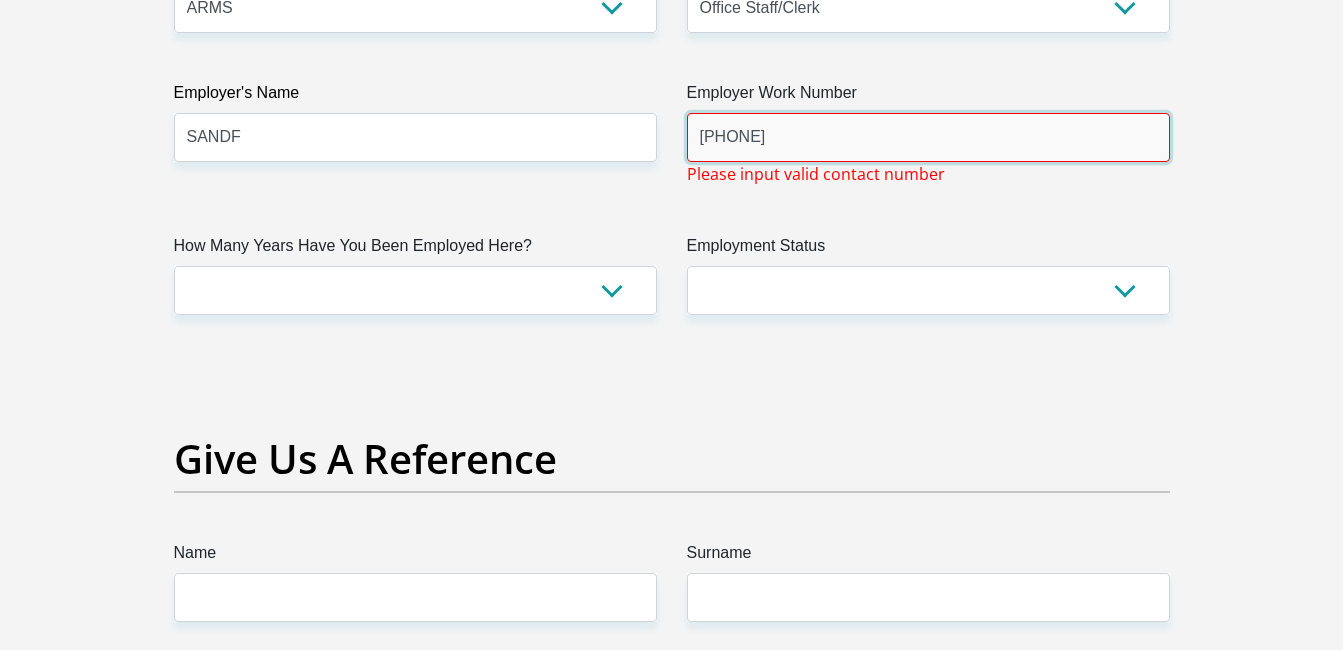 click on "[PHONE]" at bounding box center [928, 137] 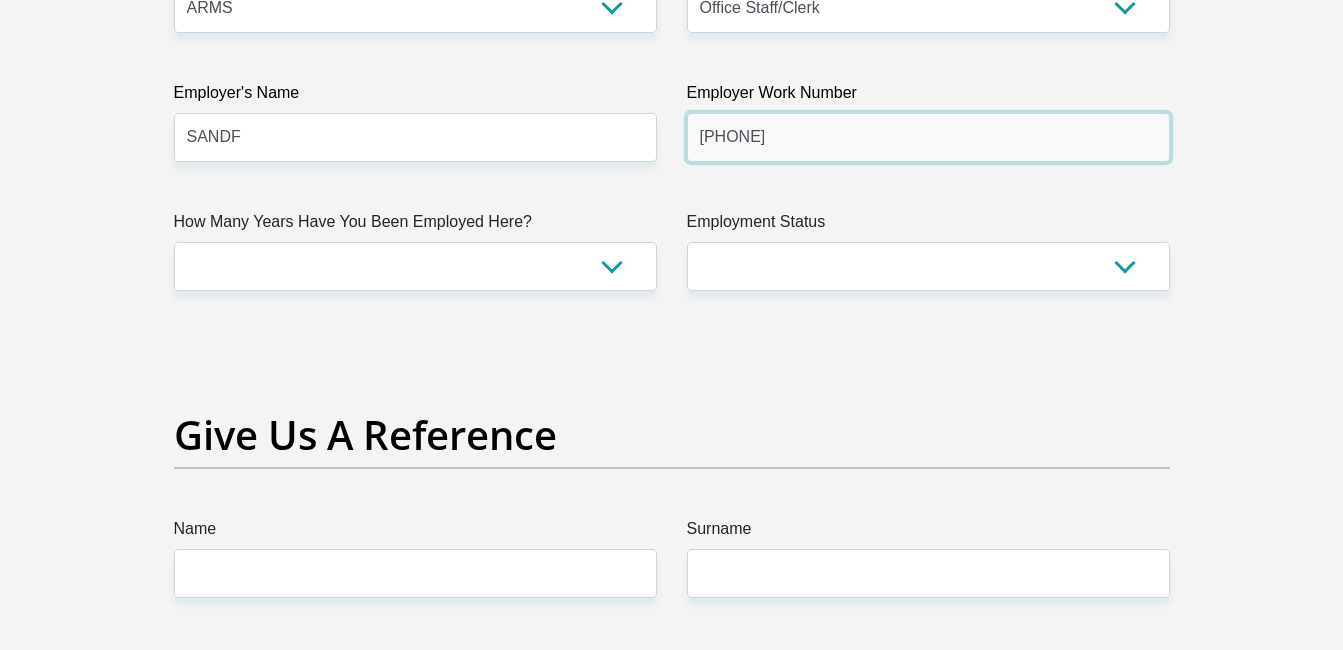 type on "[PHONE]" 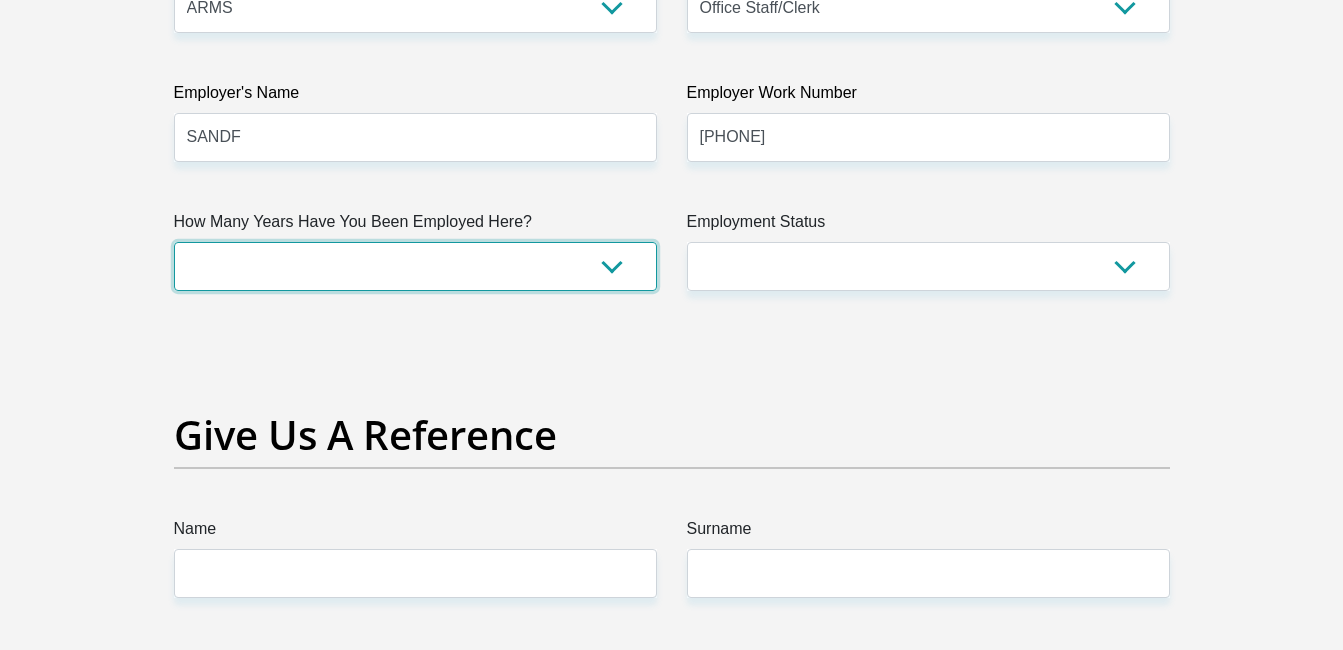click on "less than 1 year
1-3 years
3-5 years
5+ years" at bounding box center [415, 266] 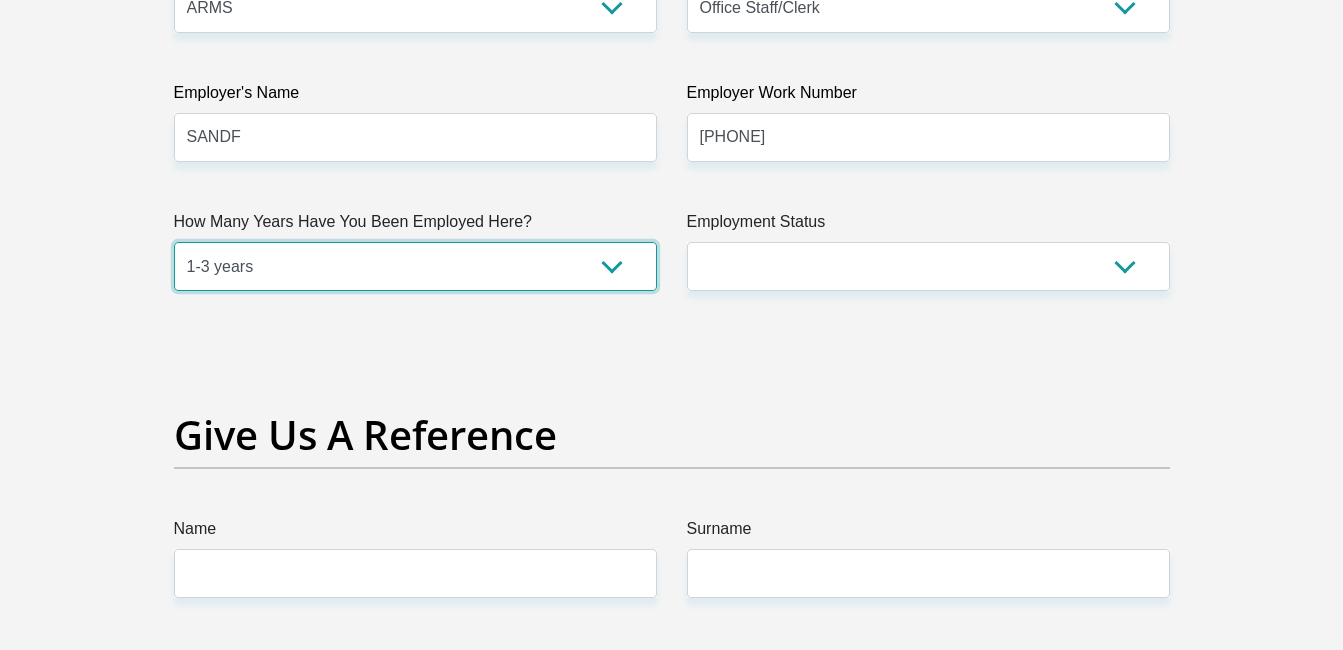 click on "less than 1 year
1-3 years
3-5 years
5+ years" at bounding box center (415, 266) 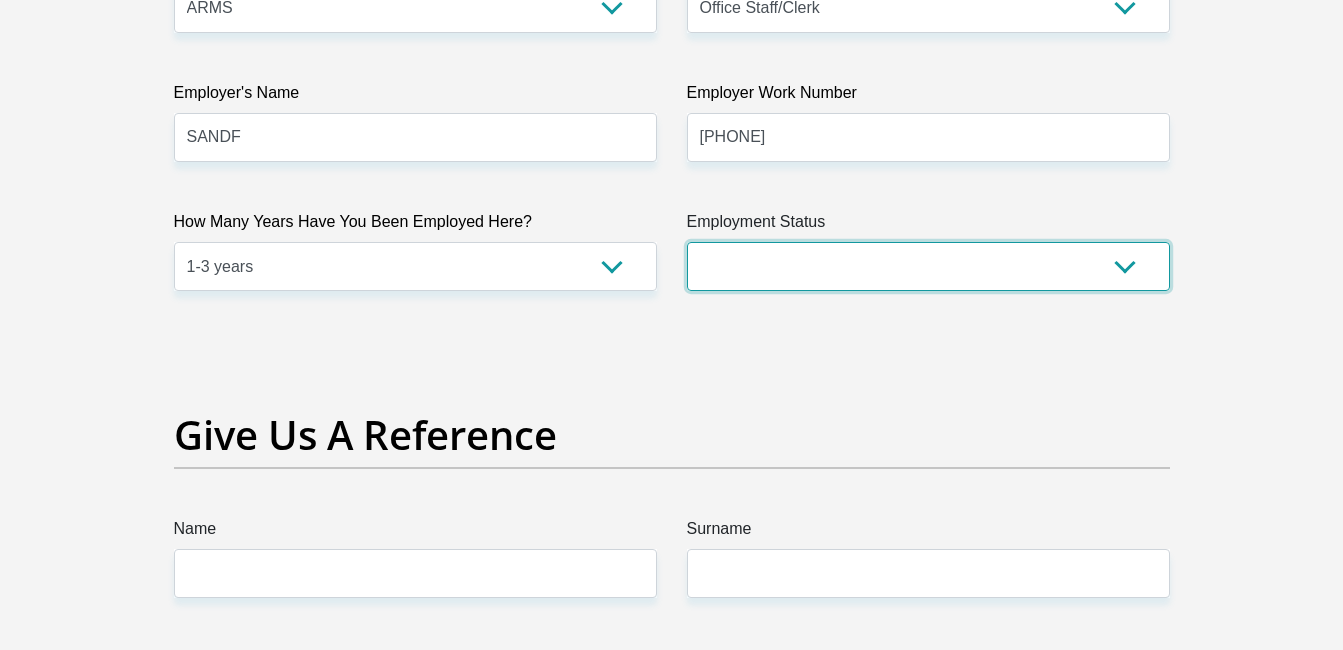 click on "Permanent/Full-time
Part-time/Casual
Contract Worker
Self-Employed
Housewife
Retired
Student
Medically Boarded
Disability
Unemployed" at bounding box center [928, 266] 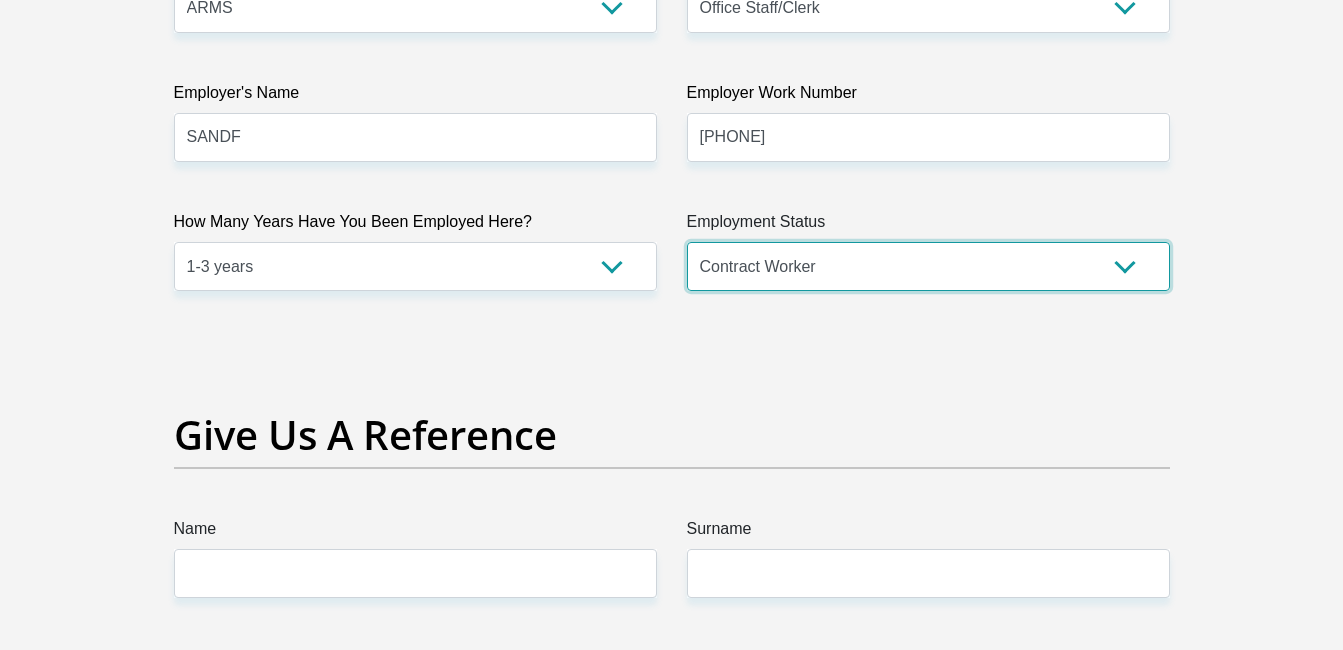 click on "Permanent/Full-time
Part-time/Casual
Contract Worker
Self-Employed
Housewife
Retired
Student
Medically Boarded
Disability
Unemployed" at bounding box center [928, 266] 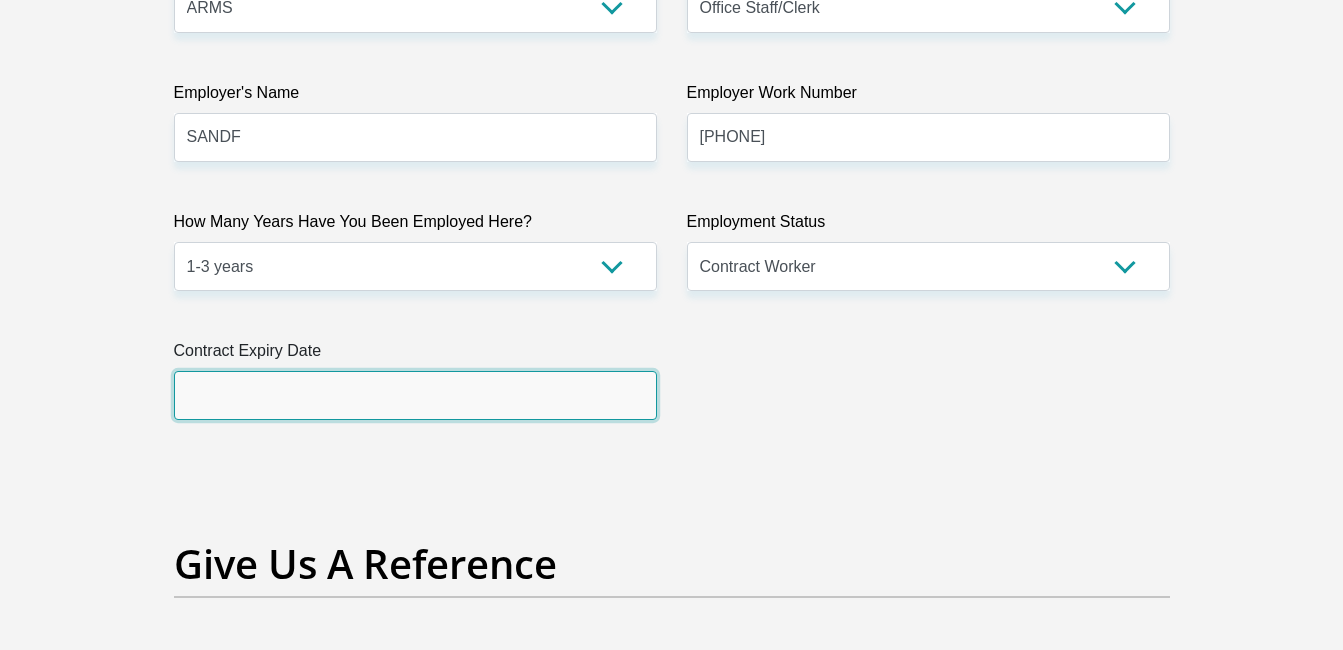 click at bounding box center [415, 395] 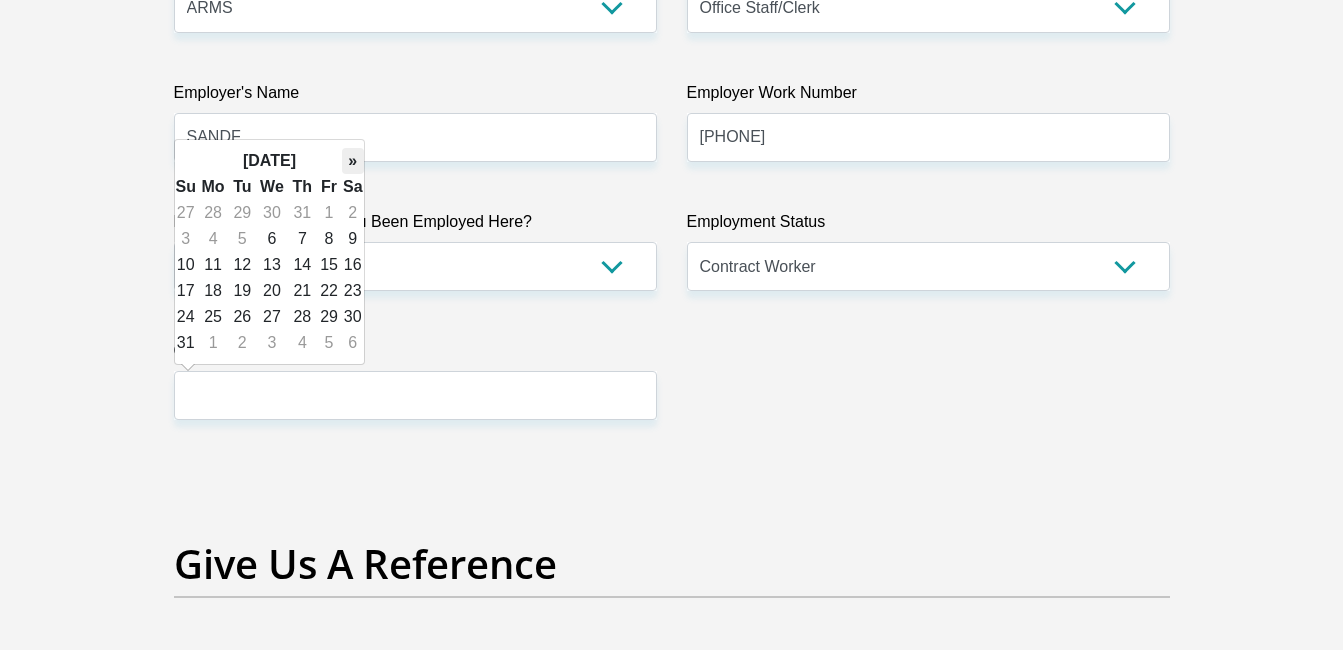 click on "»" at bounding box center (353, 161) 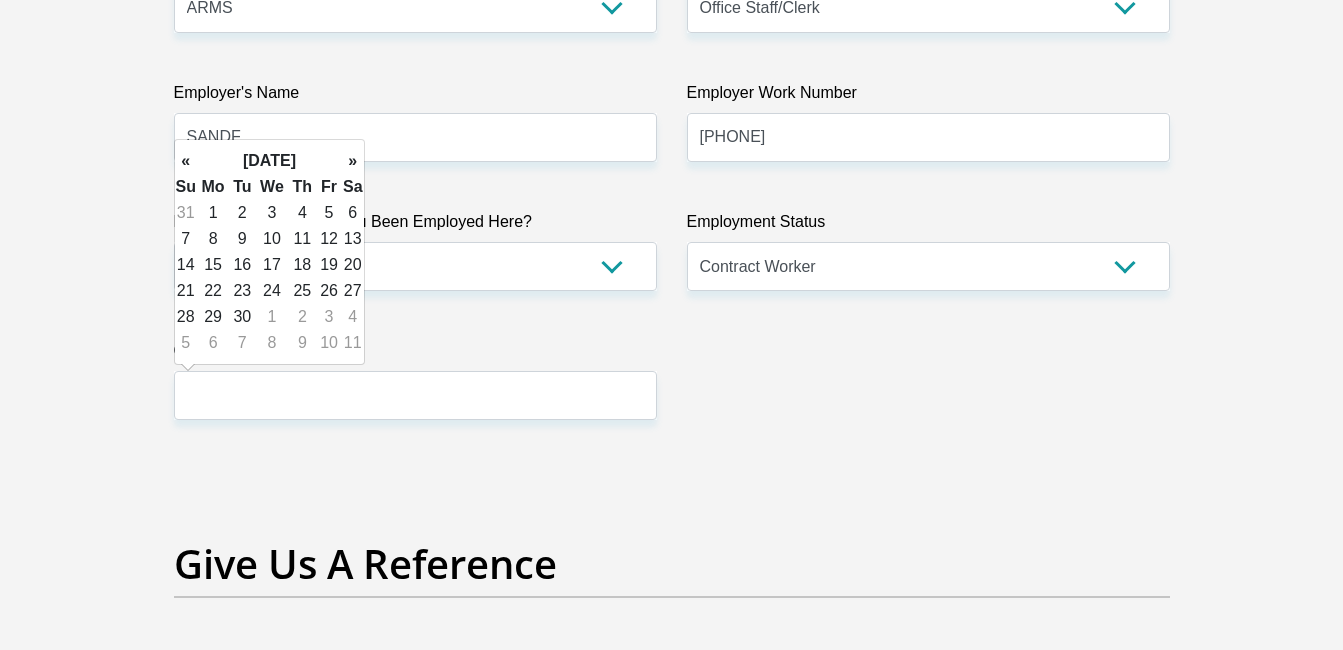 click on "»" at bounding box center (353, 161) 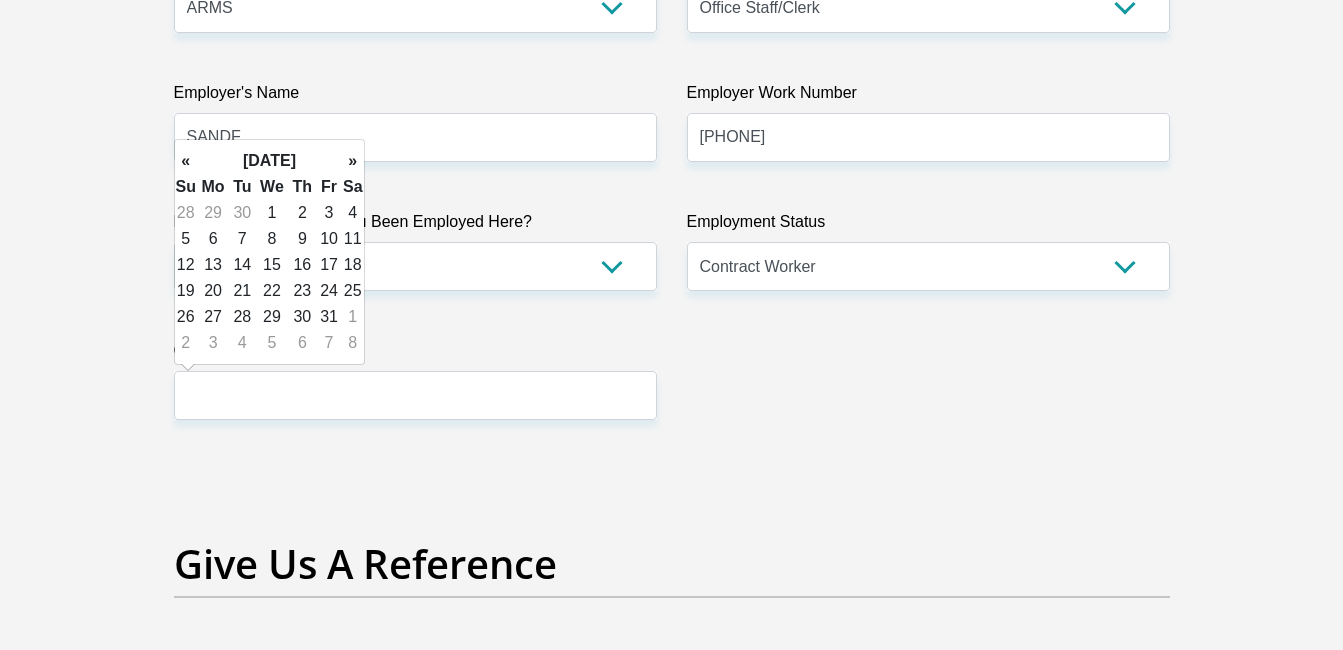 click on "»" at bounding box center (353, 161) 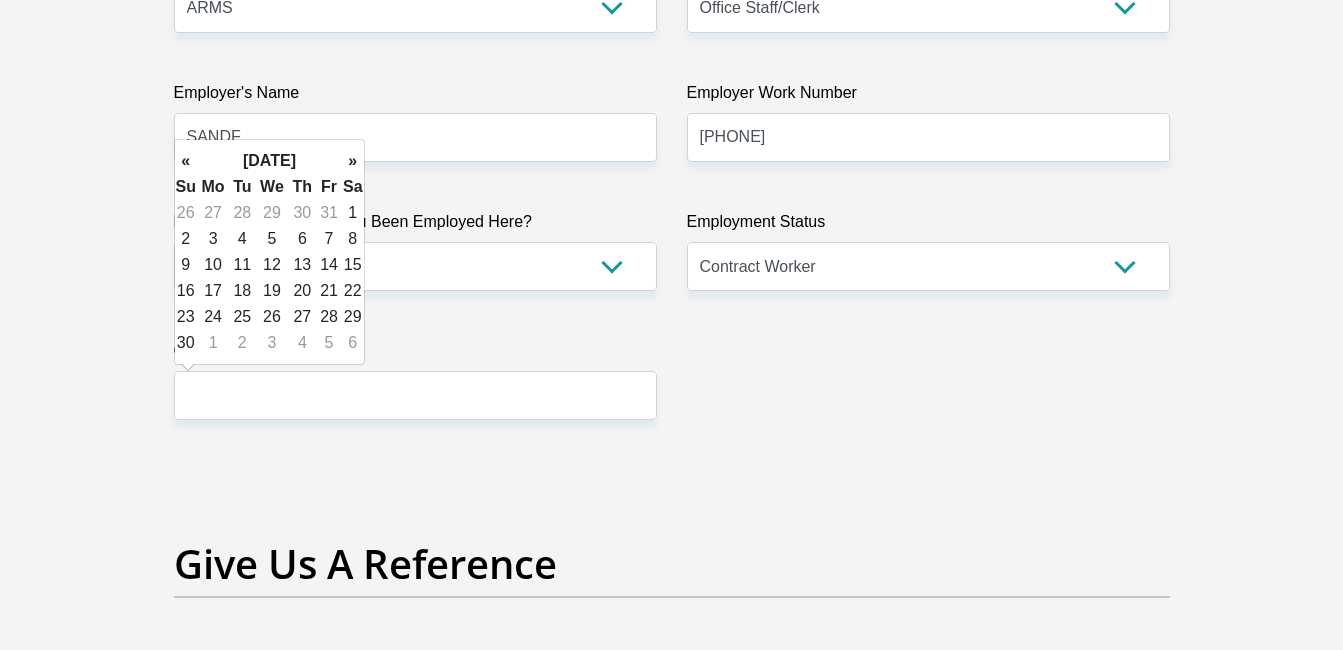 click on "»" at bounding box center (353, 161) 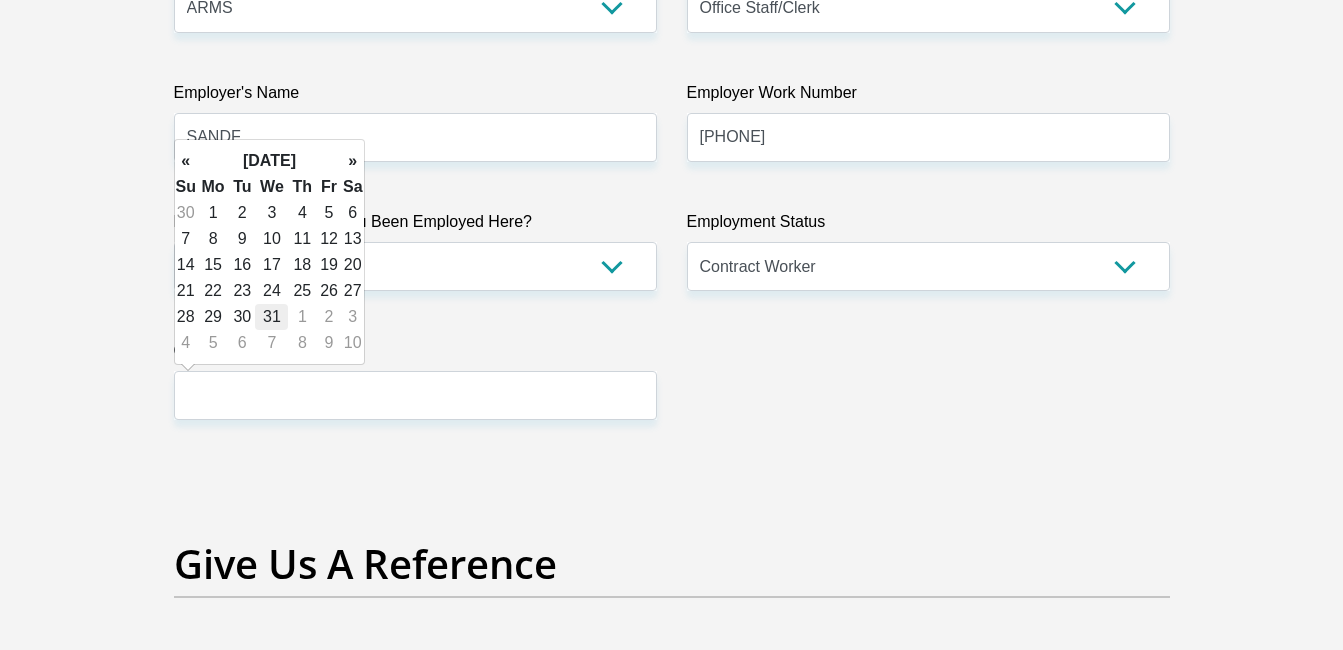 click on "31" at bounding box center [271, 317] 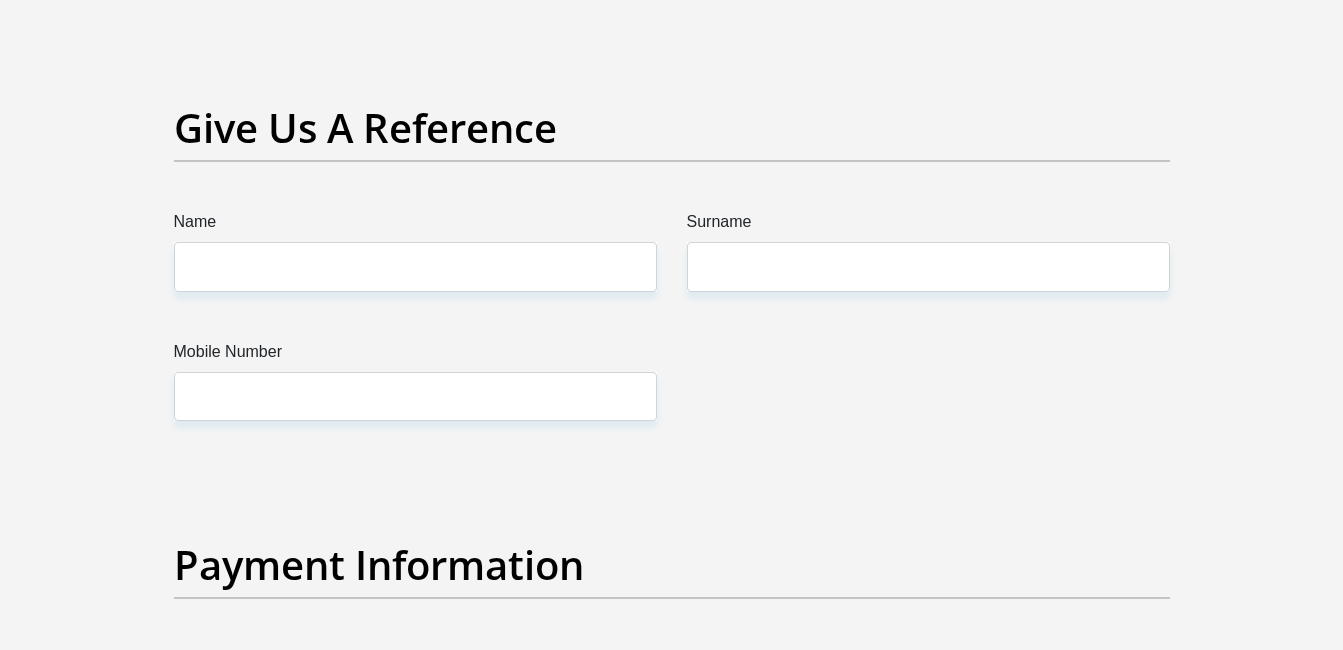scroll, scrollTop: 4251, scrollLeft: 0, axis: vertical 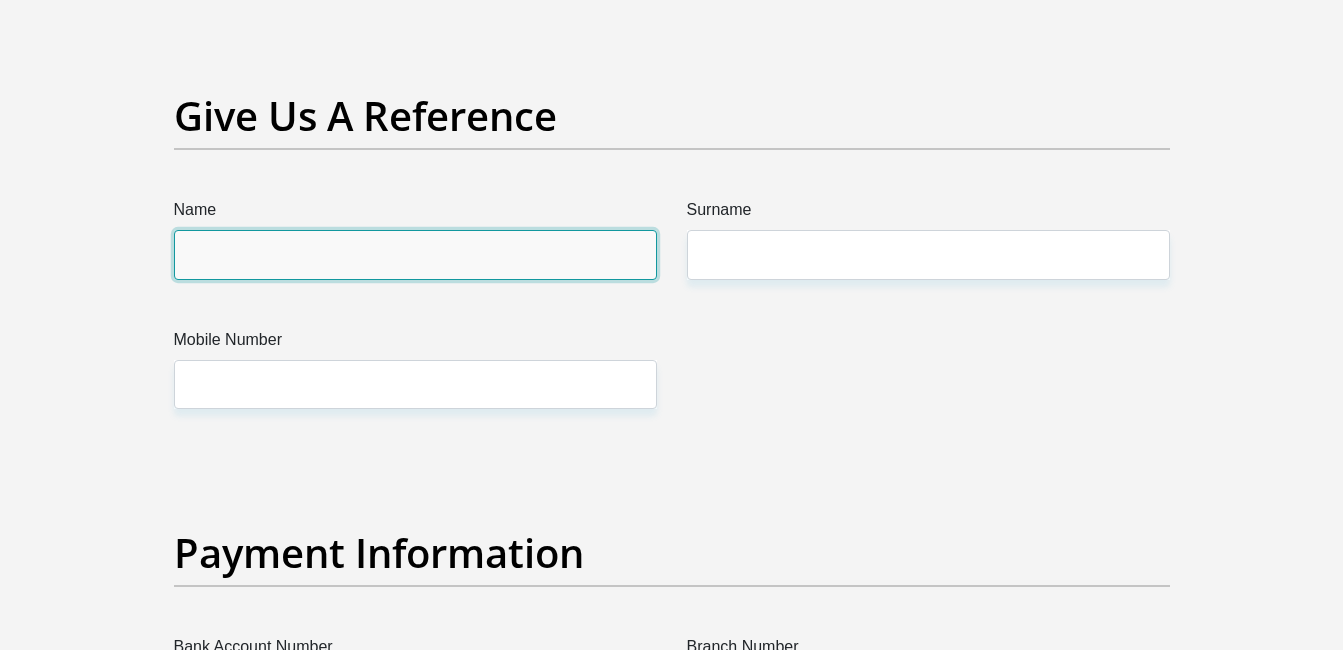 click on "Name" at bounding box center [415, 254] 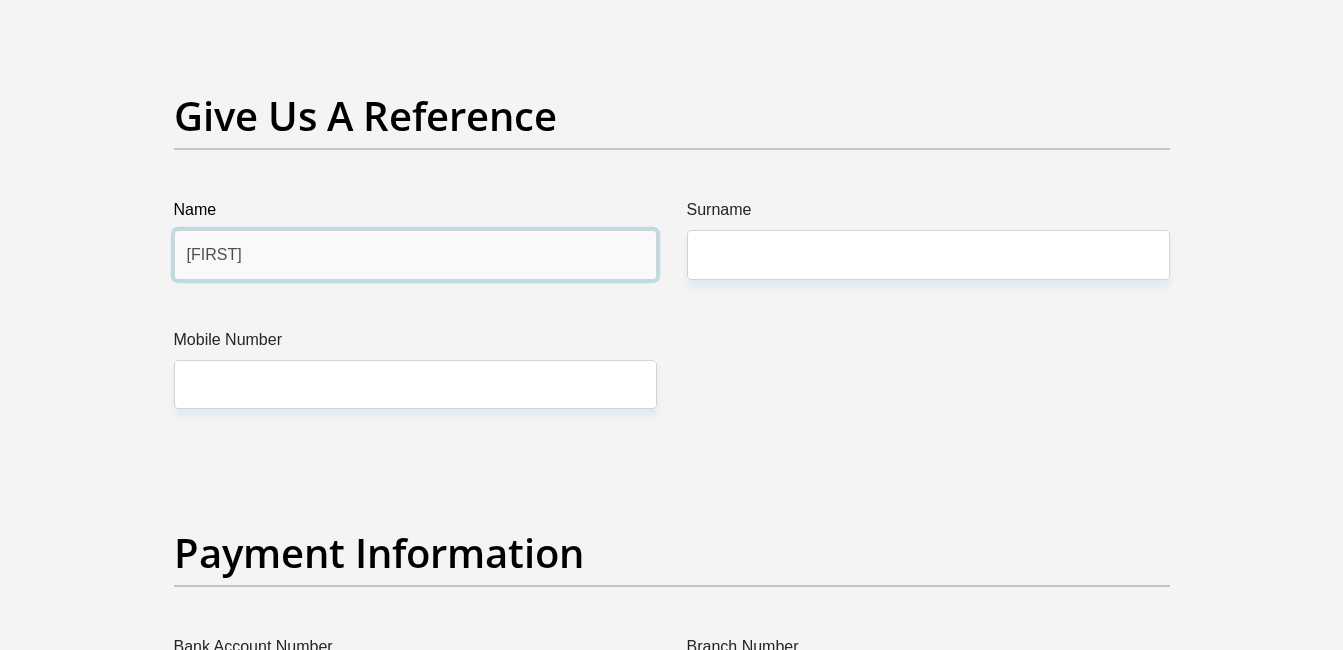 type on "[FIRST]" 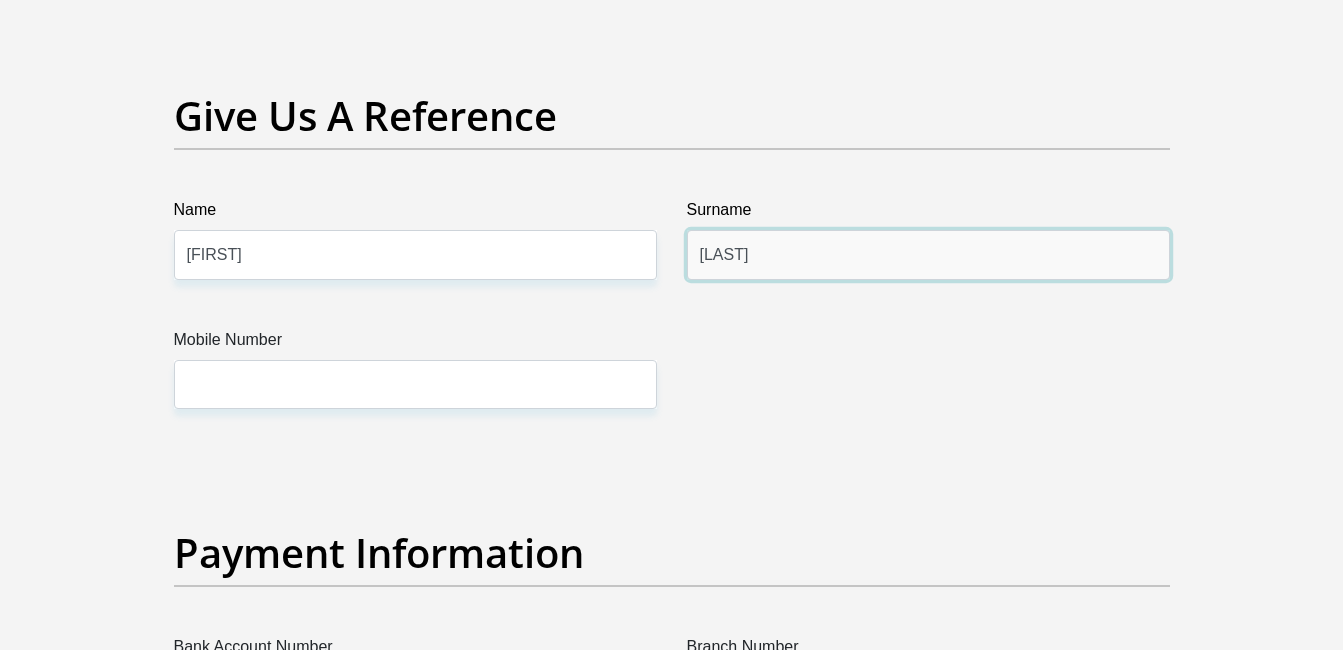 type on "[LAST]" 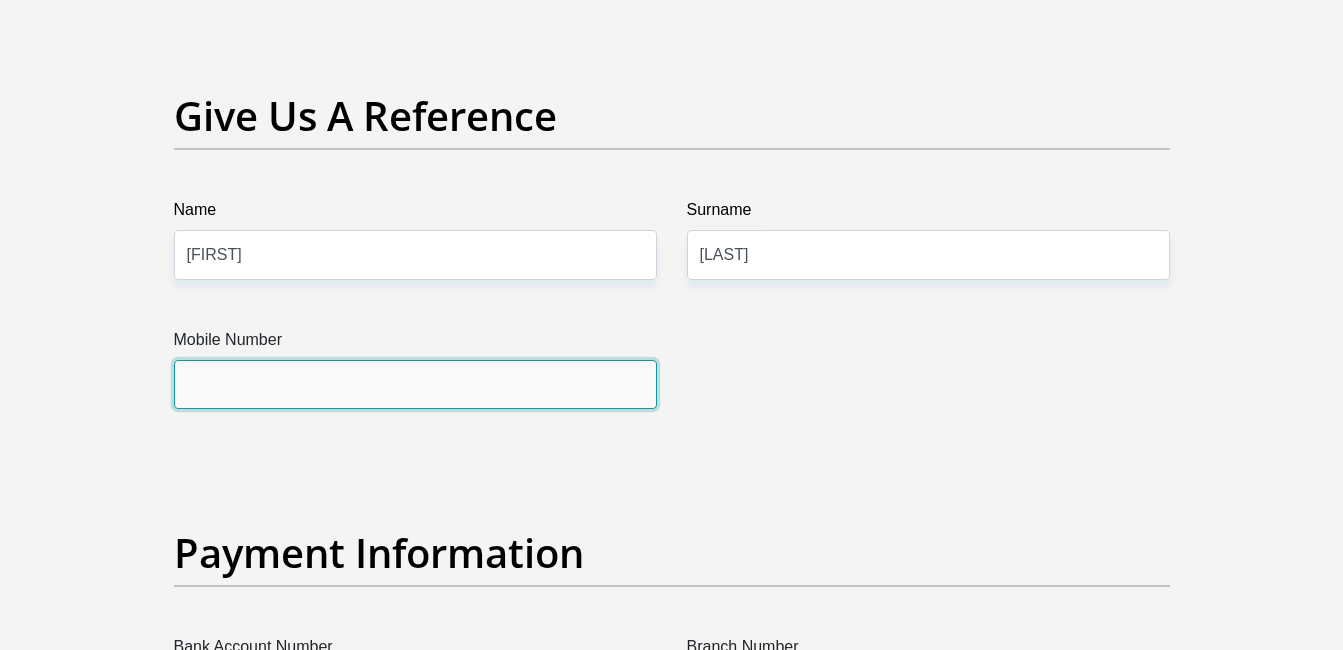 click on "Mobile Number" at bounding box center [415, 384] 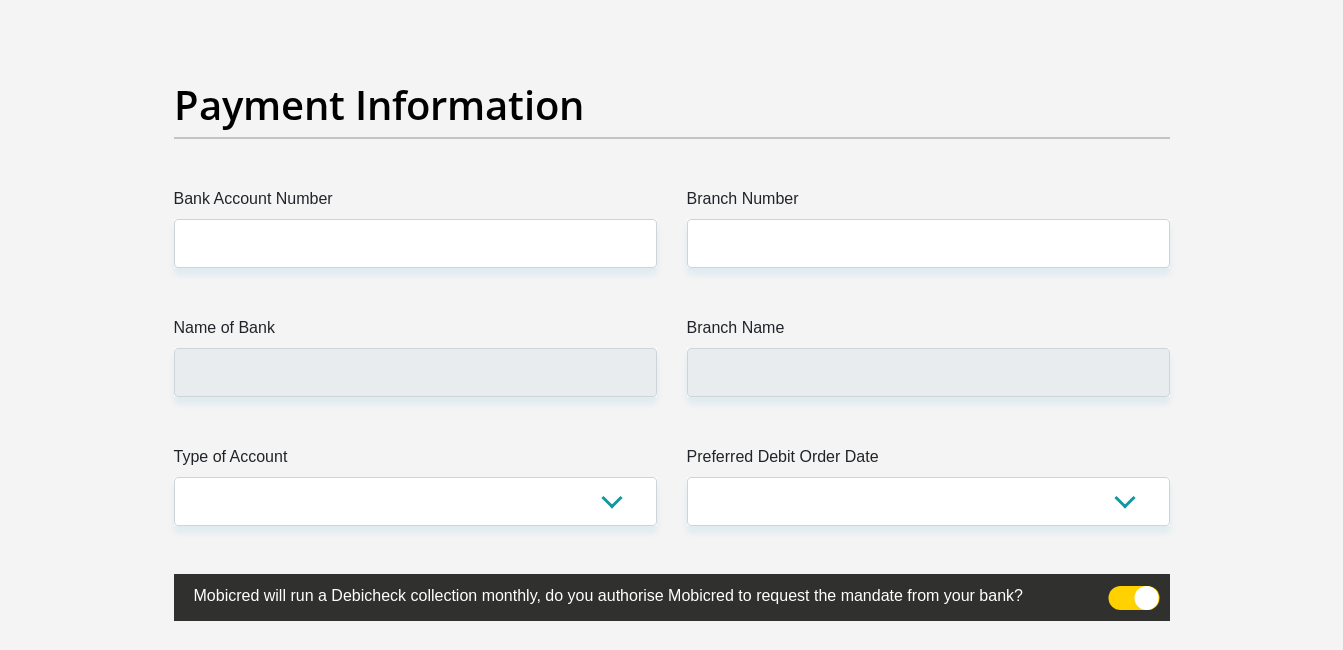 scroll, scrollTop: 4904, scrollLeft: 0, axis: vertical 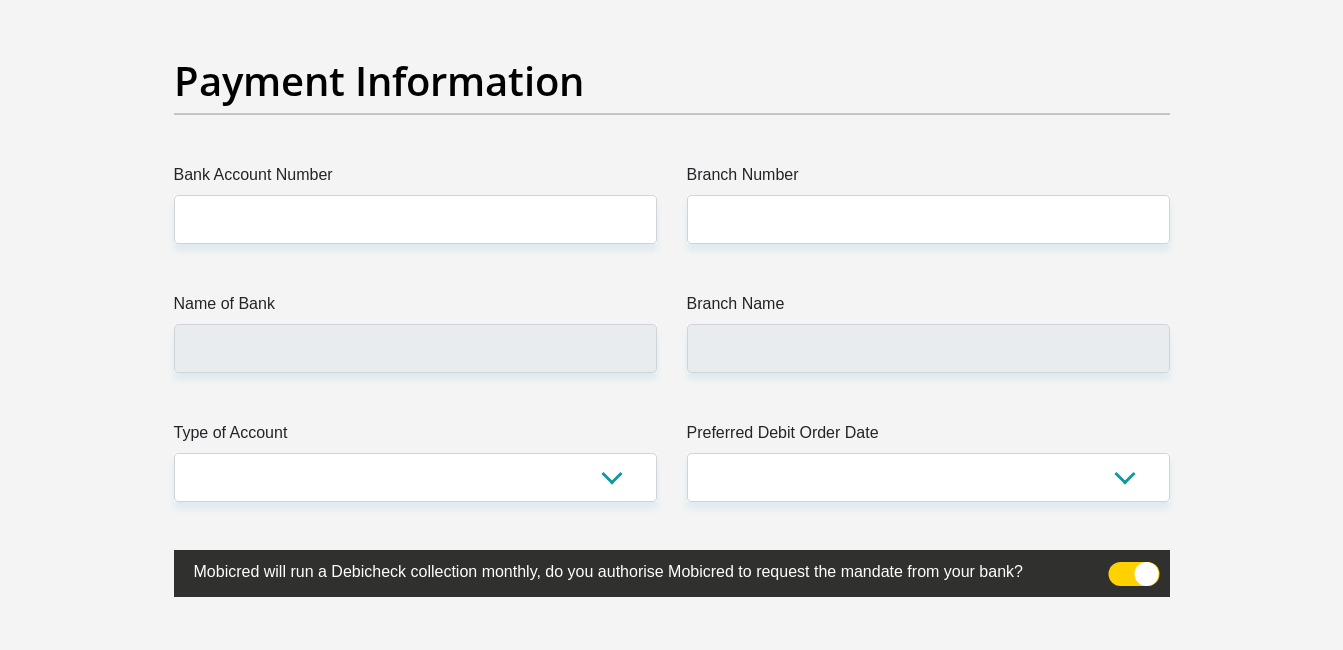 type on "[PHONE]" 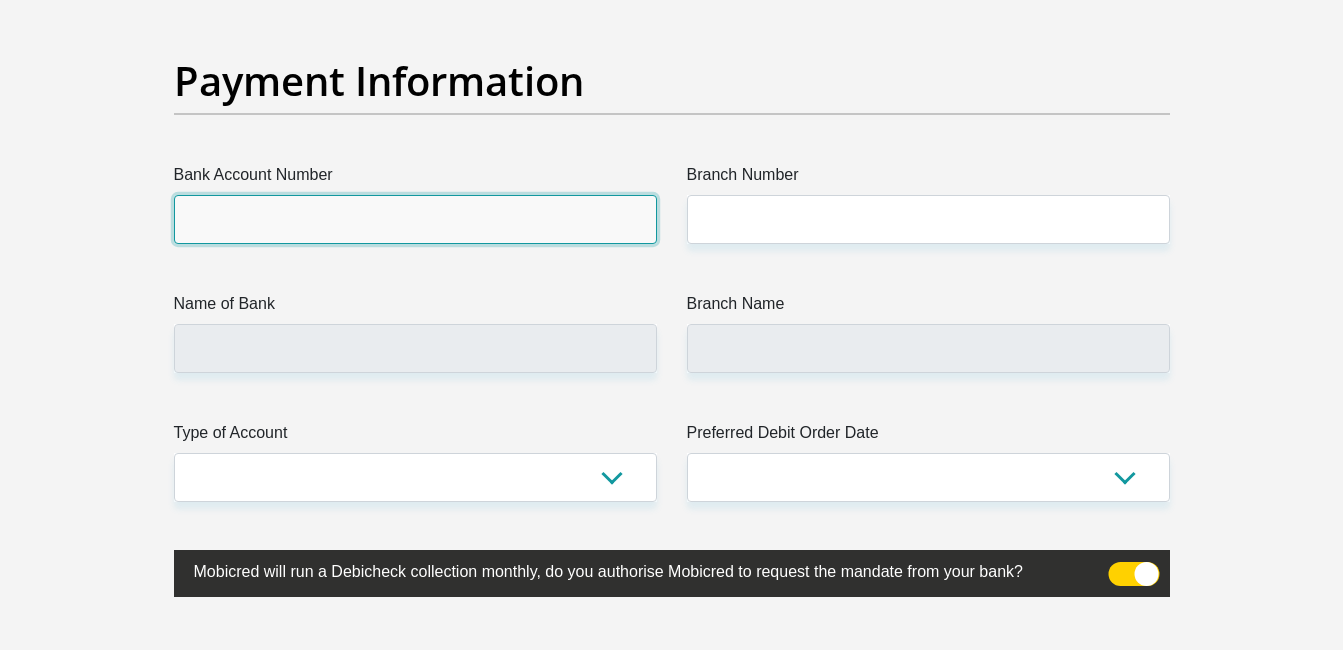 click on "Bank Account Number" at bounding box center [415, 219] 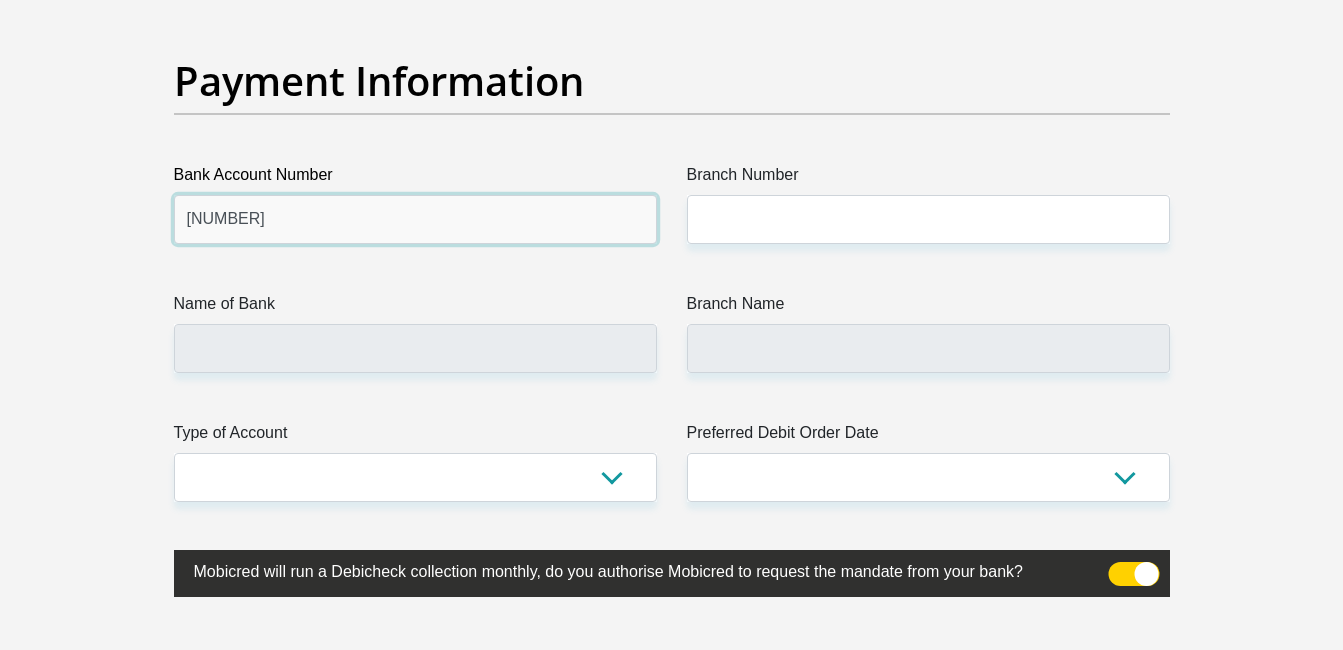 type on "[NUMBER]" 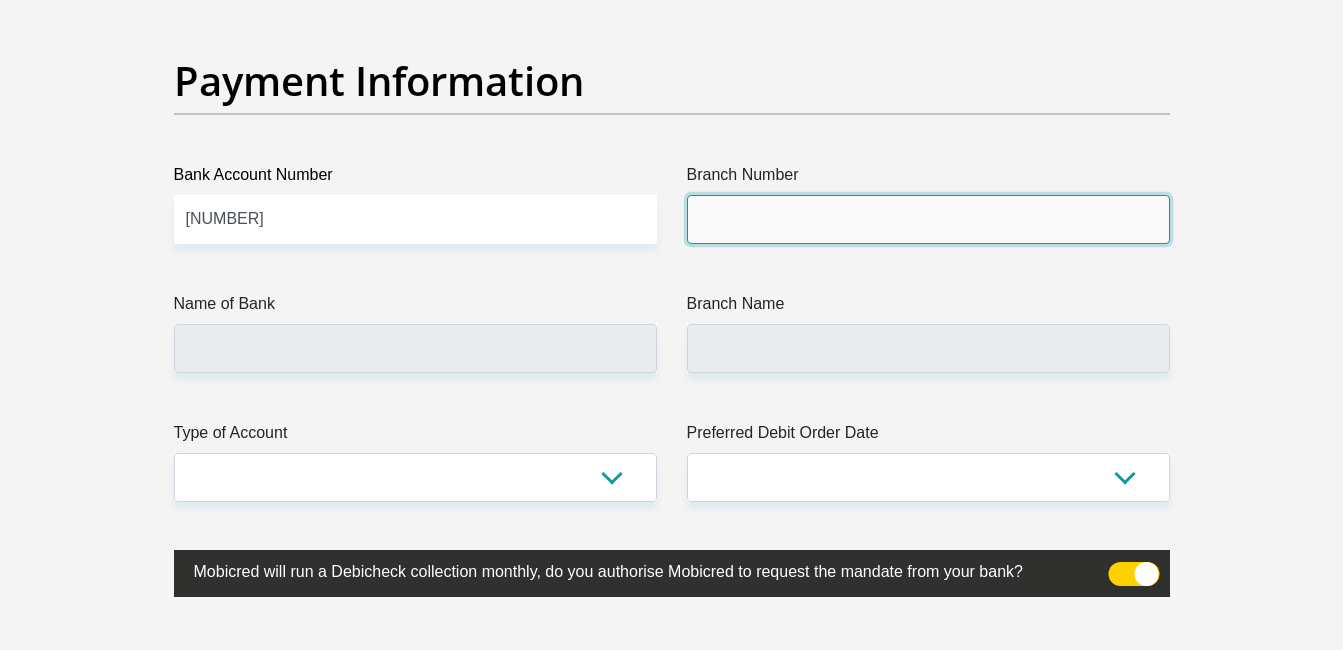 click on "Branch Number" at bounding box center [928, 219] 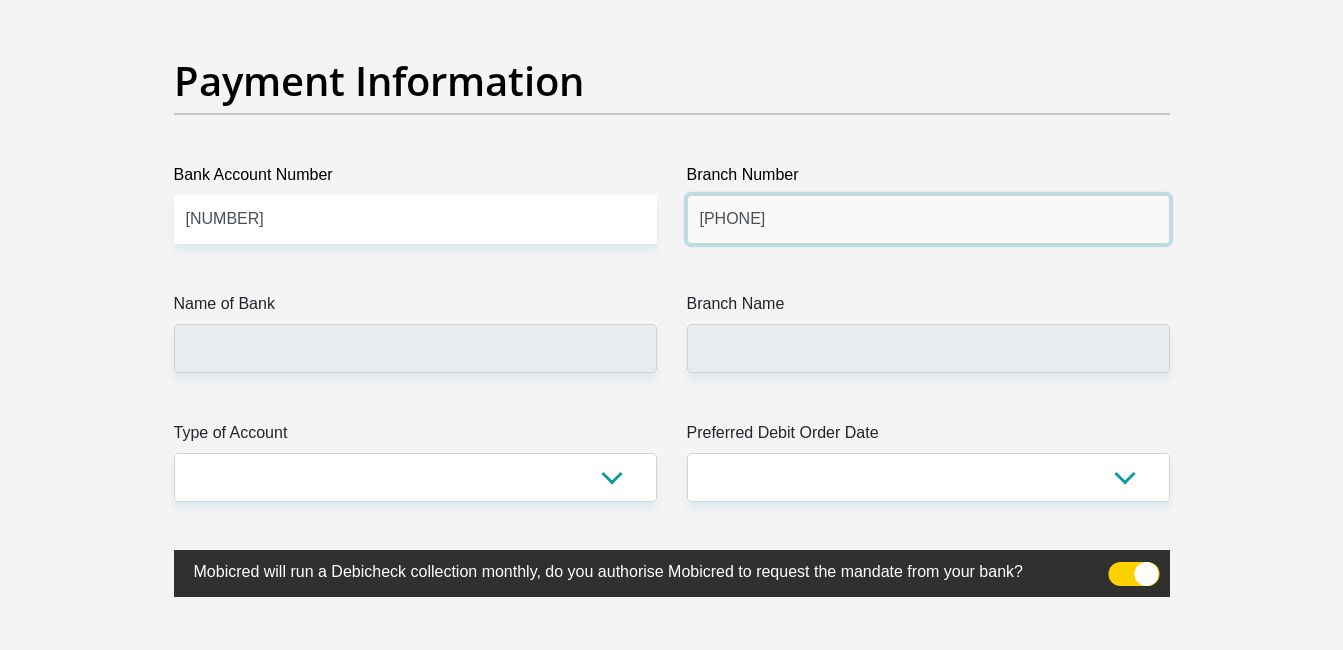 type on "[PHONE]" 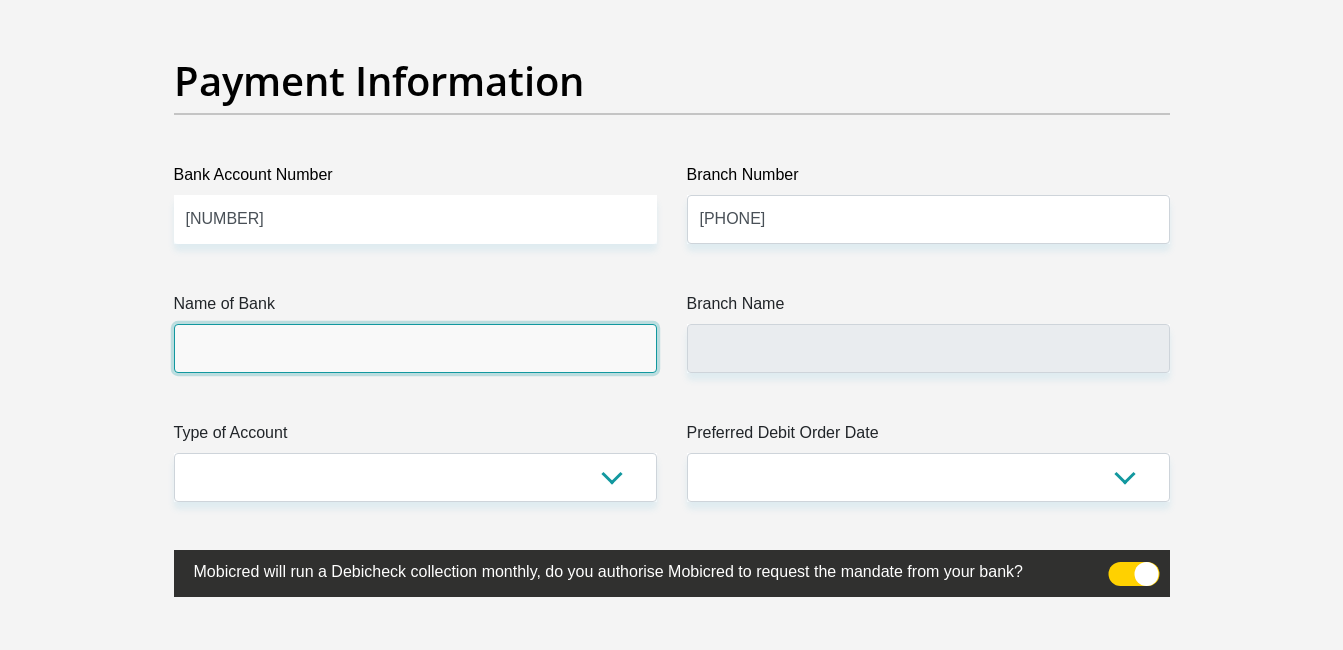 click on "Name of Bank" at bounding box center [415, 348] 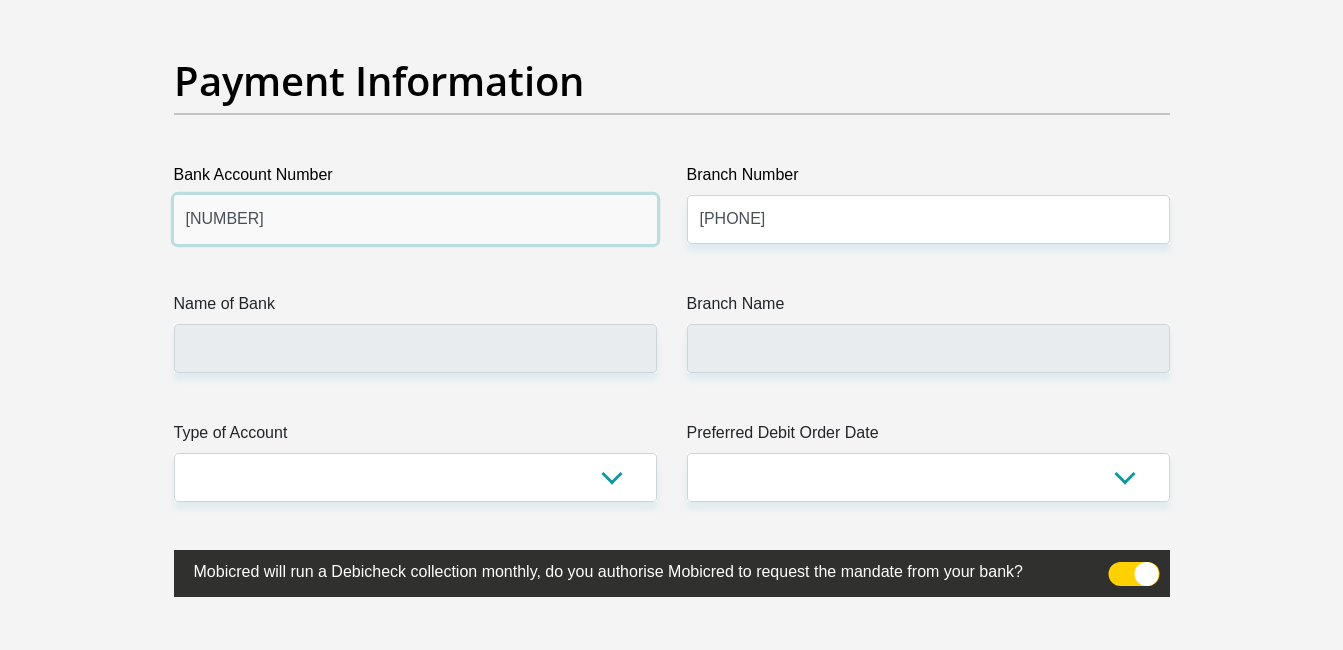 click on "[NUMBER]" at bounding box center (415, 219) 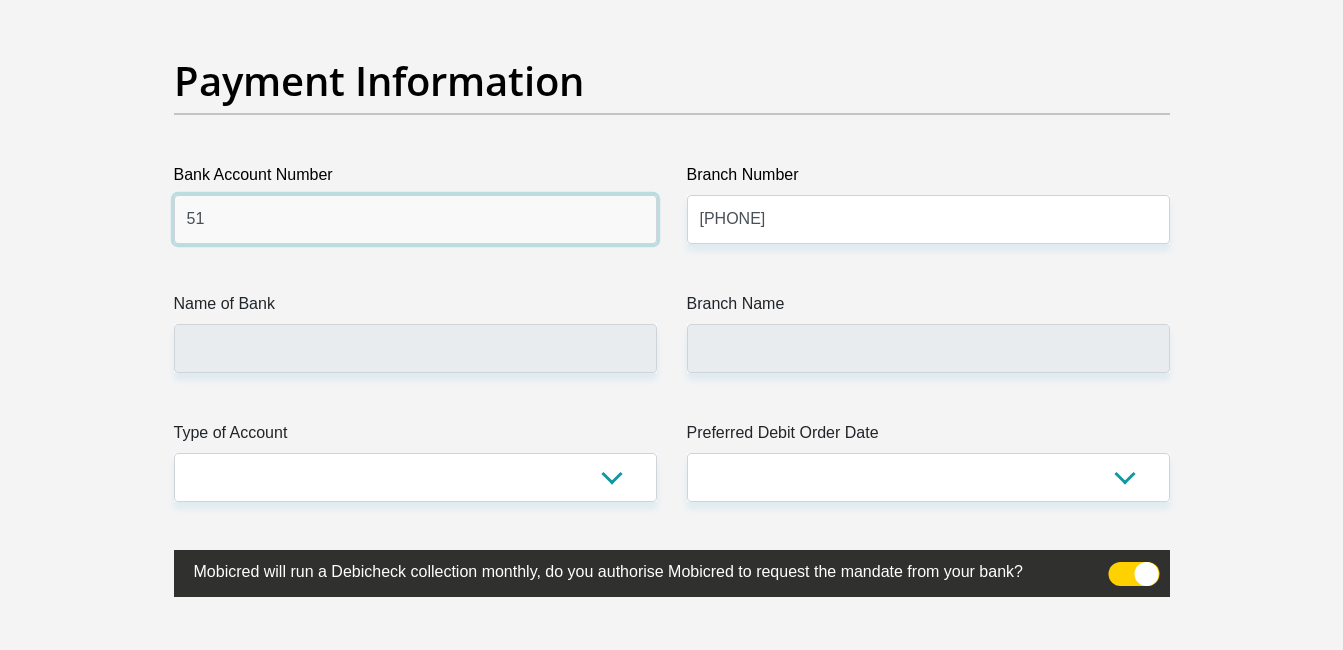 type on "5" 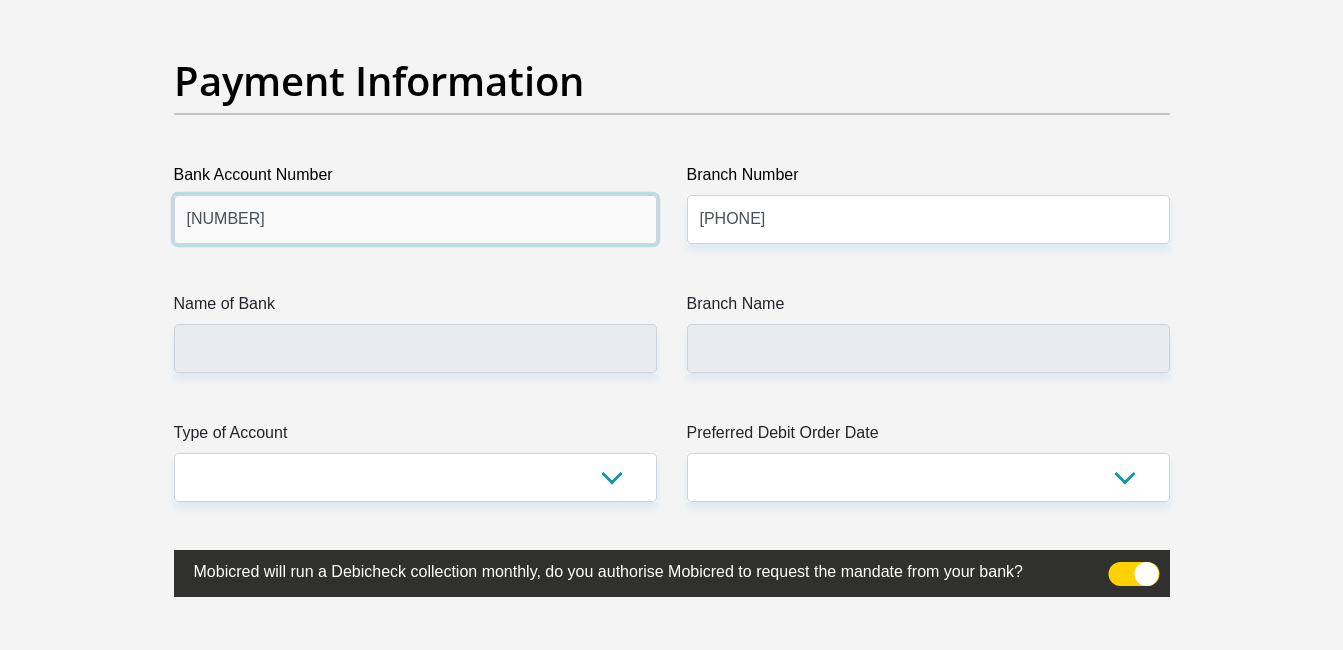 type on "[NUMBER]" 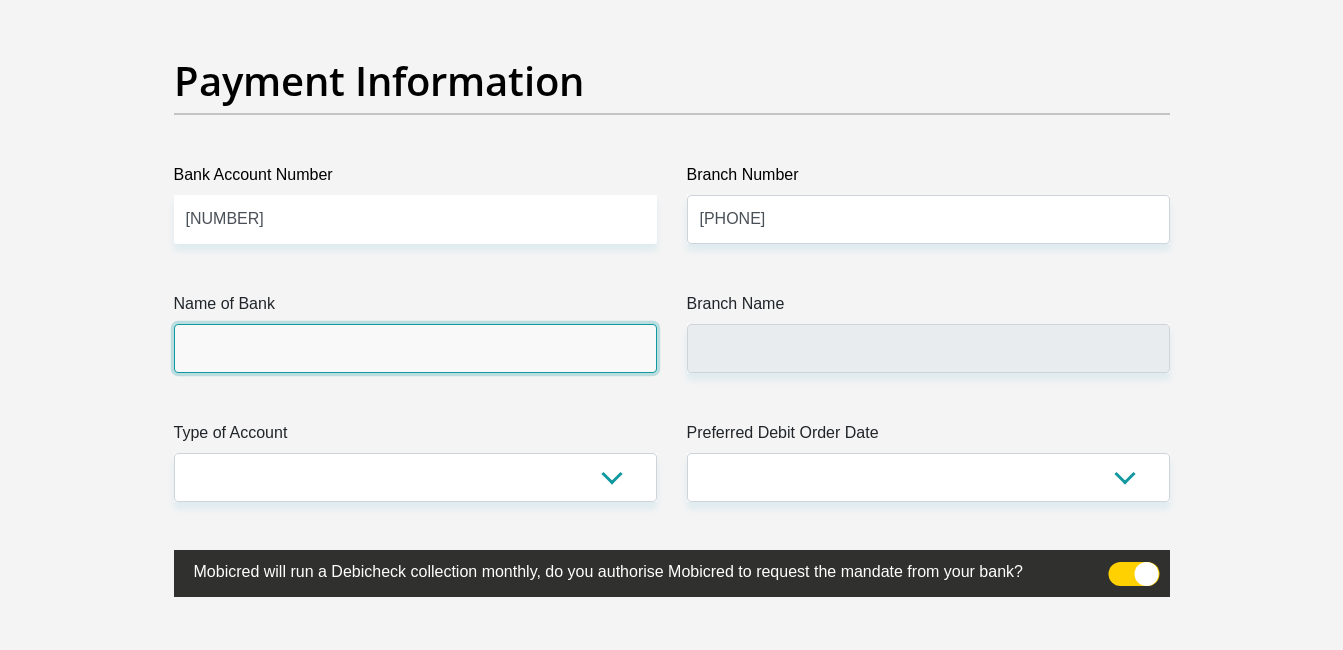 click on "Name of Bank" at bounding box center (415, 348) 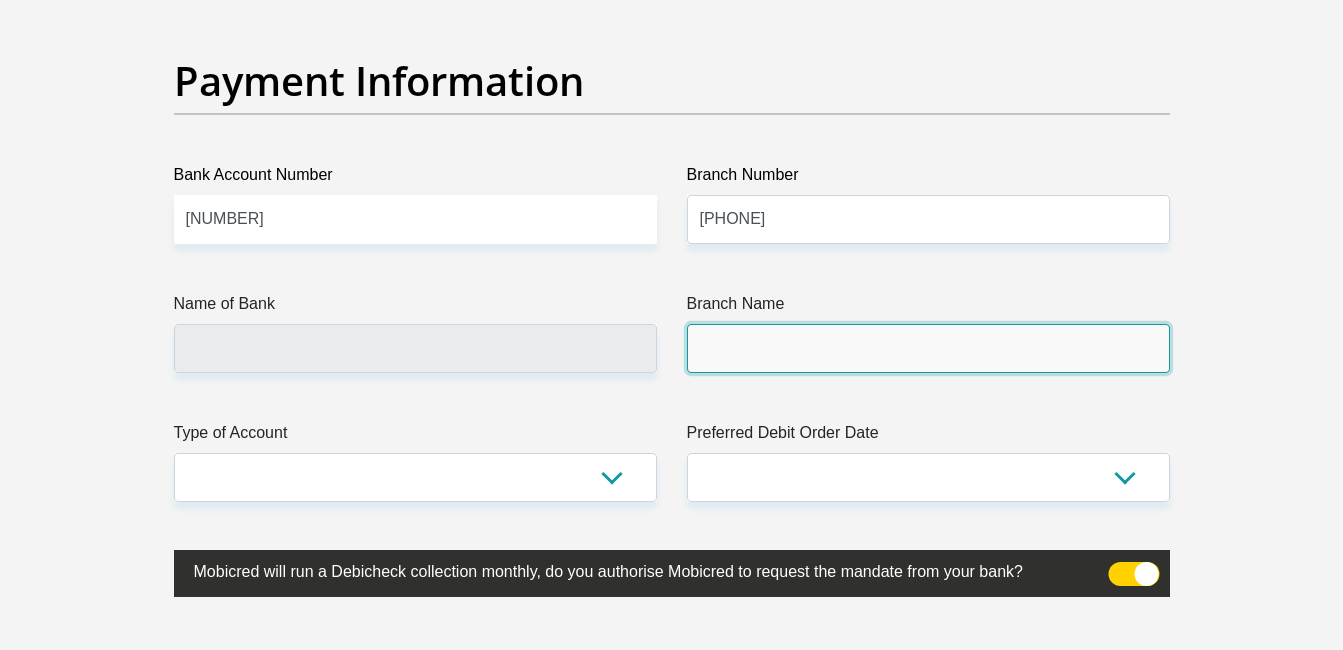 click on "Branch Name" at bounding box center (928, 348) 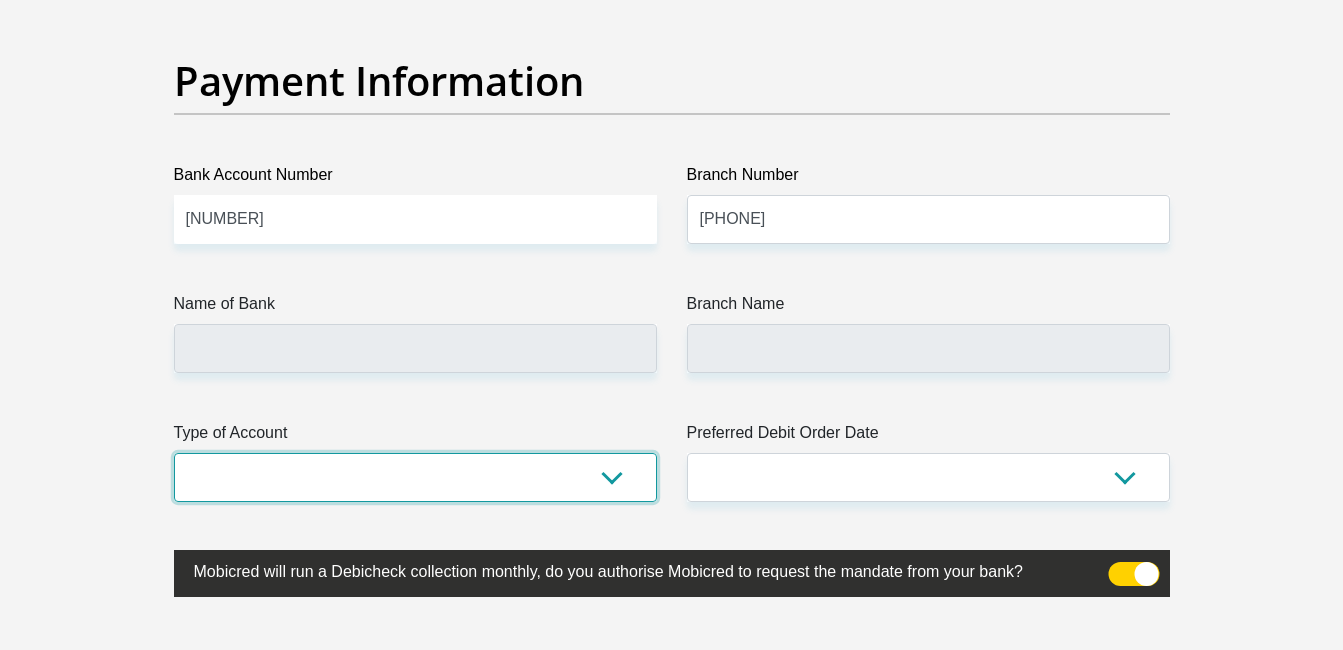 click on "Cheque
Savings" at bounding box center (415, 477) 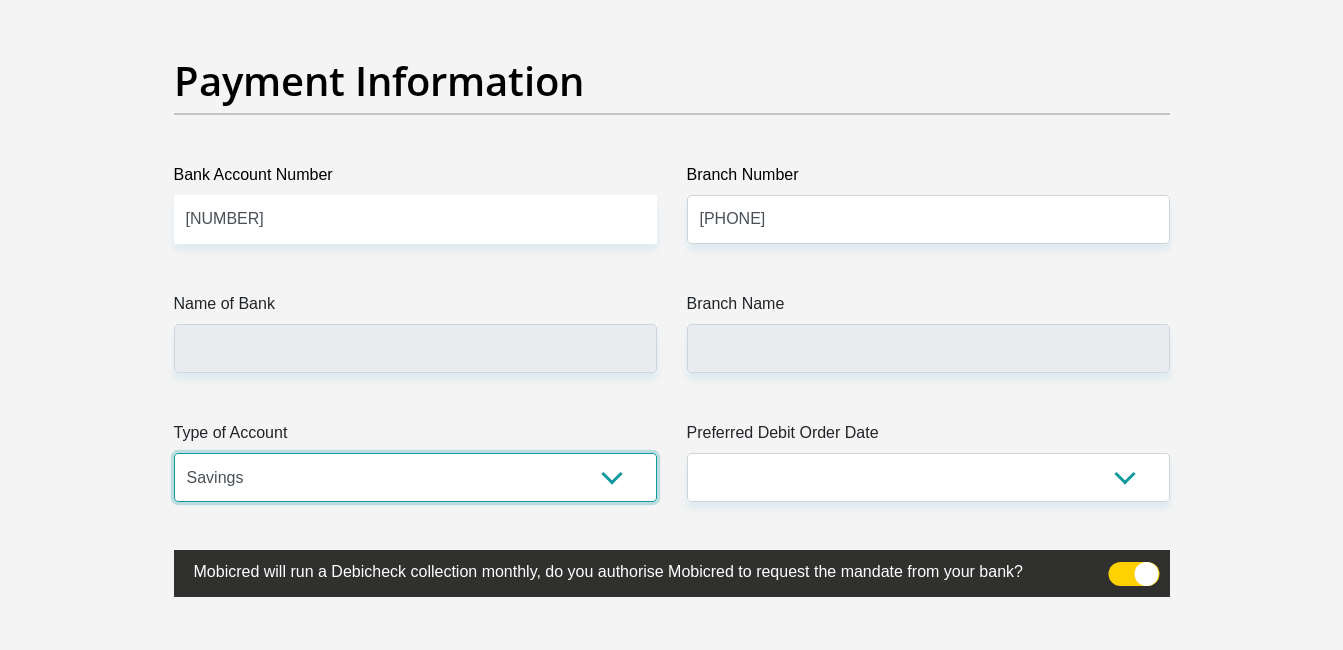 click on "Cheque
Savings" at bounding box center [415, 477] 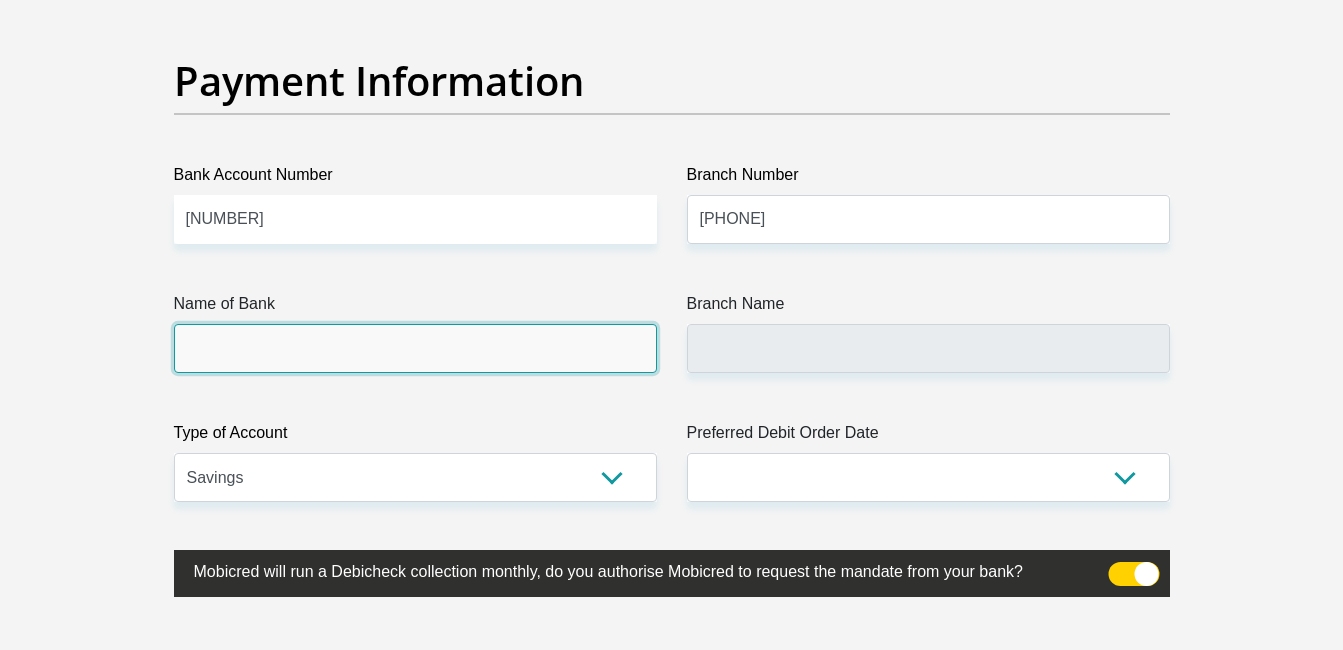 click on "Name of Bank" at bounding box center [415, 348] 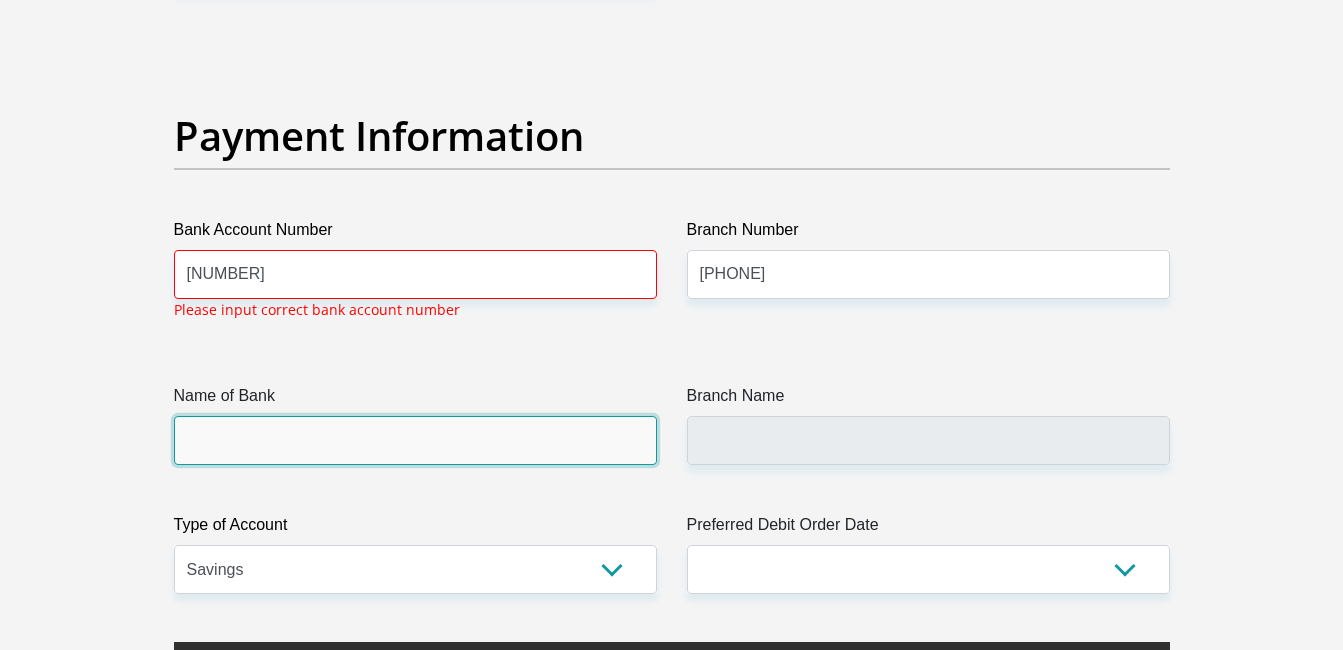 scroll, scrollTop: 4667, scrollLeft: 0, axis: vertical 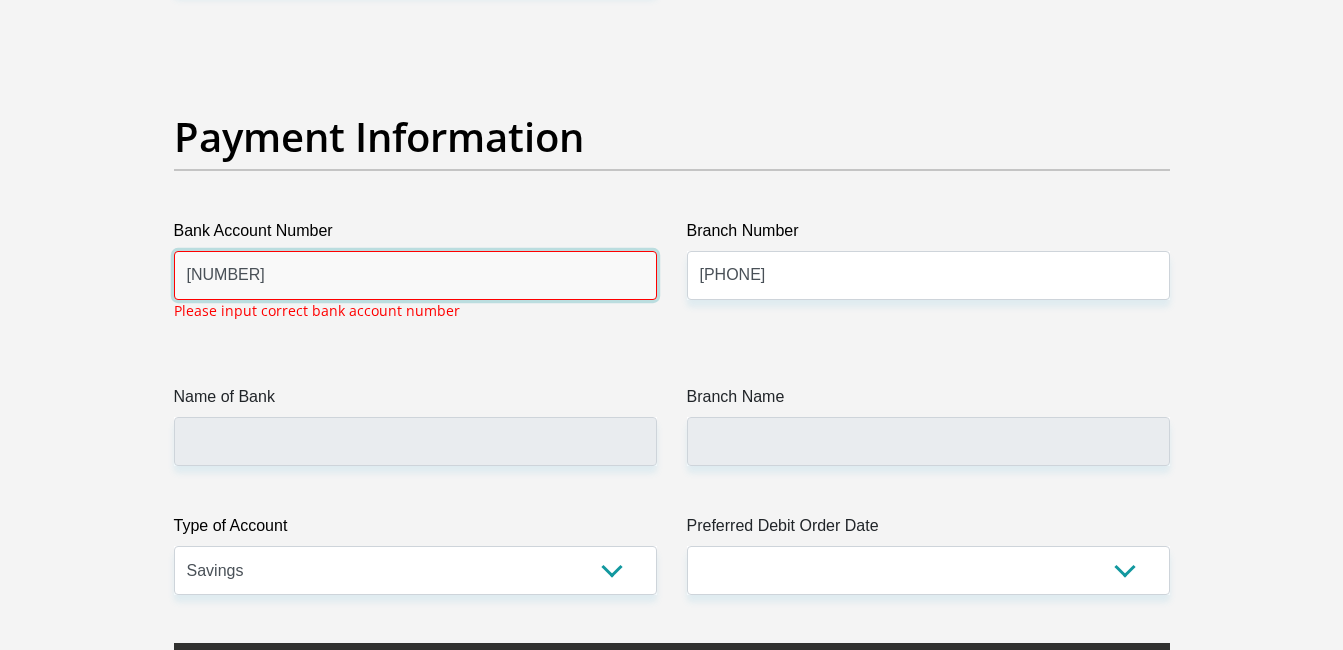 click on "[NUMBER]" at bounding box center [415, 275] 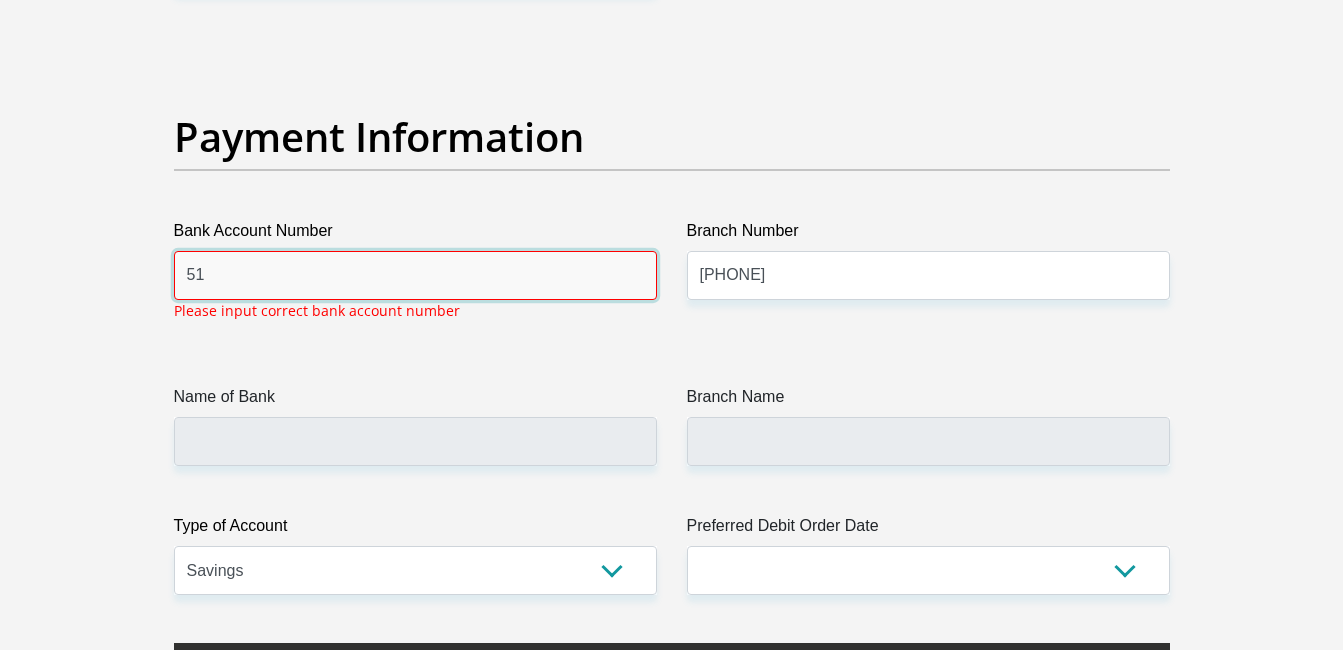 type on "5" 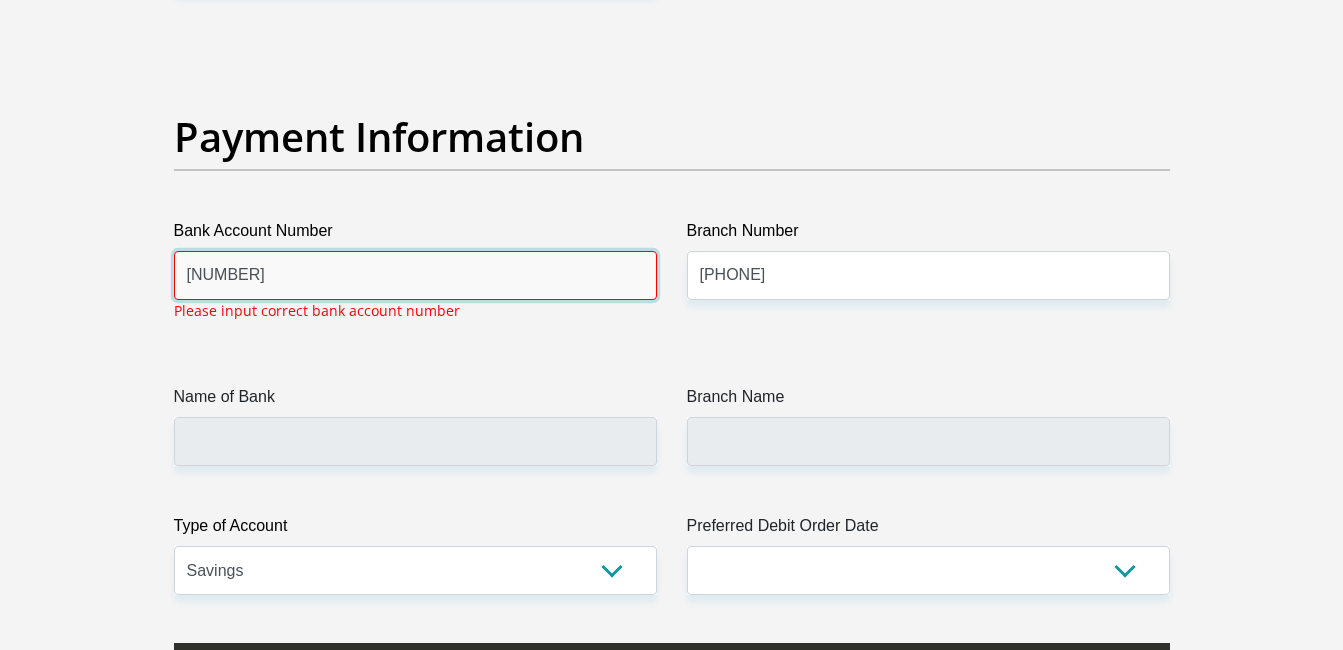 type on "[NUMBER]" 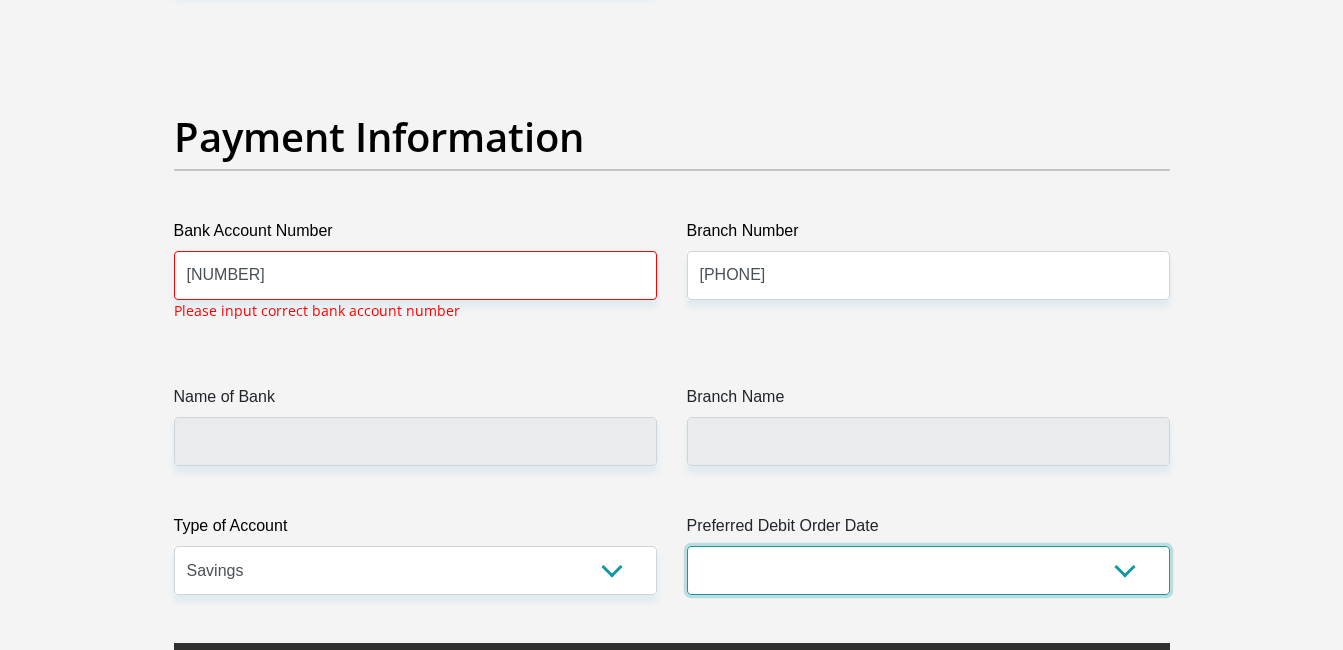 click on "Title
Mr
Ms
Mrs
Dr
Other
First Name
[FIRST]
Surname
[LAST]
ID Number
[ID_NUMBER]
Please input valid ID number
Race
Black
Coloured
Indian
White
Other
Contact Number
[PHONE]
Please input valid contact number
Nationality
South Africa
Afghanistan
Aland Islands  Albania" at bounding box center [672, -1017] 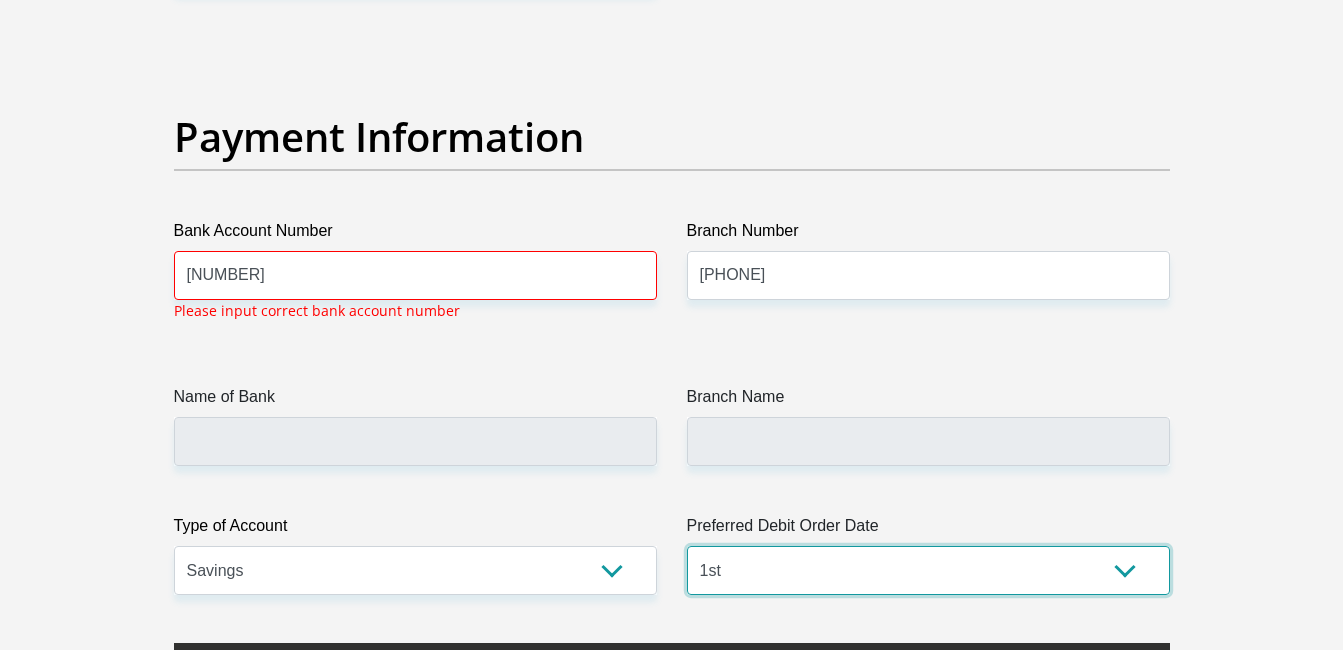 click on "1st
2nd
3rd
4th
5th
7th
18th
19th
20th
21st
22nd
23rd
24th
25th
26th
27th
28th
29th
30th" at bounding box center [928, 570] 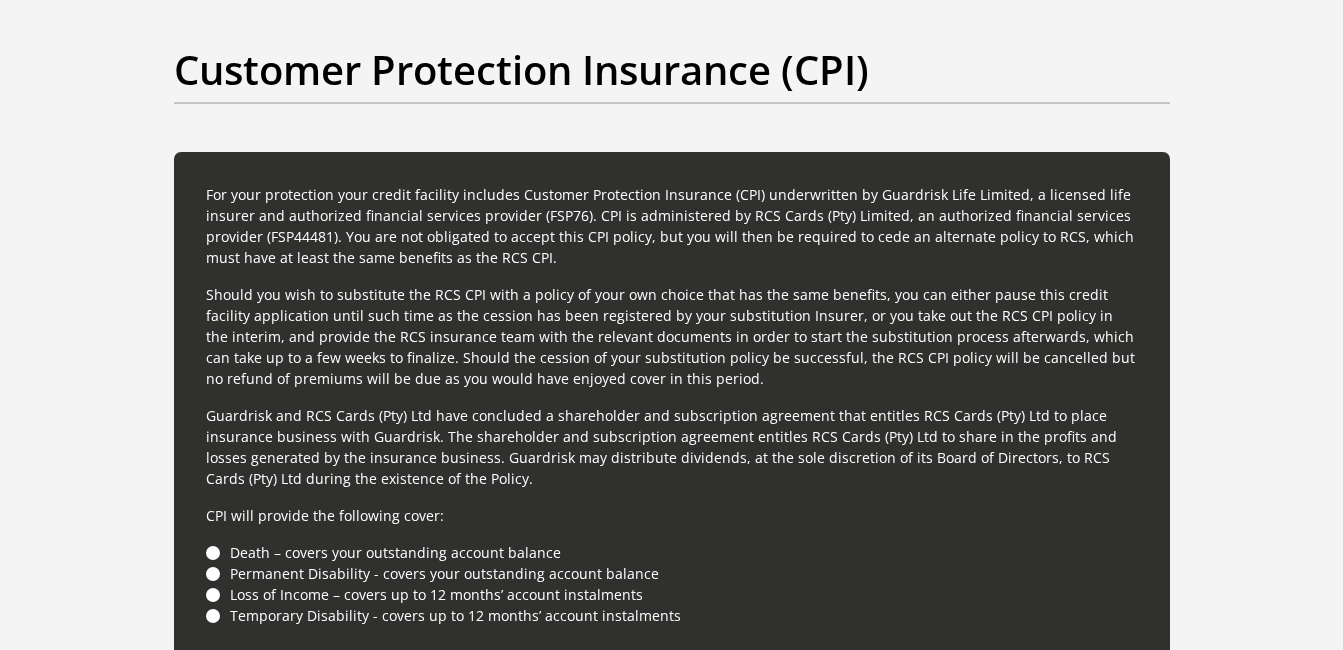 scroll, scrollTop: 5323, scrollLeft: 0, axis: vertical 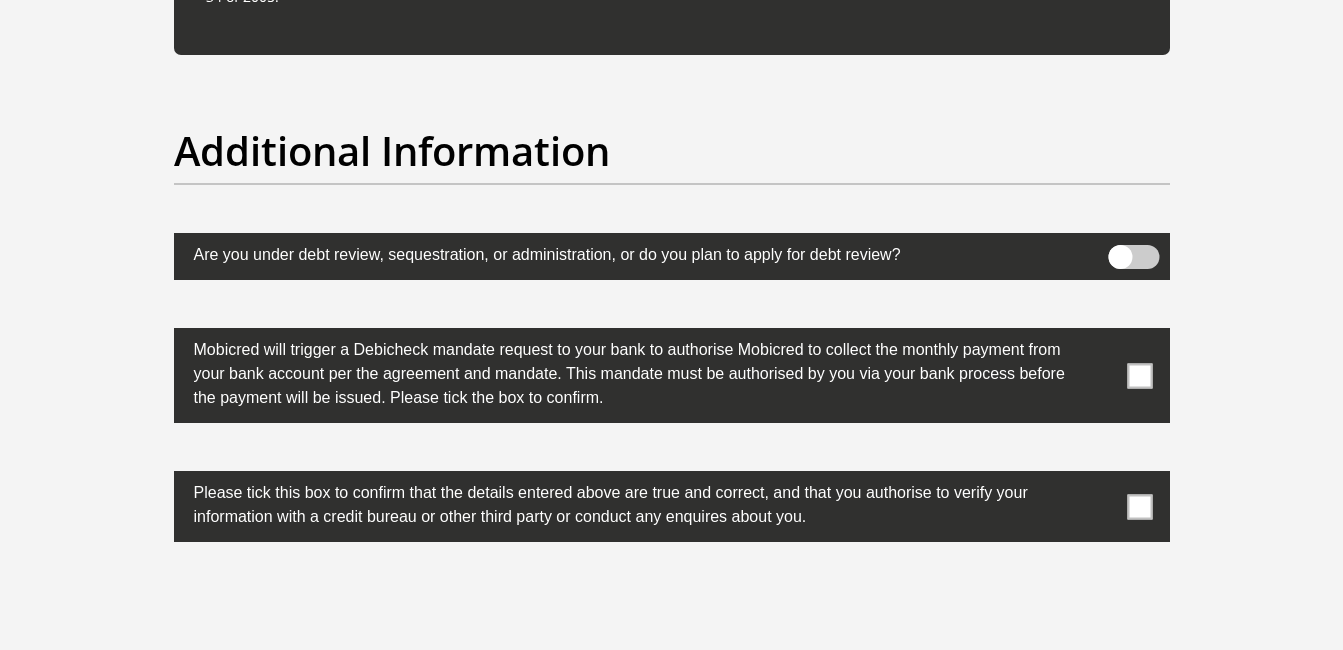 click at bounding box center (1139, 375) 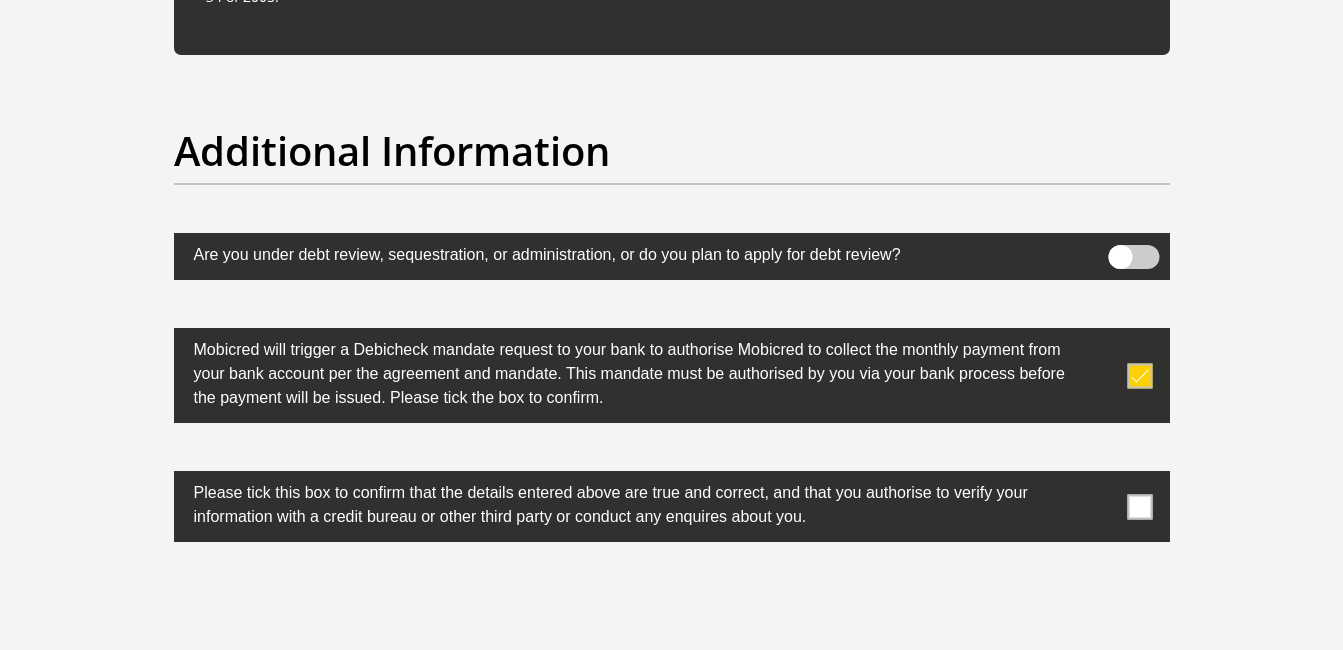 click at bounding box center [1139, 506] 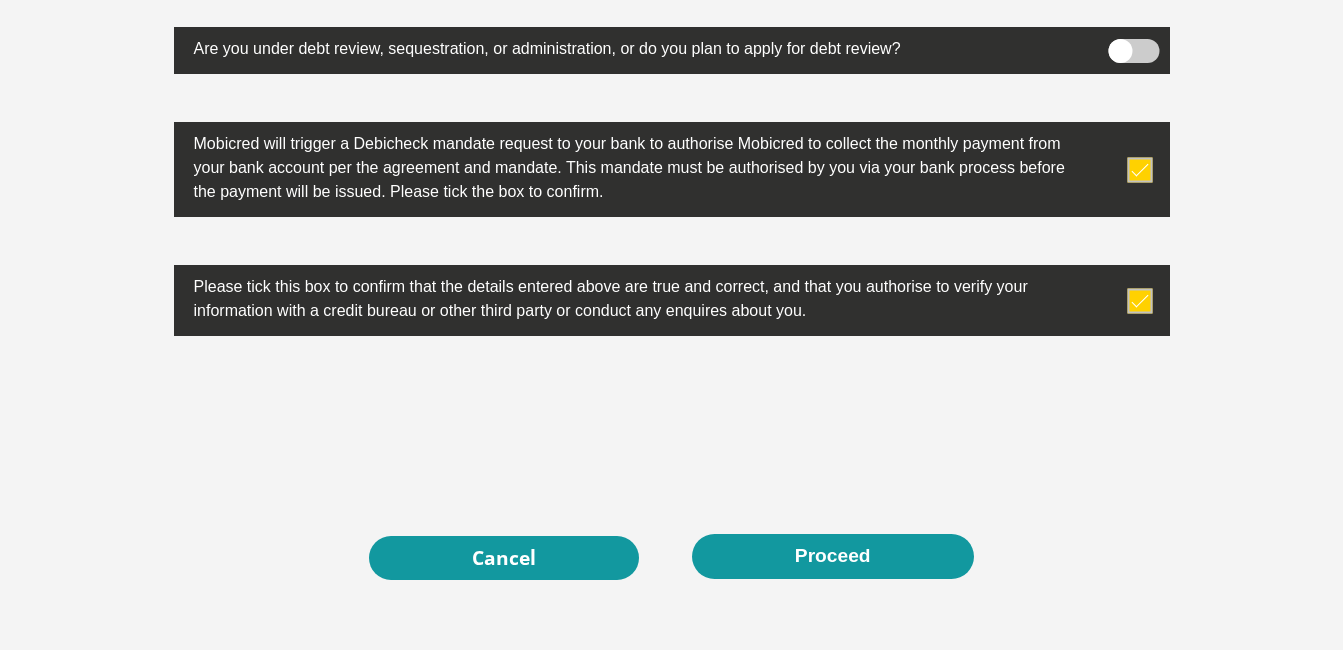scroll, scrollTop: 6562, scrollLeft: 0, axis: vertical 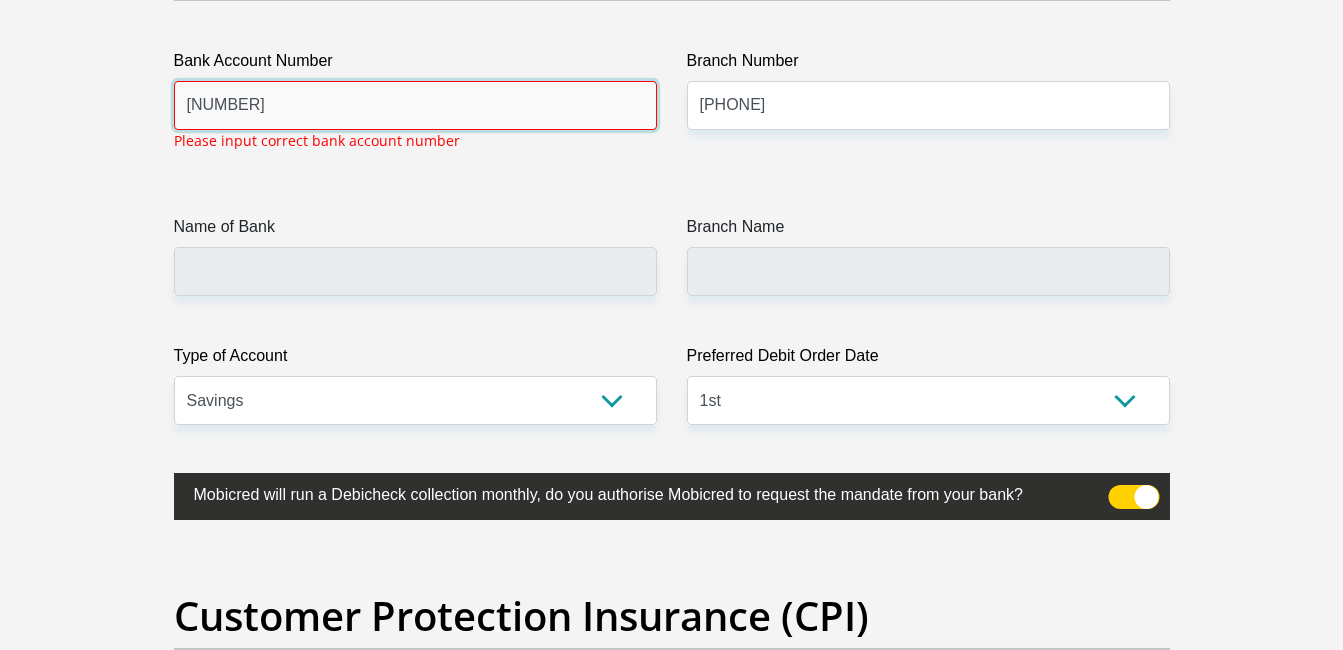 click on "[NUMBER]" at bounding box center [415, 105] 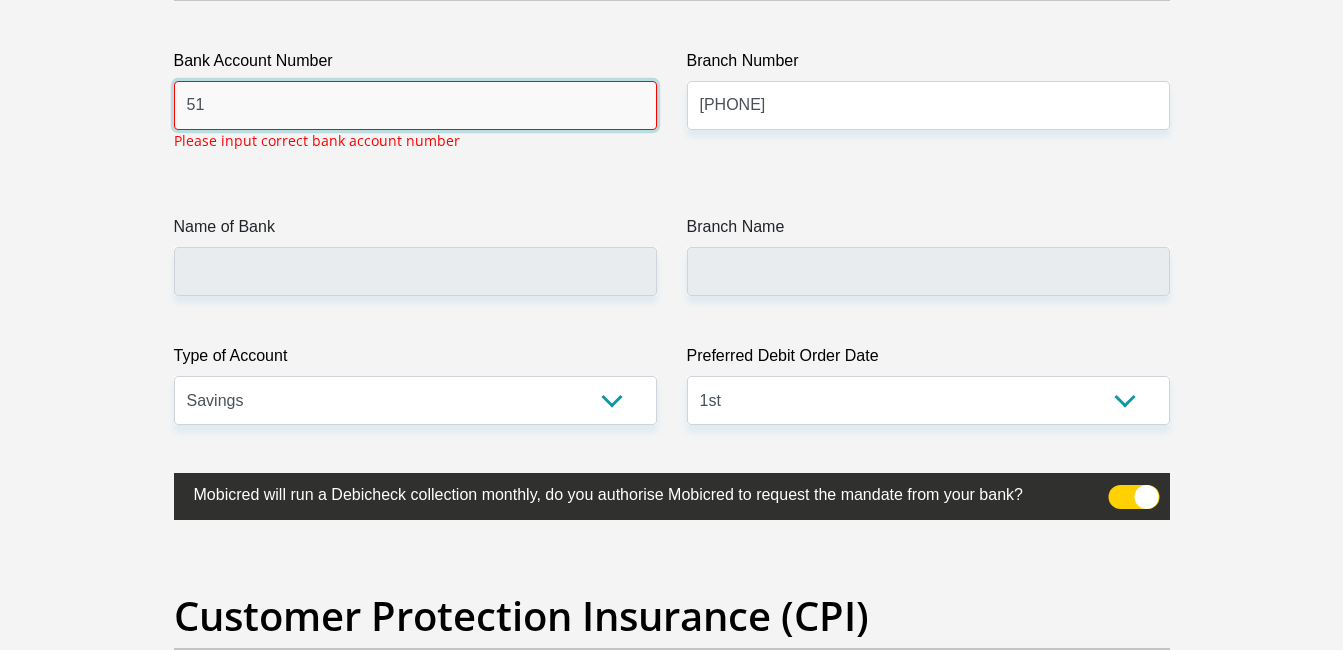 type on "5" 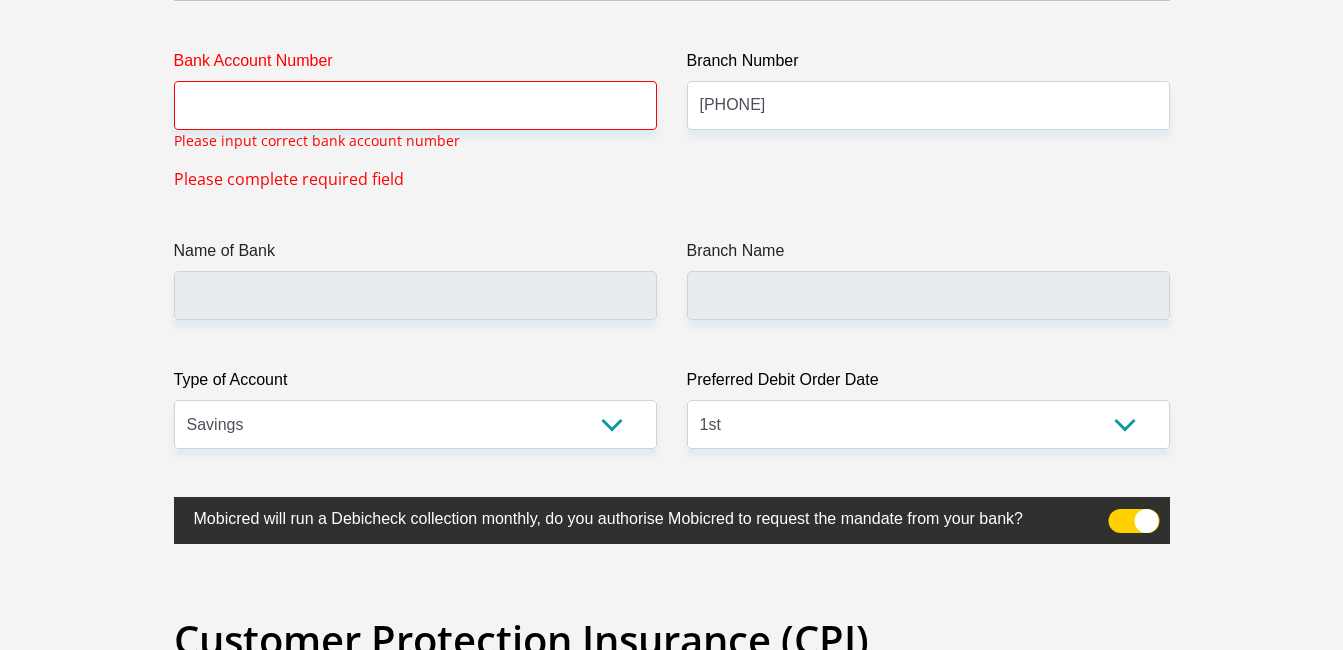 scroll, scrollTop: 6618, scrollLeft: 0, axis: vertical 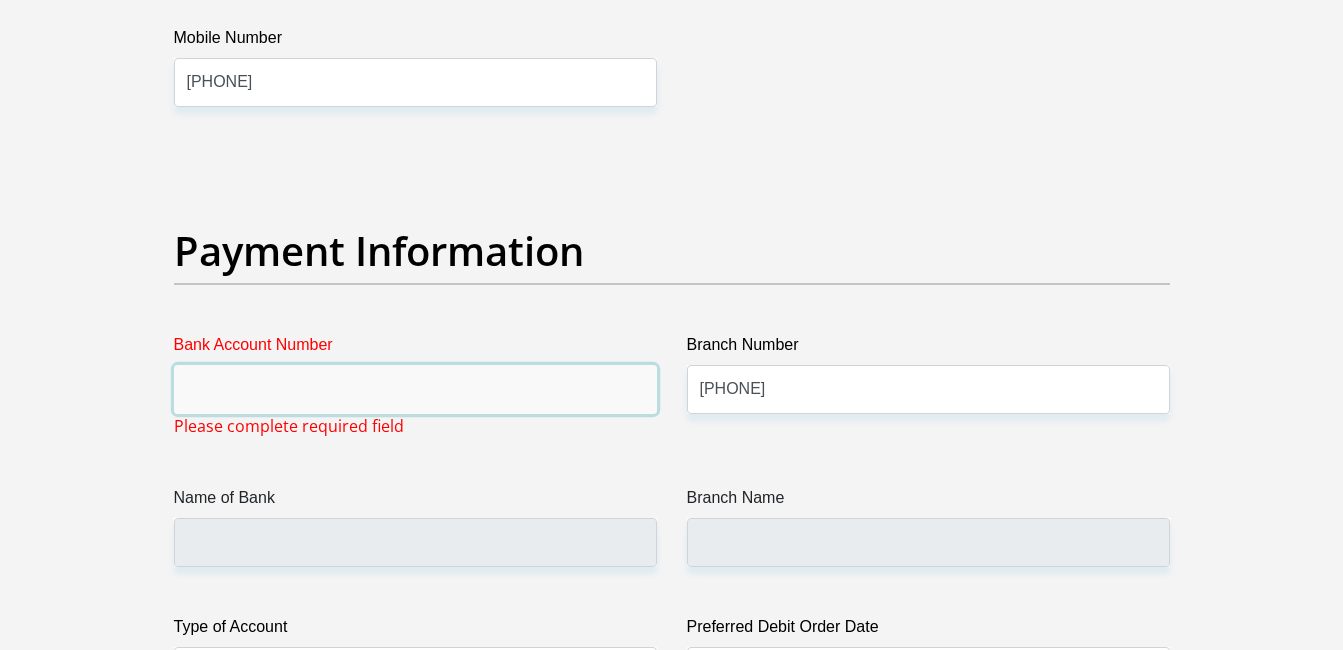click on "Bank Account Number" at bounding box center [415, 389] 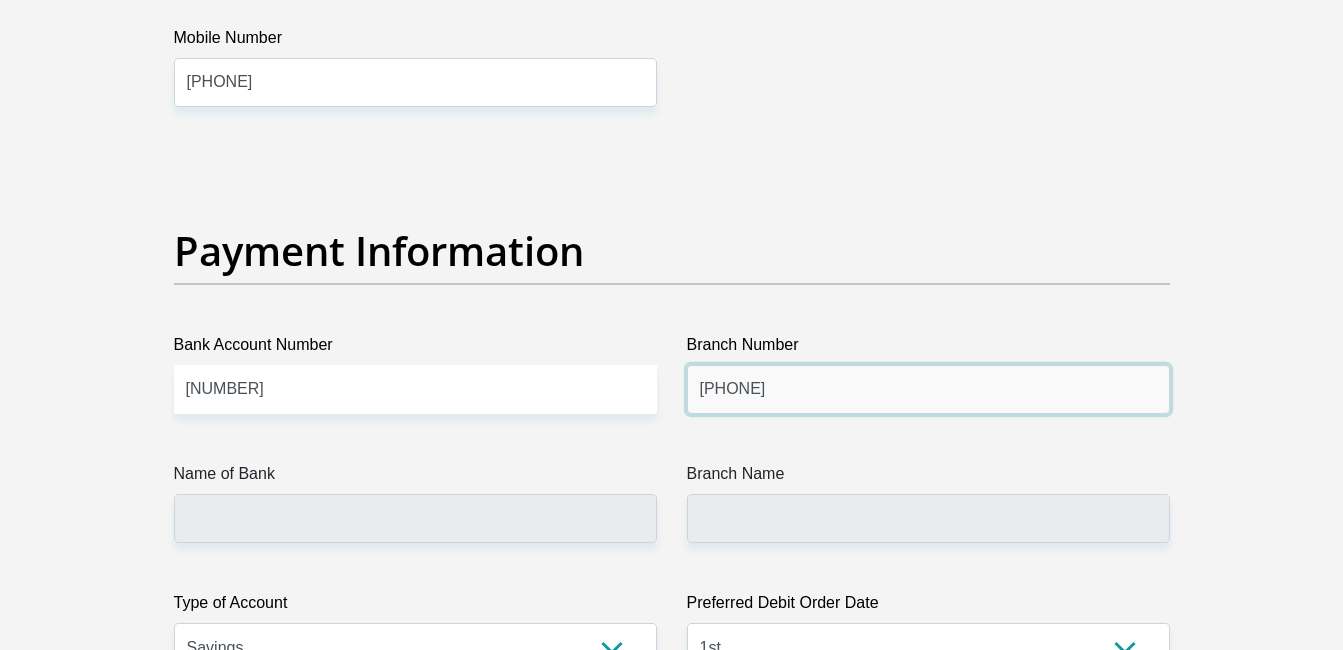 click on "[PHONE]" at bounding box center [928, 389] 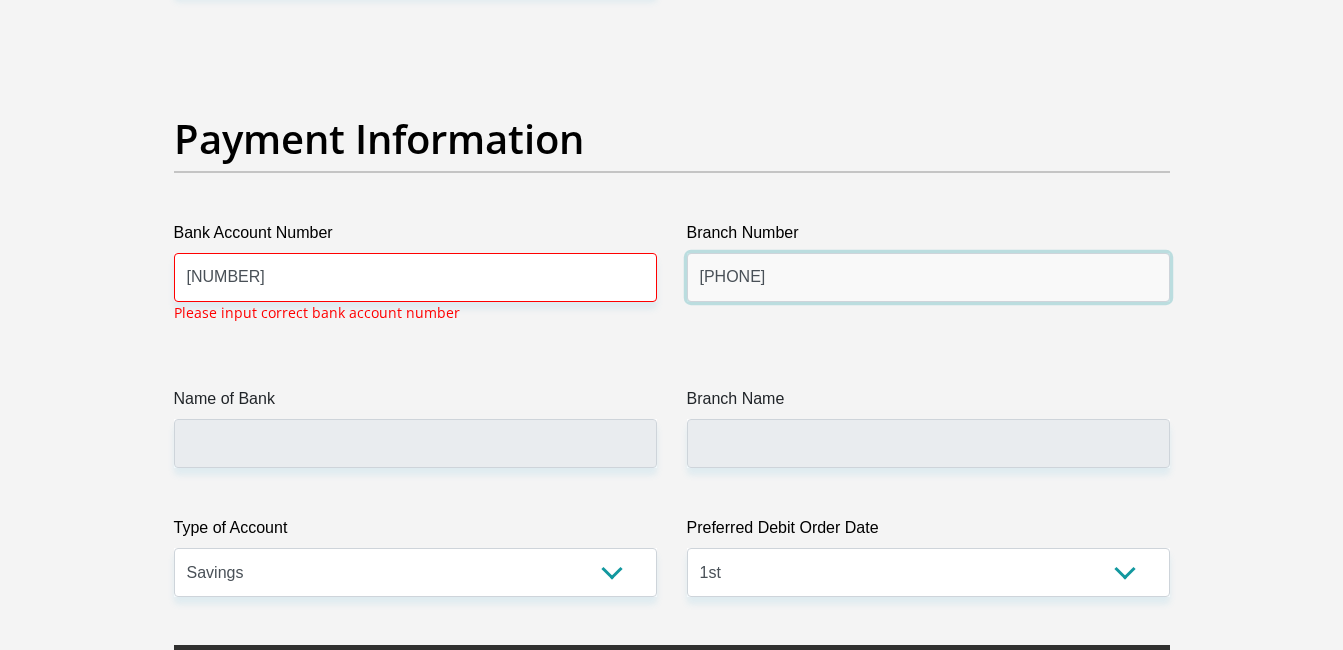 scroll, scrollTop: 4667, scrollLeft: 0, axis: vertical 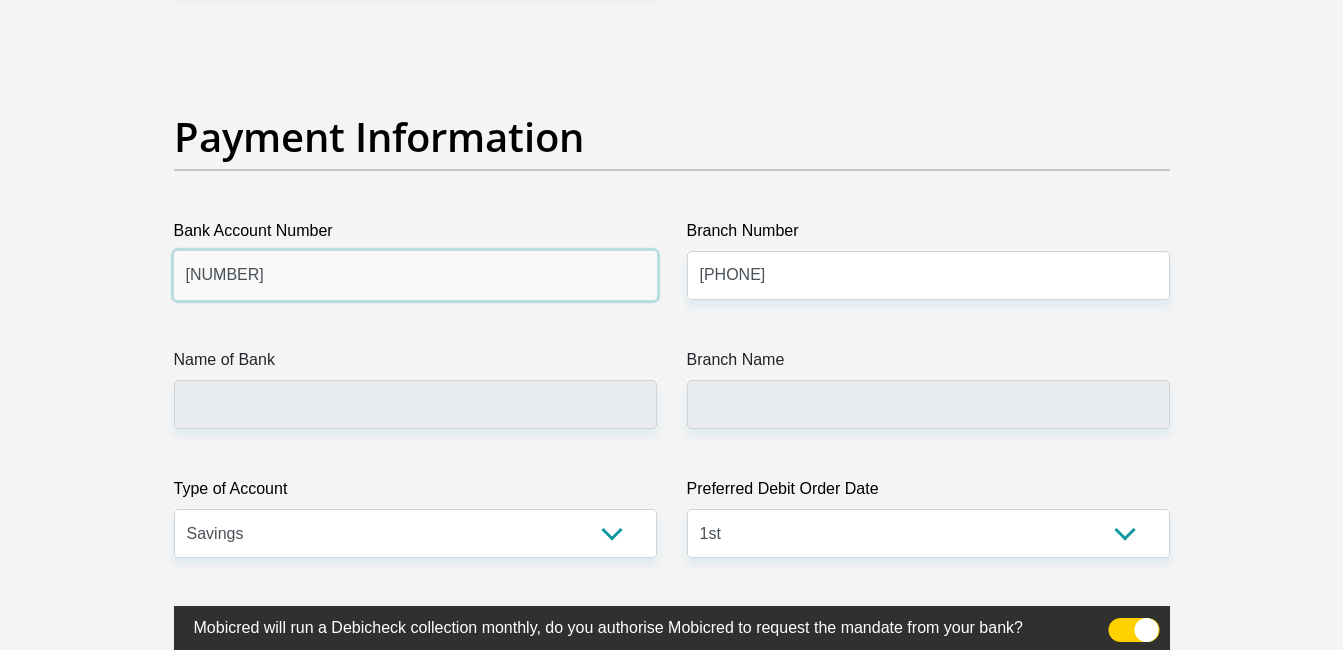 click on "[NUMBER]" at bounding box center (415, 275) 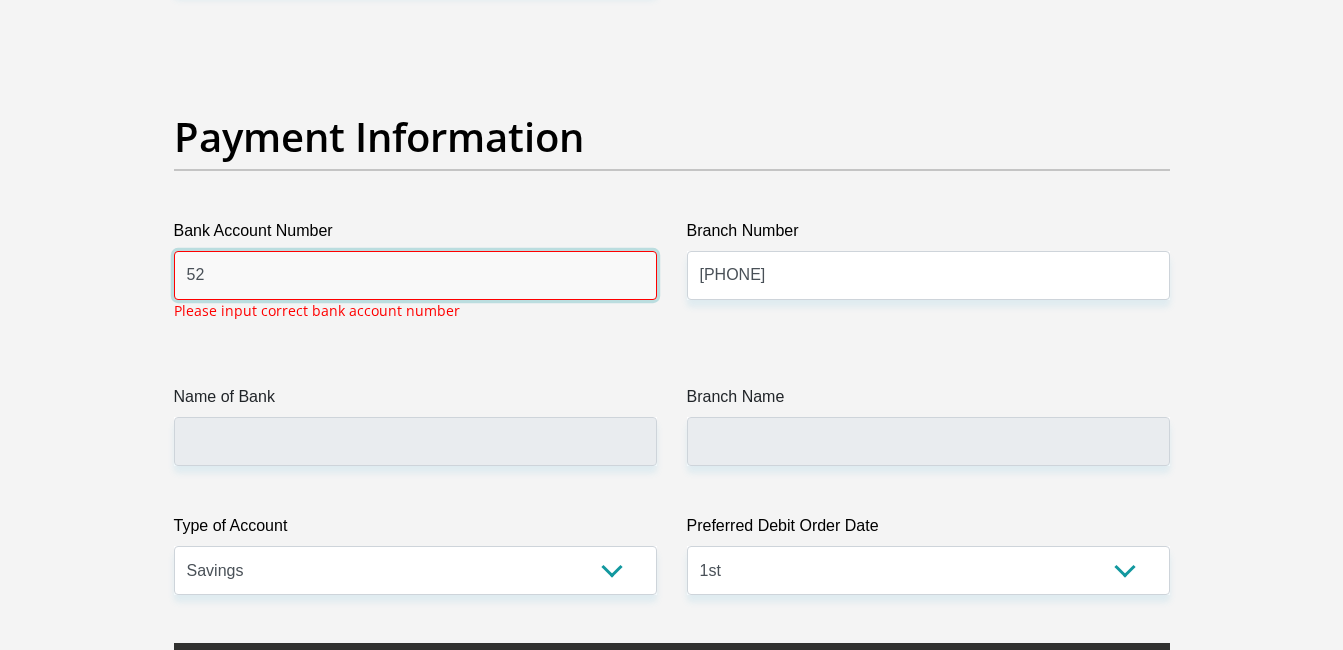 type on "5" 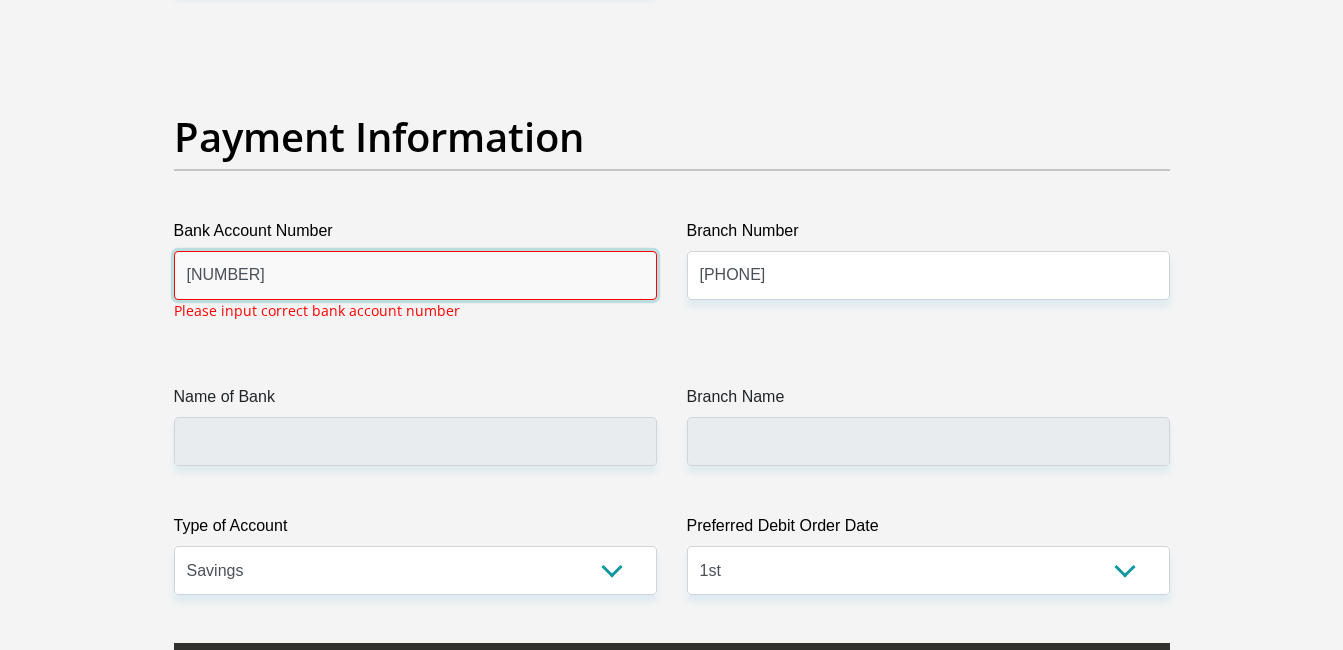 type on "[NUMBER]" 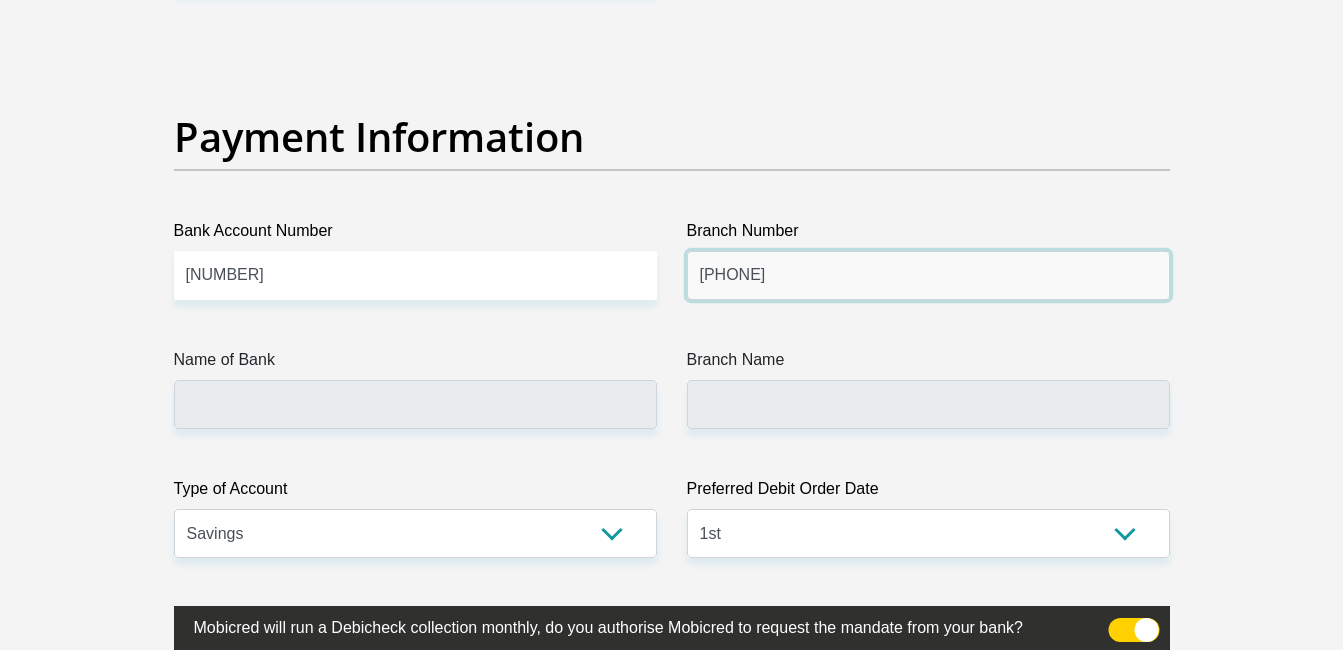 click on "[PHONE]" at bounding box center (928, 275) 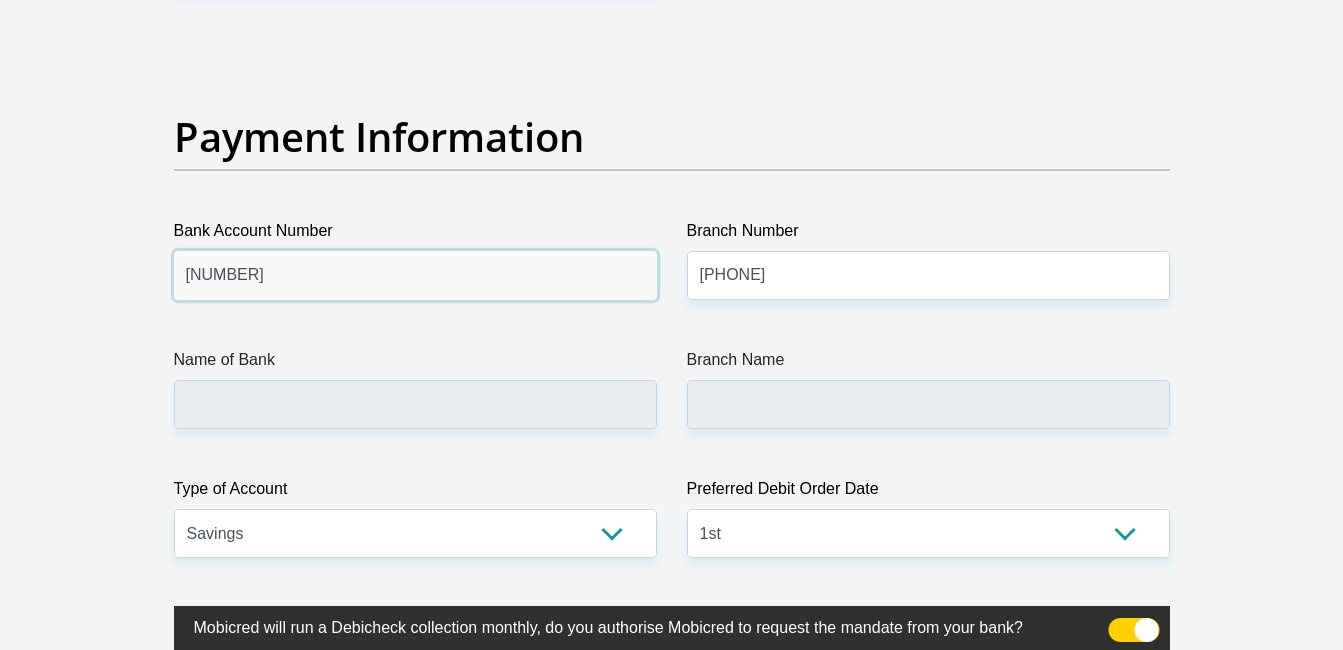 click on "[NUMBER]" at bounding box center (415, 275) 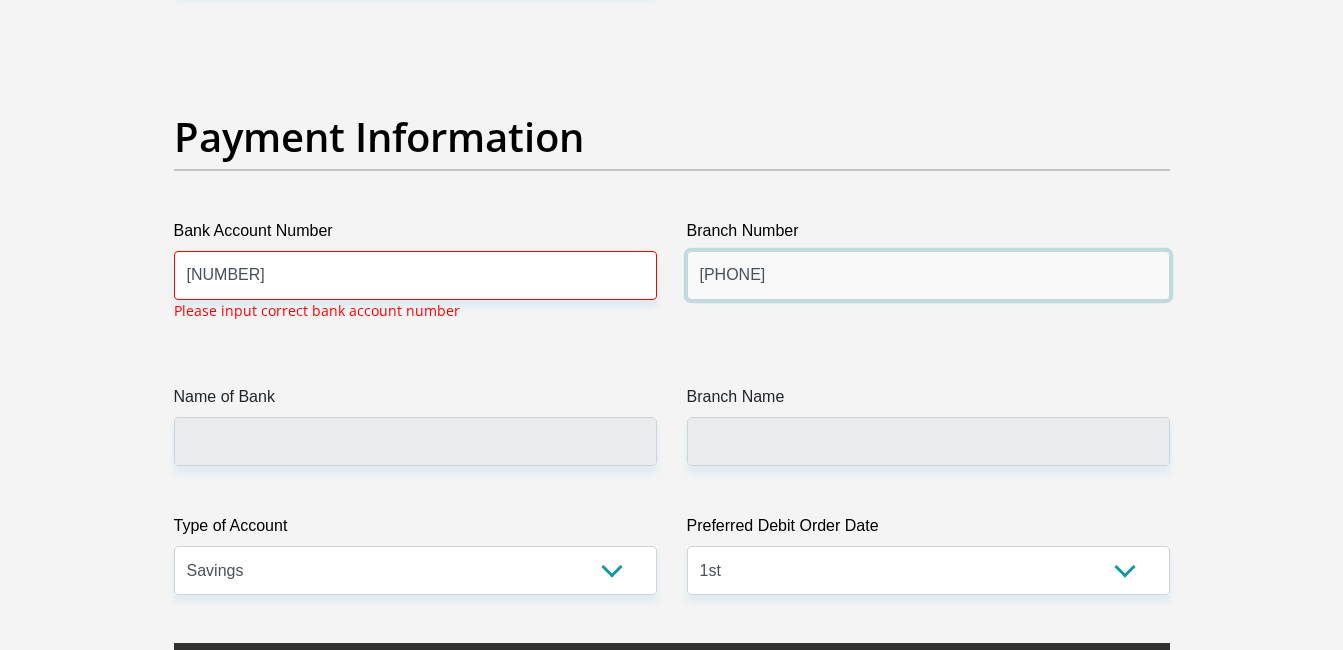 click on "[PHONE]" at bounding box center [928, 275] 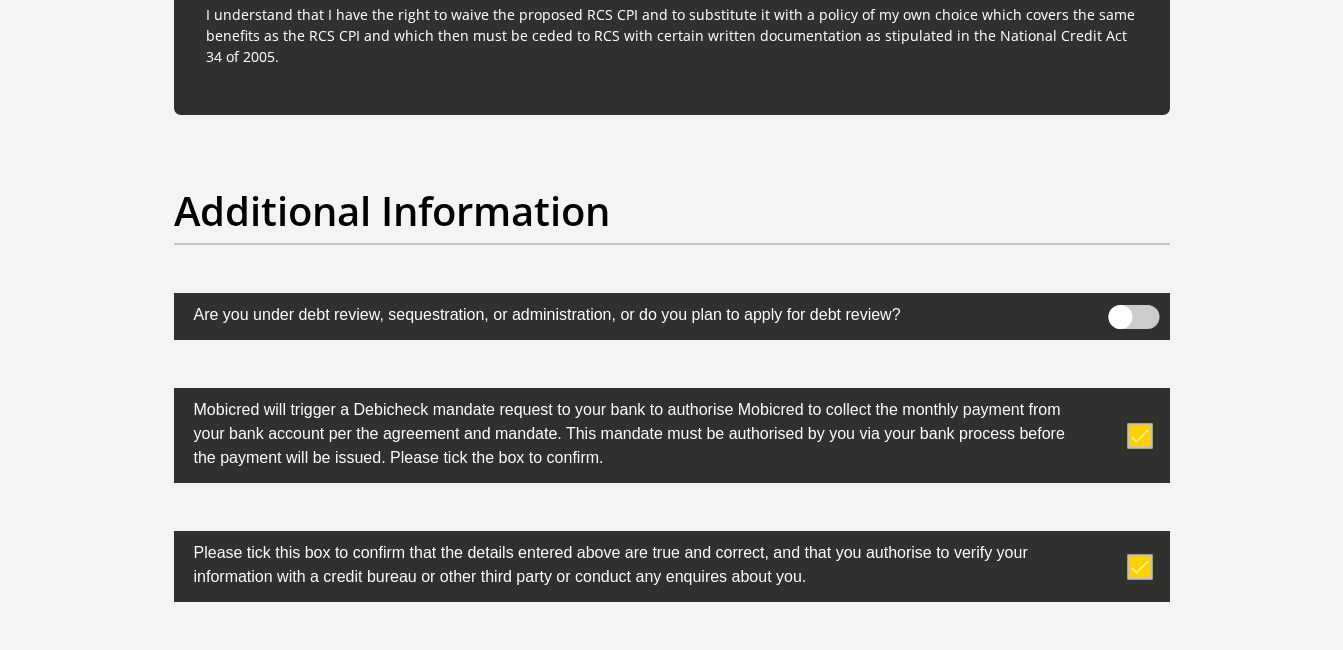 scroll, scrollTop: 6246, scrollLeft: 0, axis: vertical 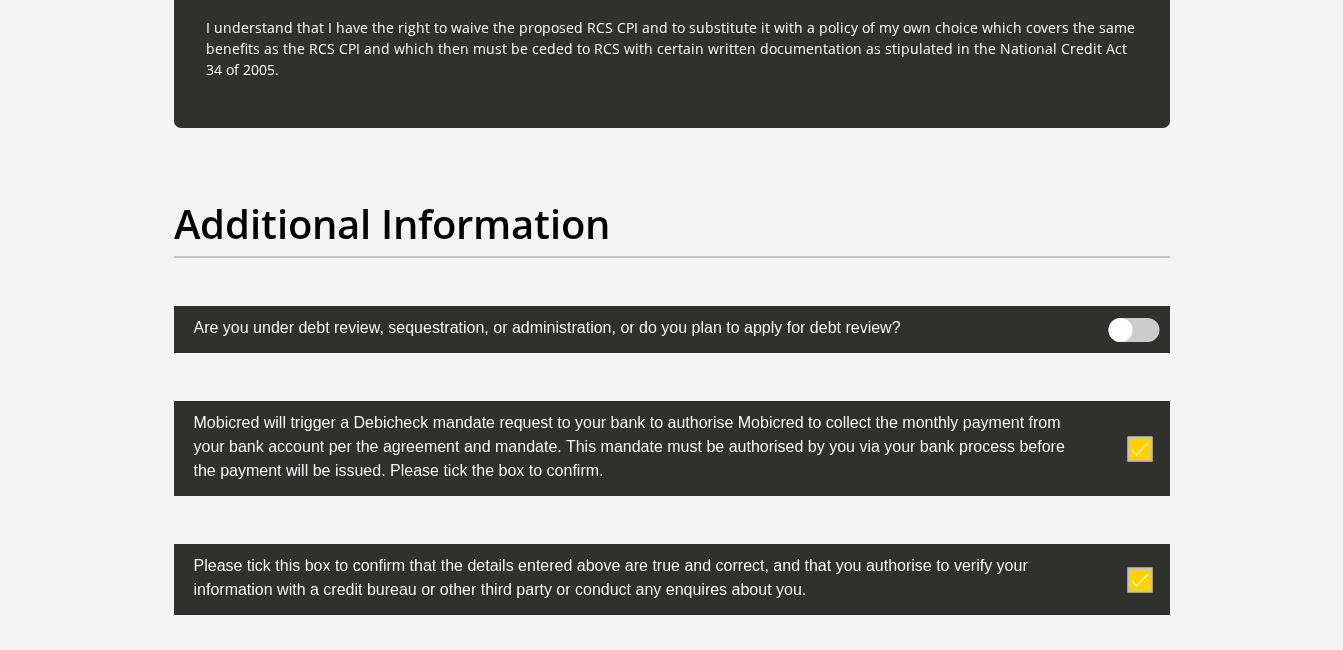 click on "Personal Details
Title
Mr
Ms
Mrs
Dr
Other
First Name
[FIRST]
Surname
[LAST]
ID Number
[ID_NUMBER]
Please input valid ID number
Race
Black
Coloured
Indian
White
Other
Contact Number
[PHONE]
Please input valid contact number" at bounding box center [671, -2571] 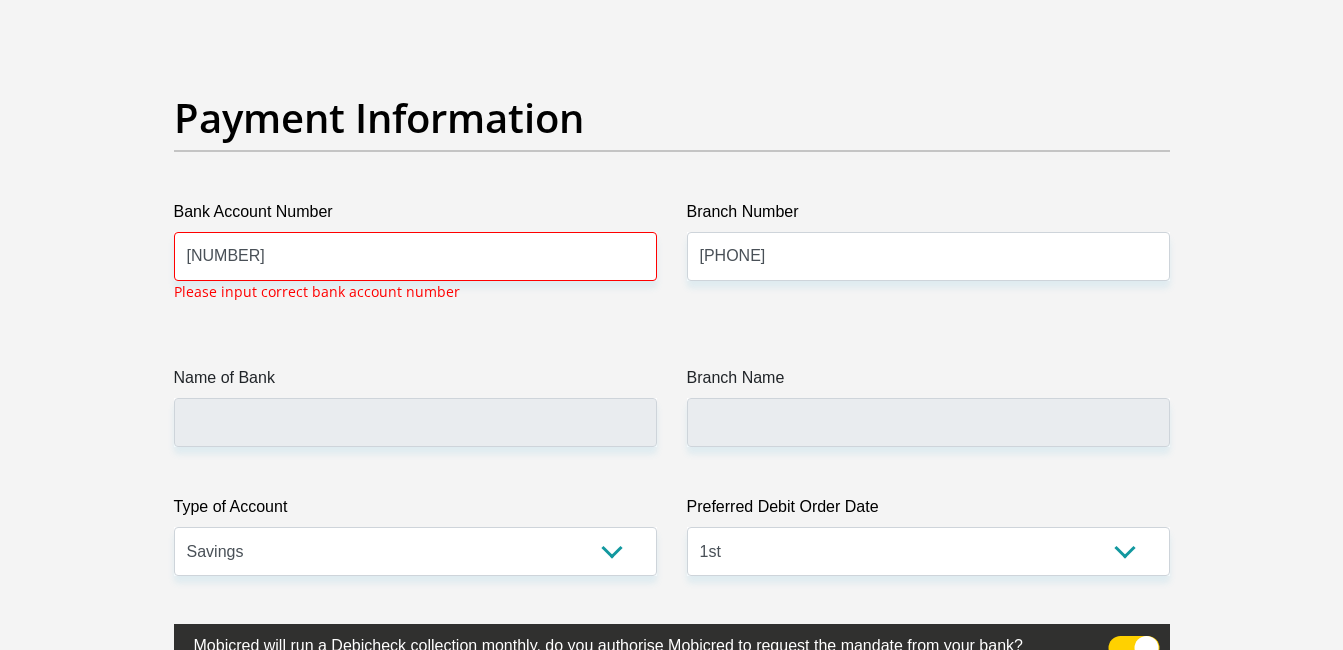 scroll, scrollTop: 4667, scrollLeft: 0, axis: vertical 